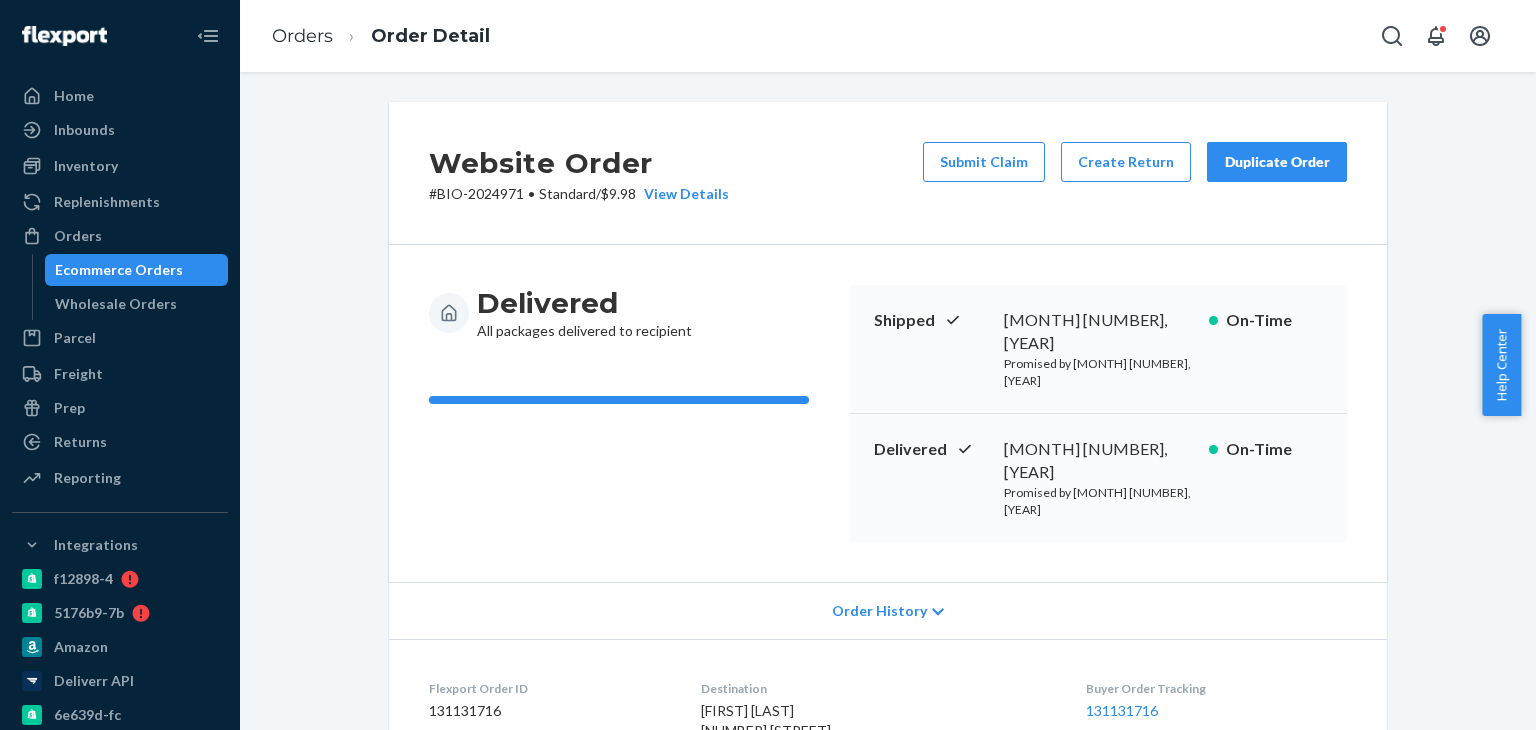 scroll, scrollTop: 0, scrollLeft: 0, axis: both 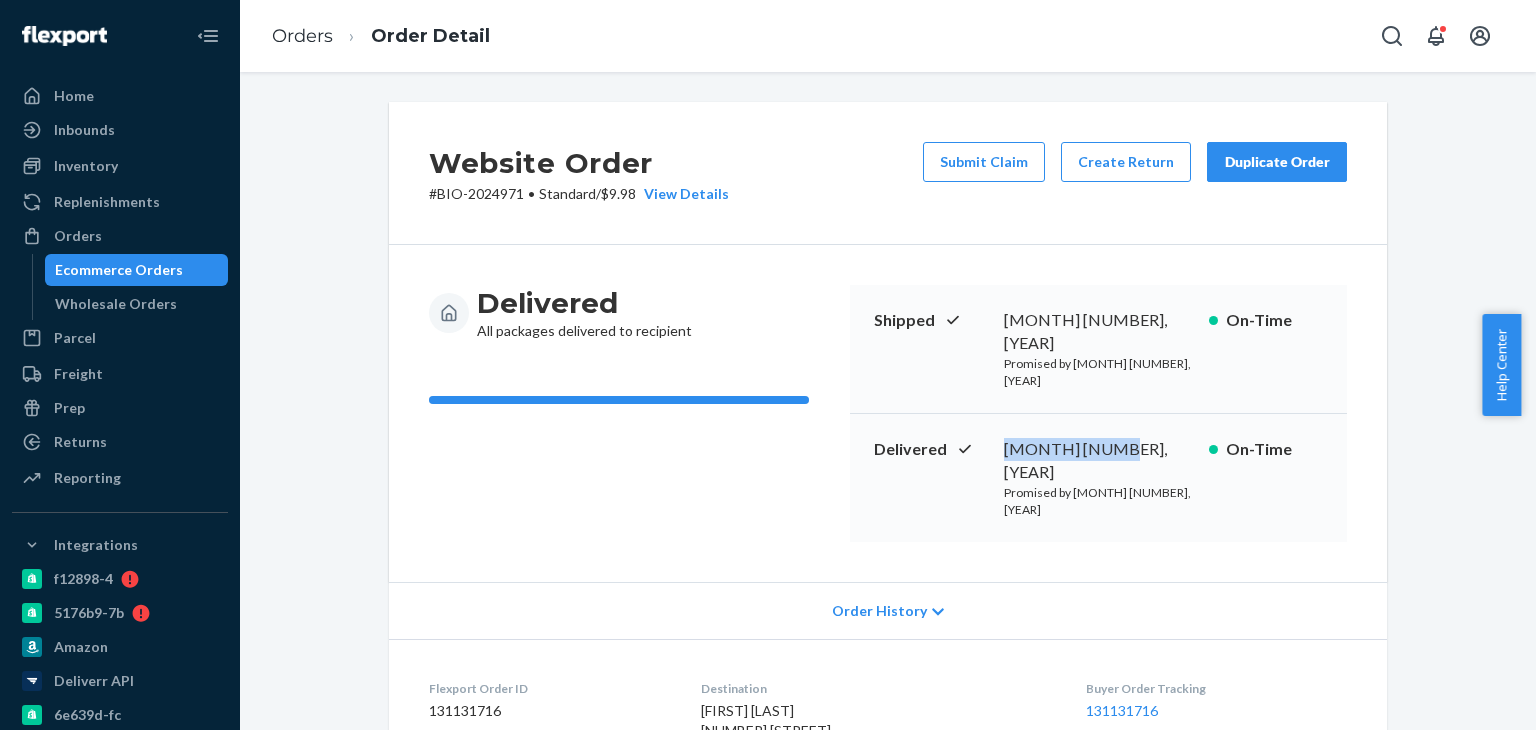 click on "Ecommerce Orders" at bounding box center [119, 270] 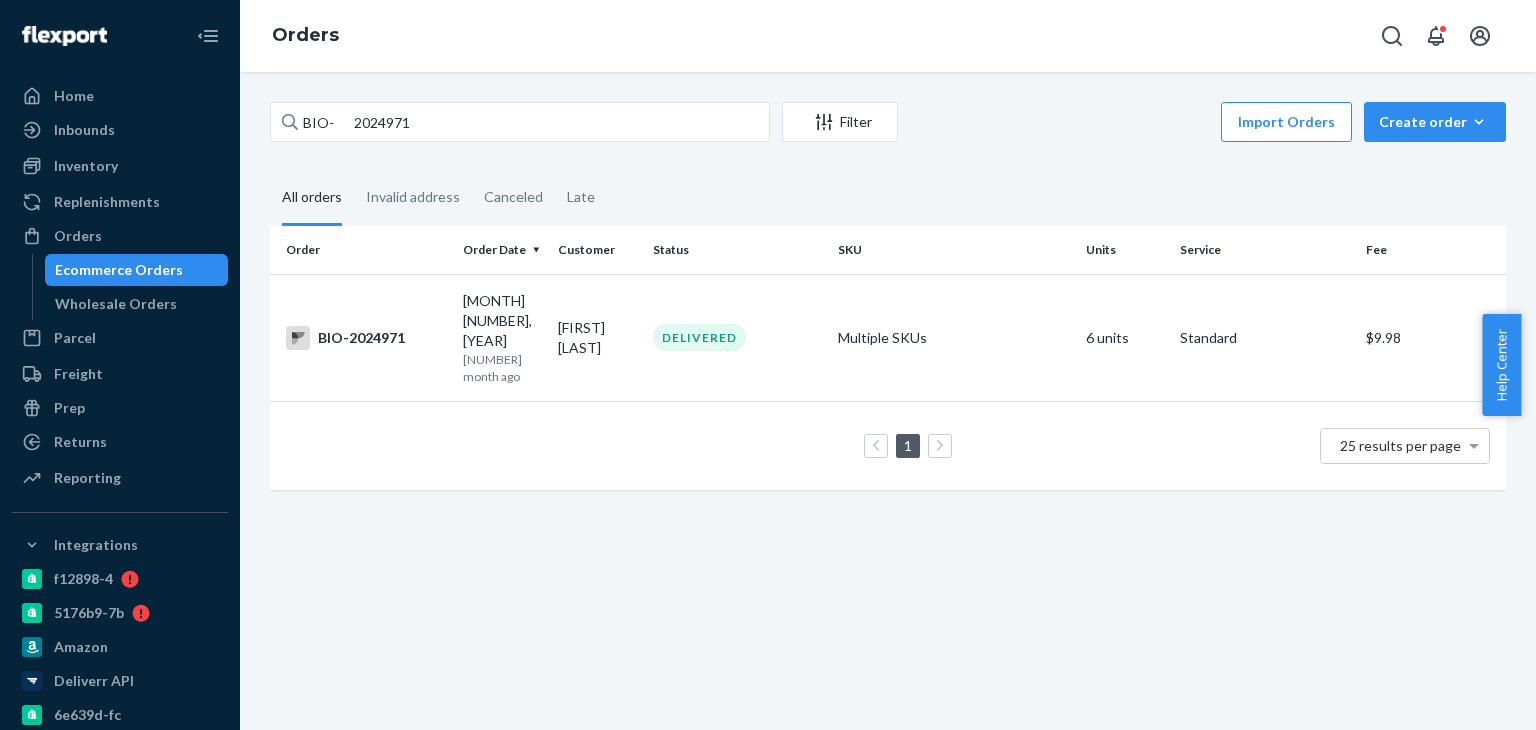 click on "Orders" at bounding box center (888, 36) 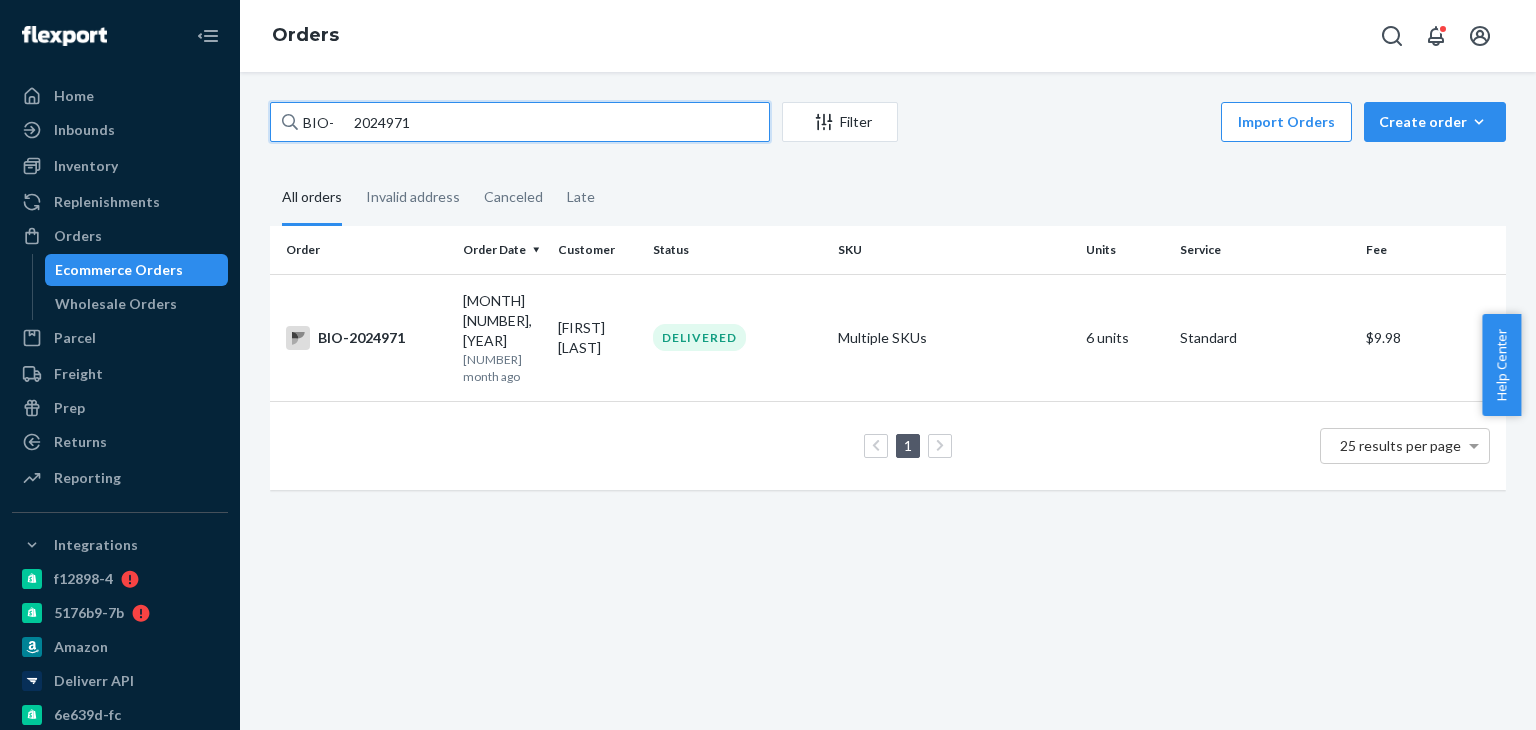 click on "BIO-	 2024971" at bounding box center [520, 122] 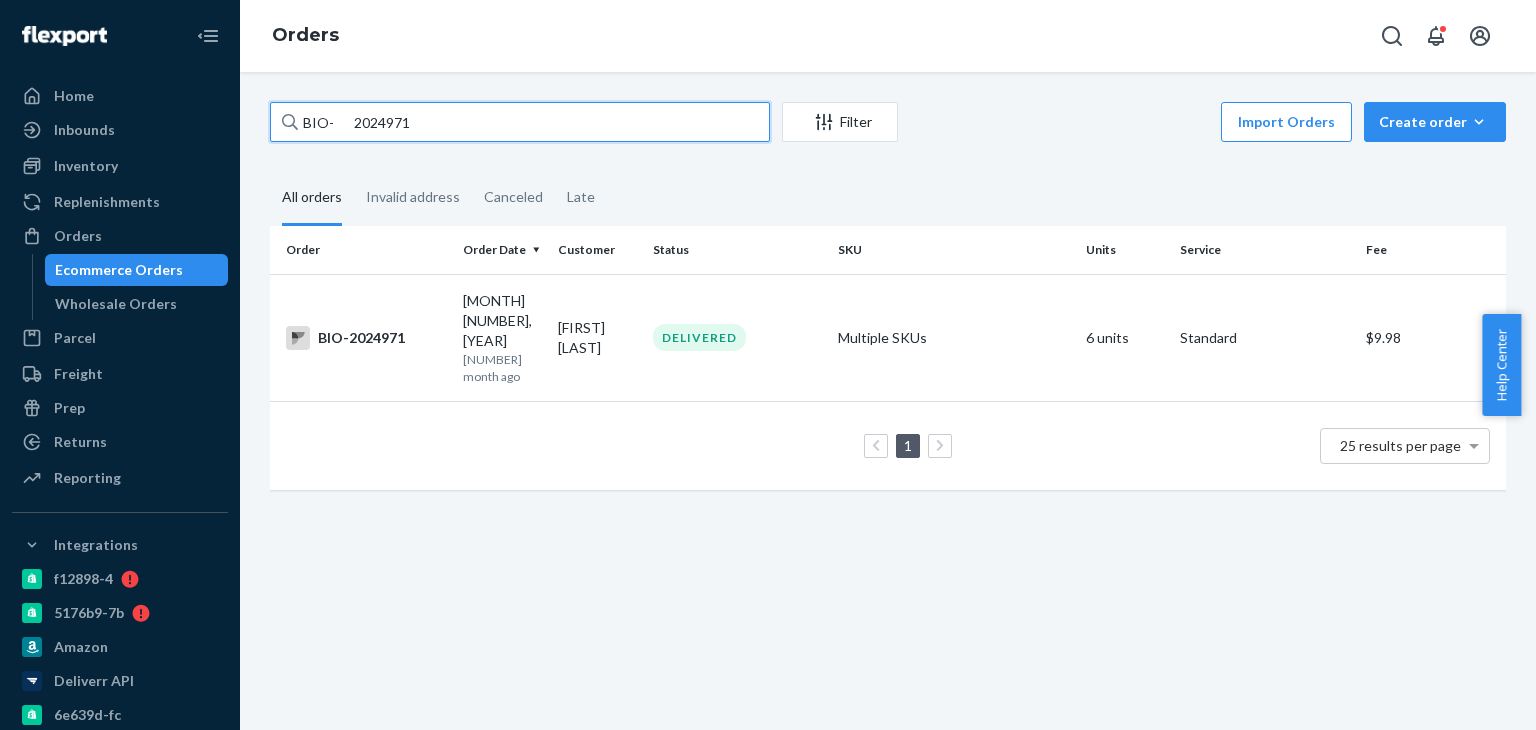 click on "BIO-	 2024971" at bounding box center [520, 122] 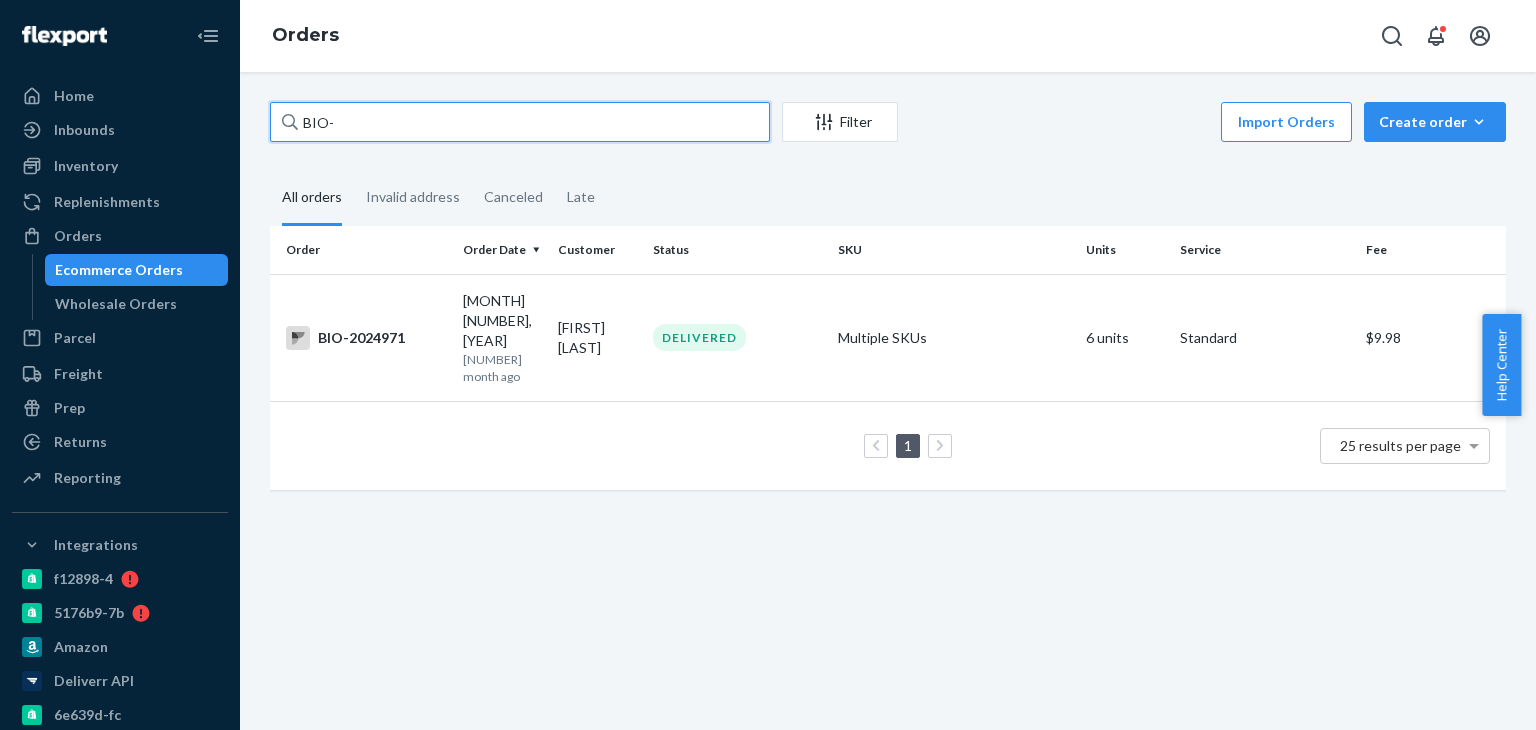 paste on "2316809" 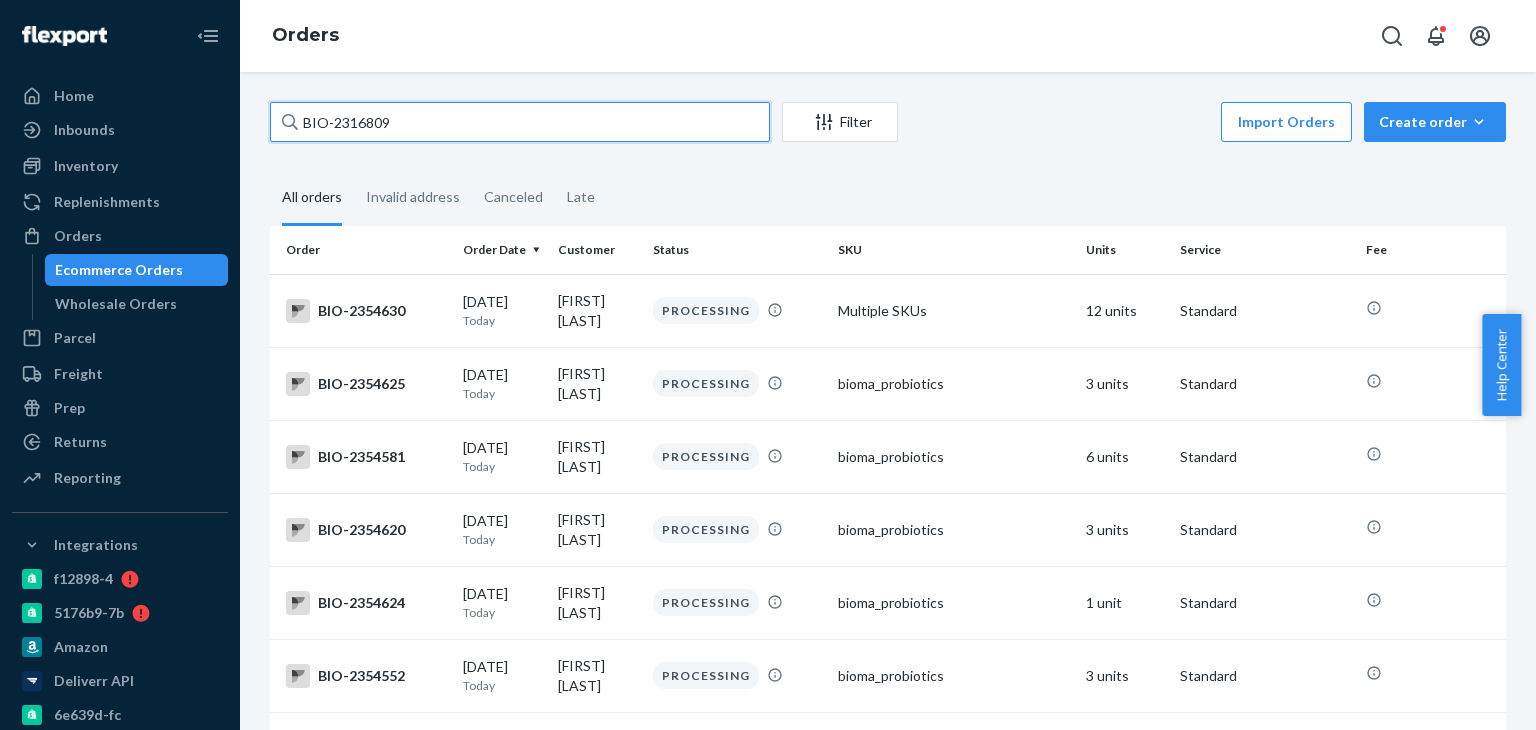 click on "BIO-2316809" at bounding box center [520, 122] 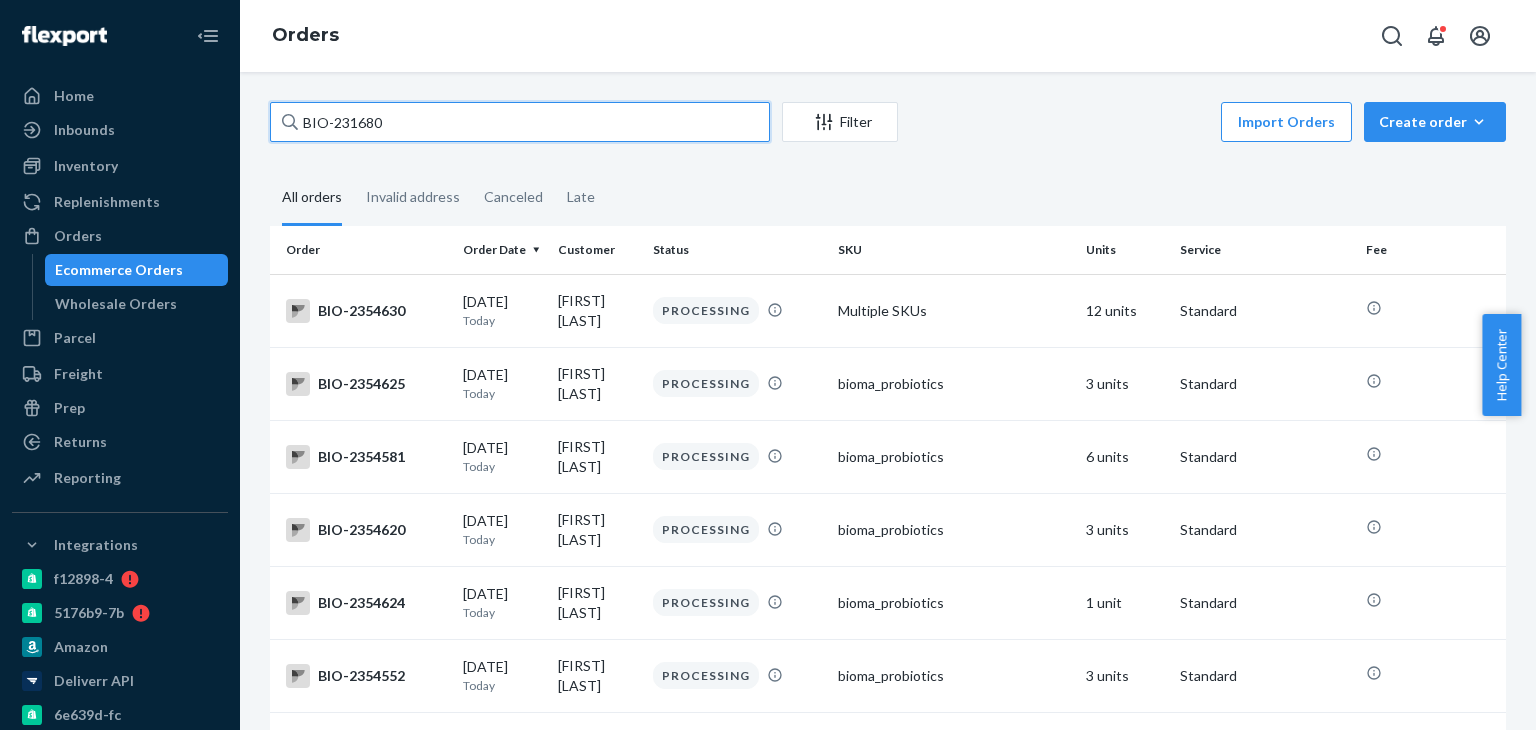 type on "BIO-2316809" 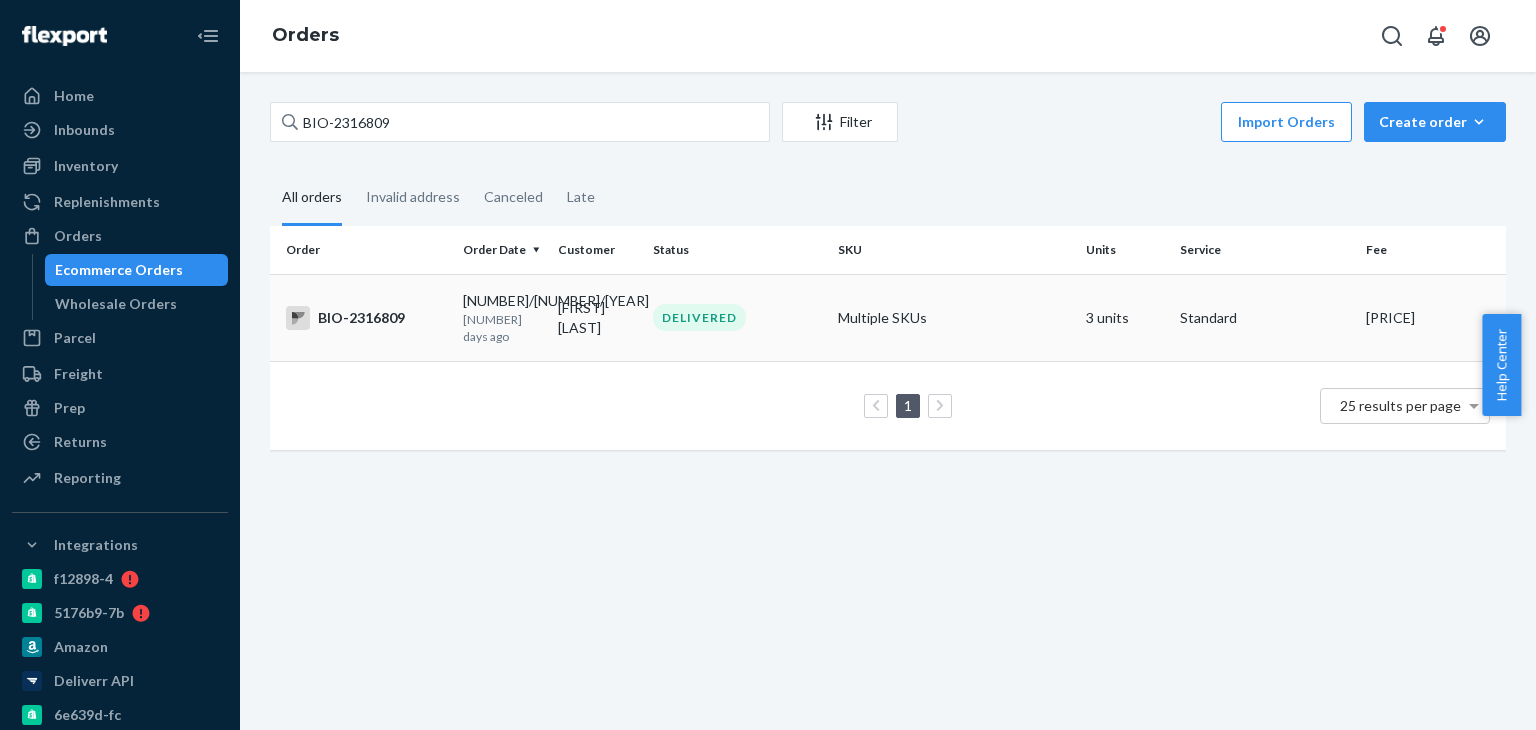 click on "BIO-2316809" at bounding box center [366, 318] 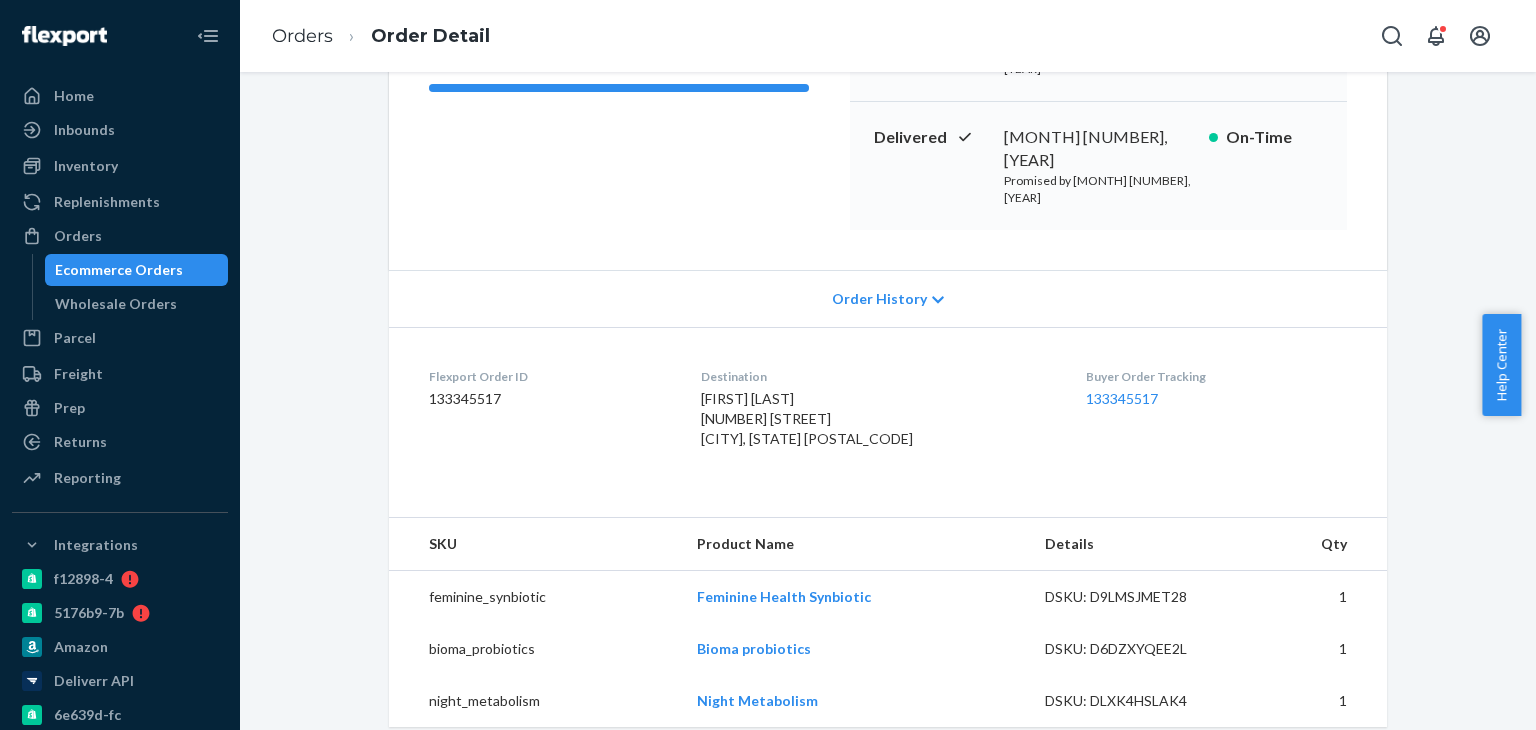 scroll, scrollTop: 500, scrollLeft: 0, axis: vertical 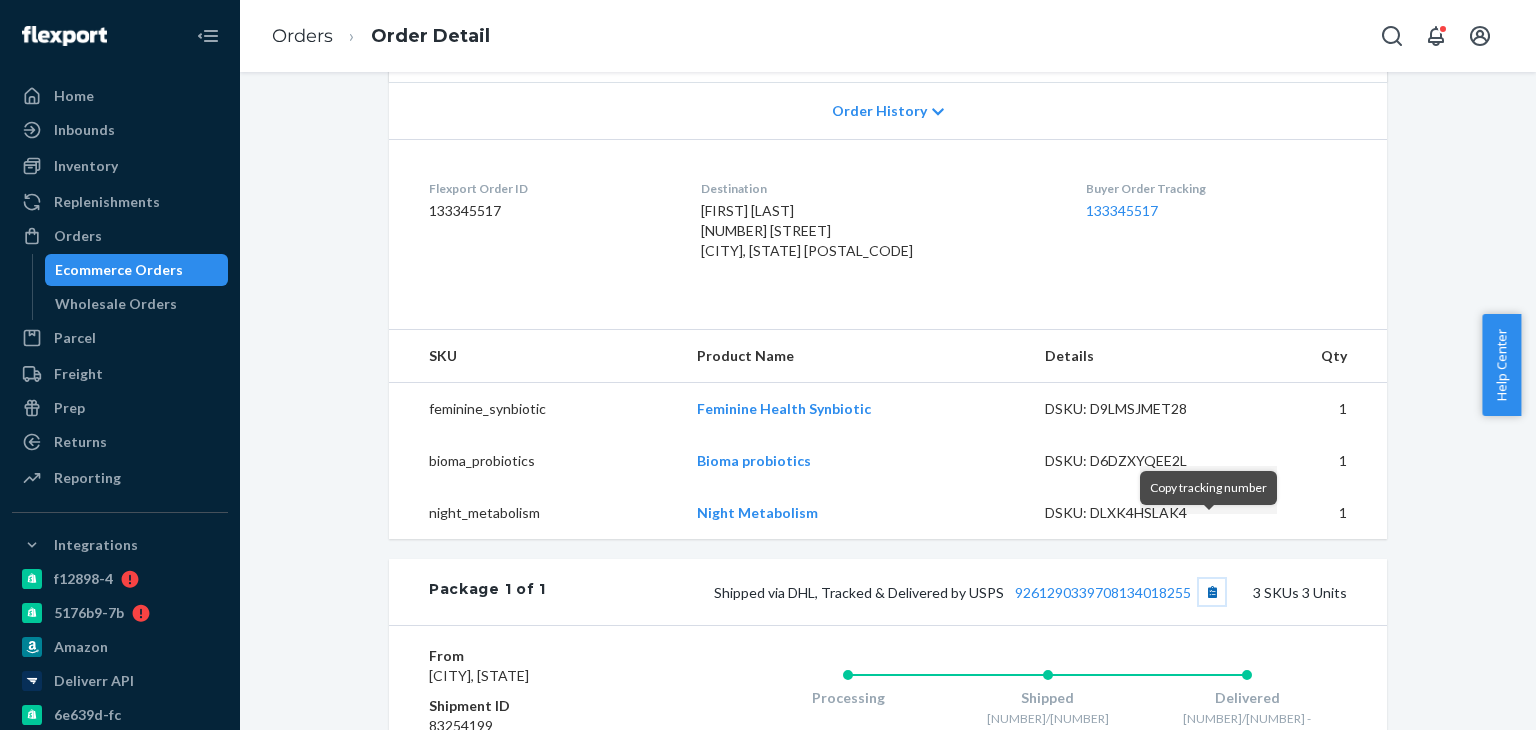 click at bounding box center [1212, 592] 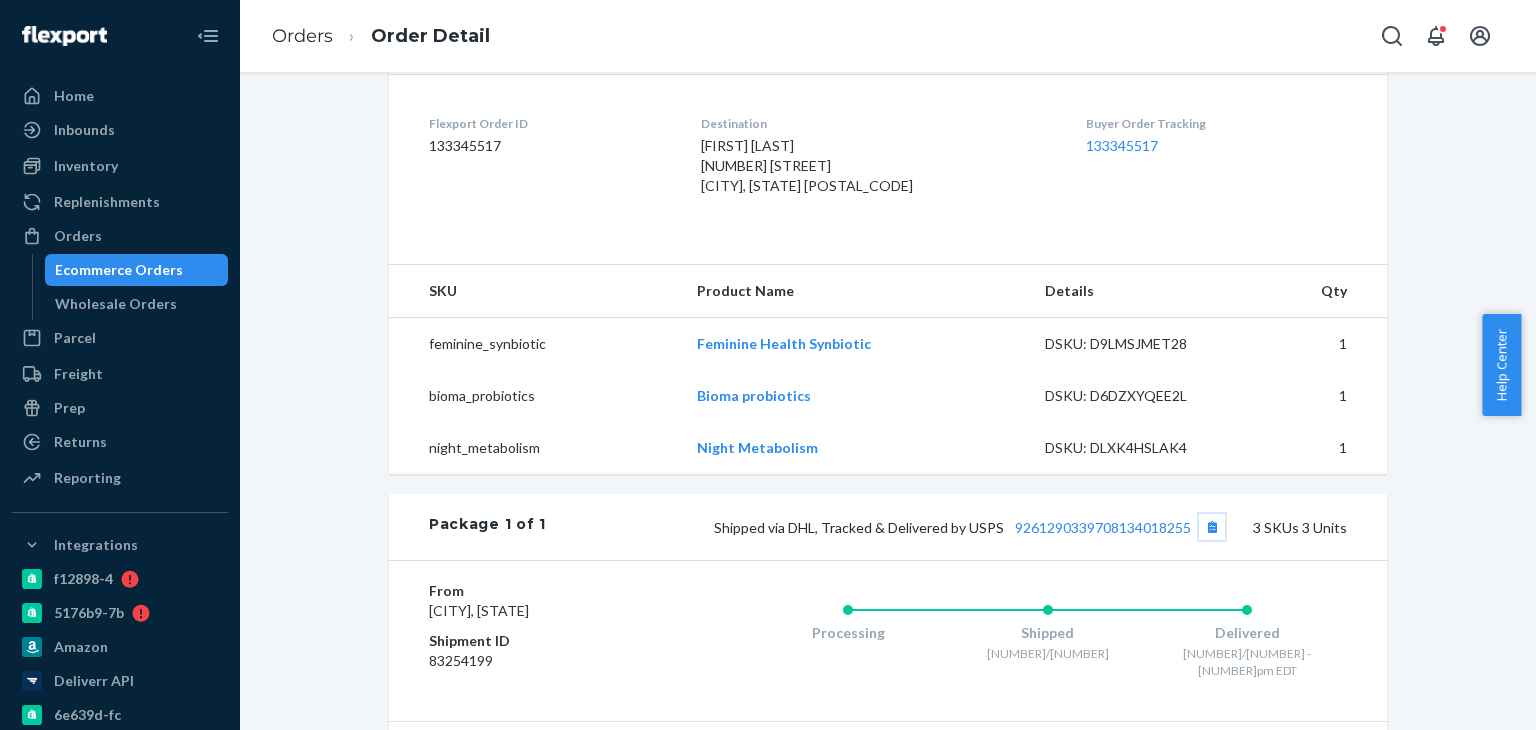 scroll, scrollTop: 600, scrollLeft: 0, axis: vertical 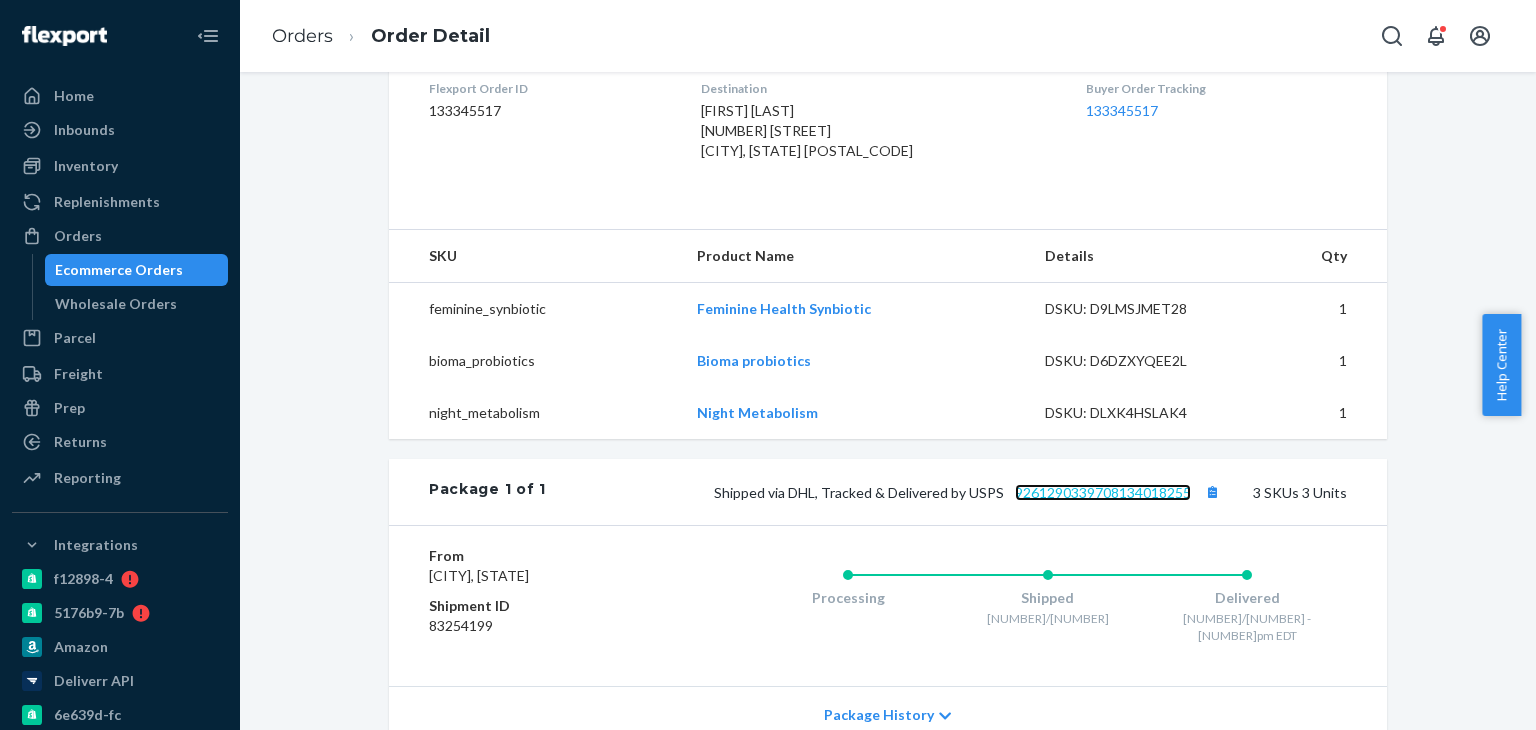 click on "9261290339708134018255" at bounding box center [1103, 492] 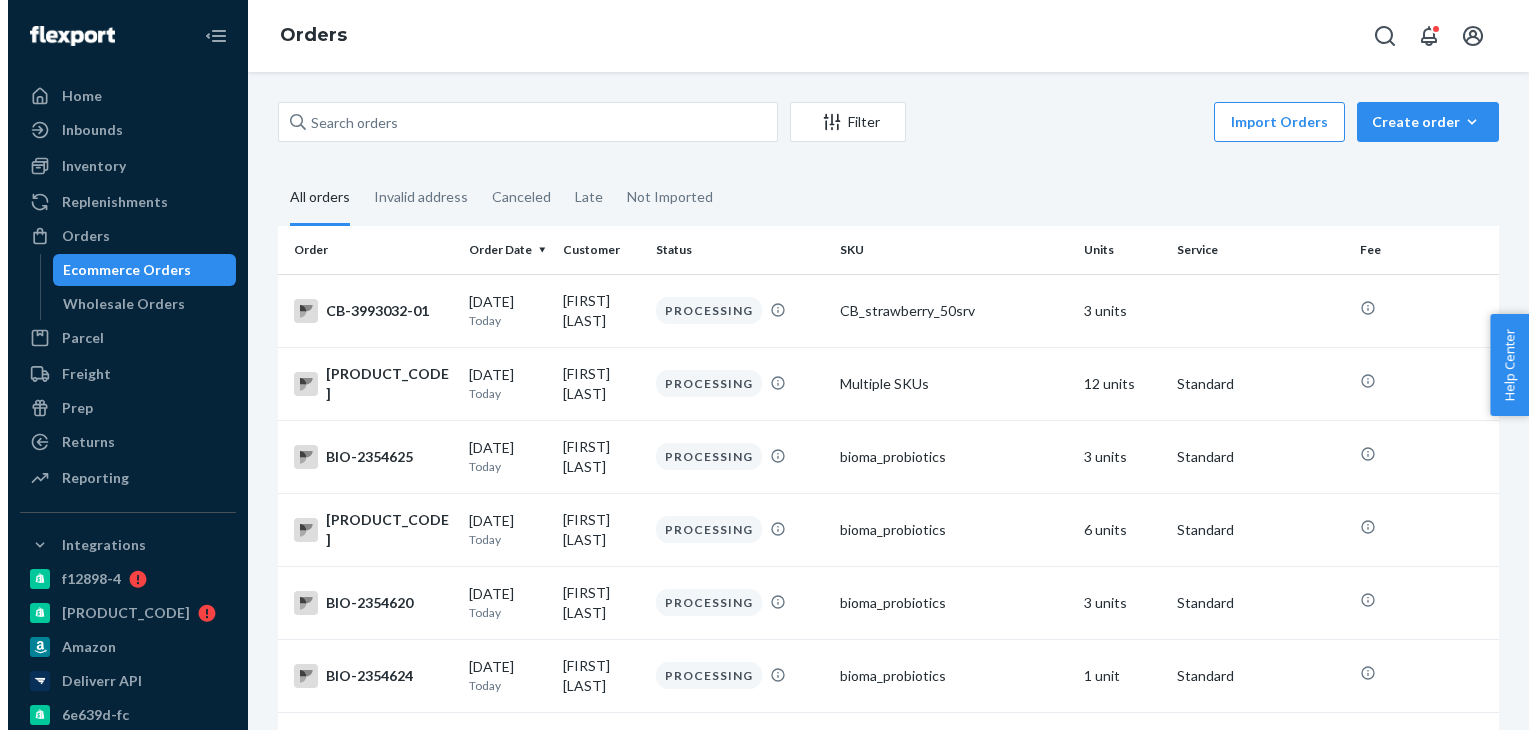 scroll, scrollTop: 0, scrollLeft: 0, axis: both 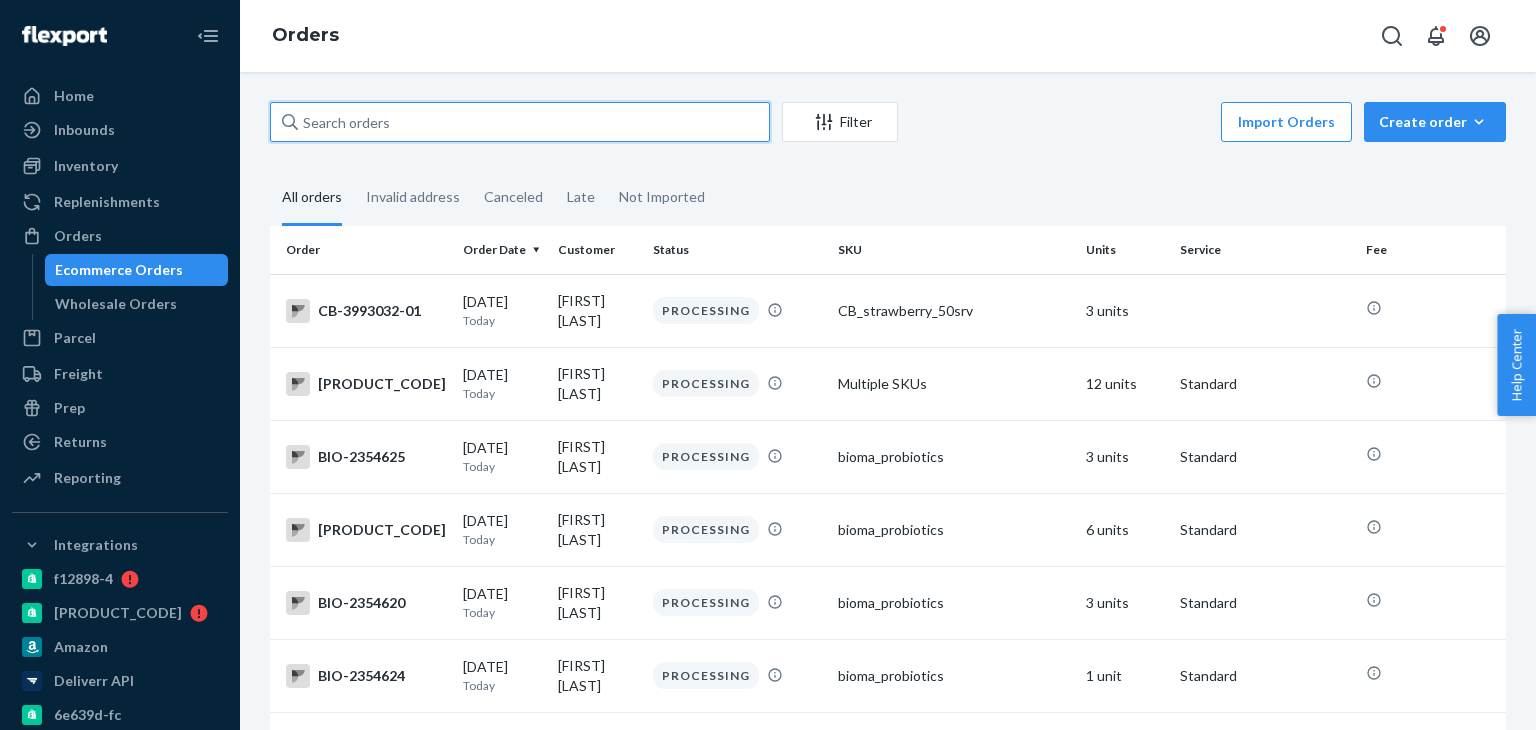 click at bounding box center [520, 122] 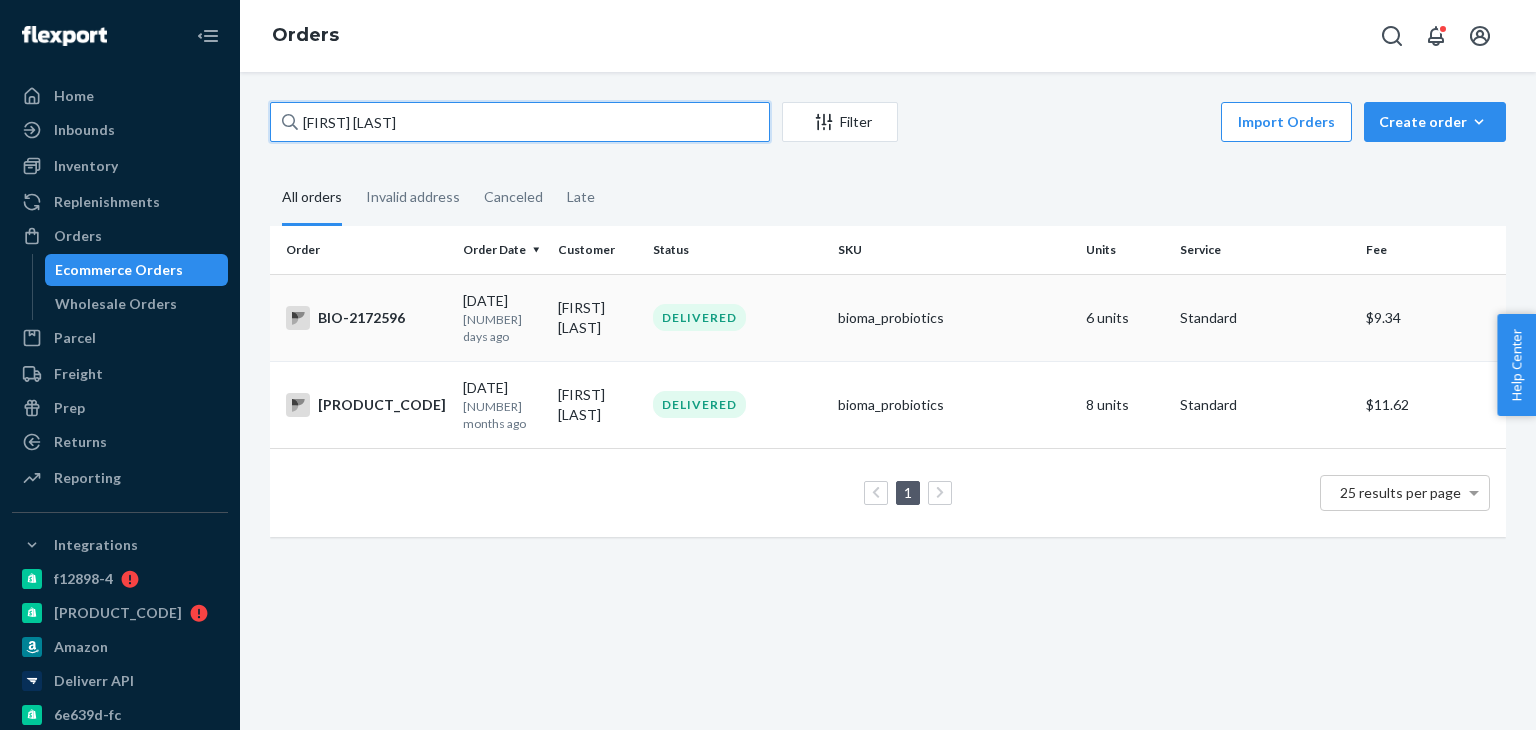 type on "[FIRST] [LAST]" 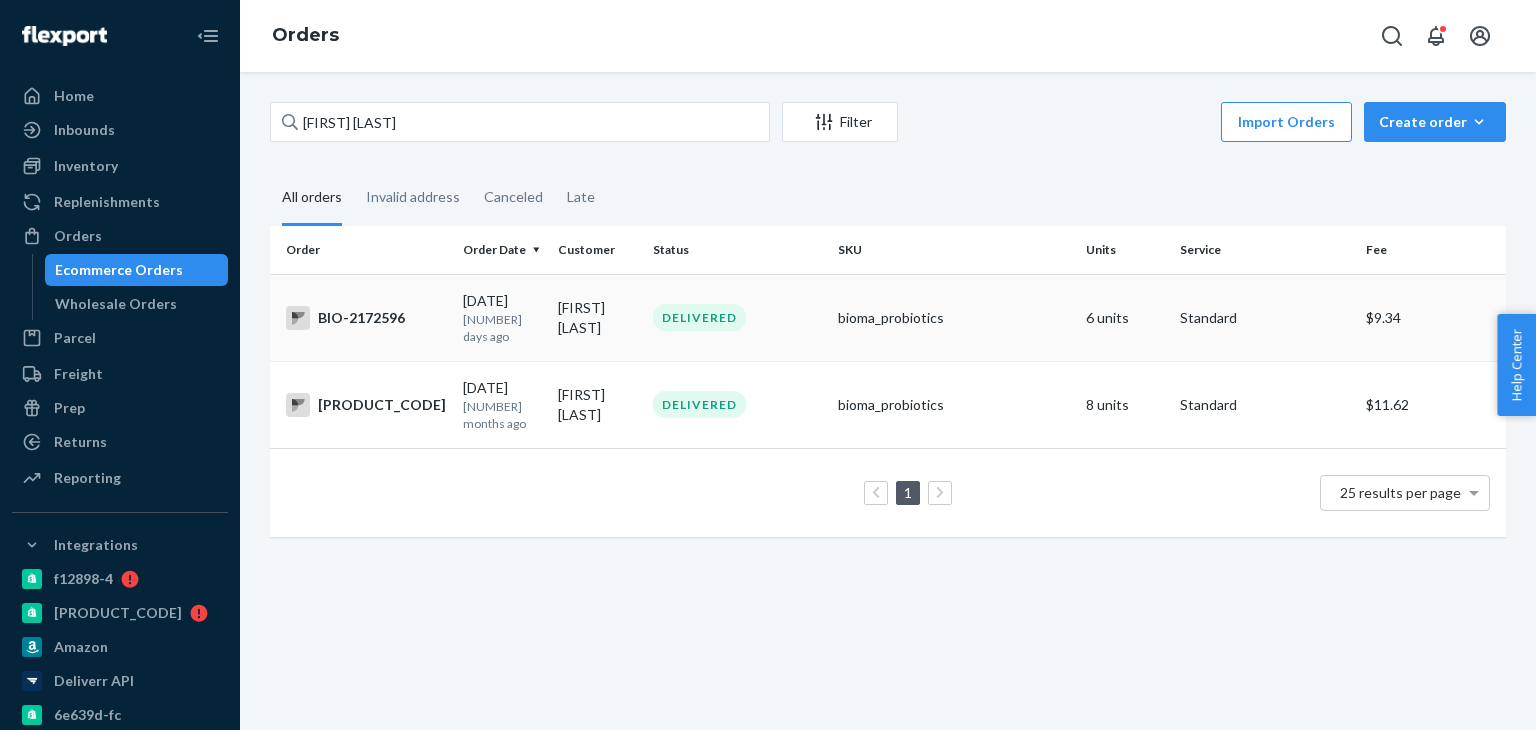 click on "BIO-2172596" at bounding box center [366, 318] 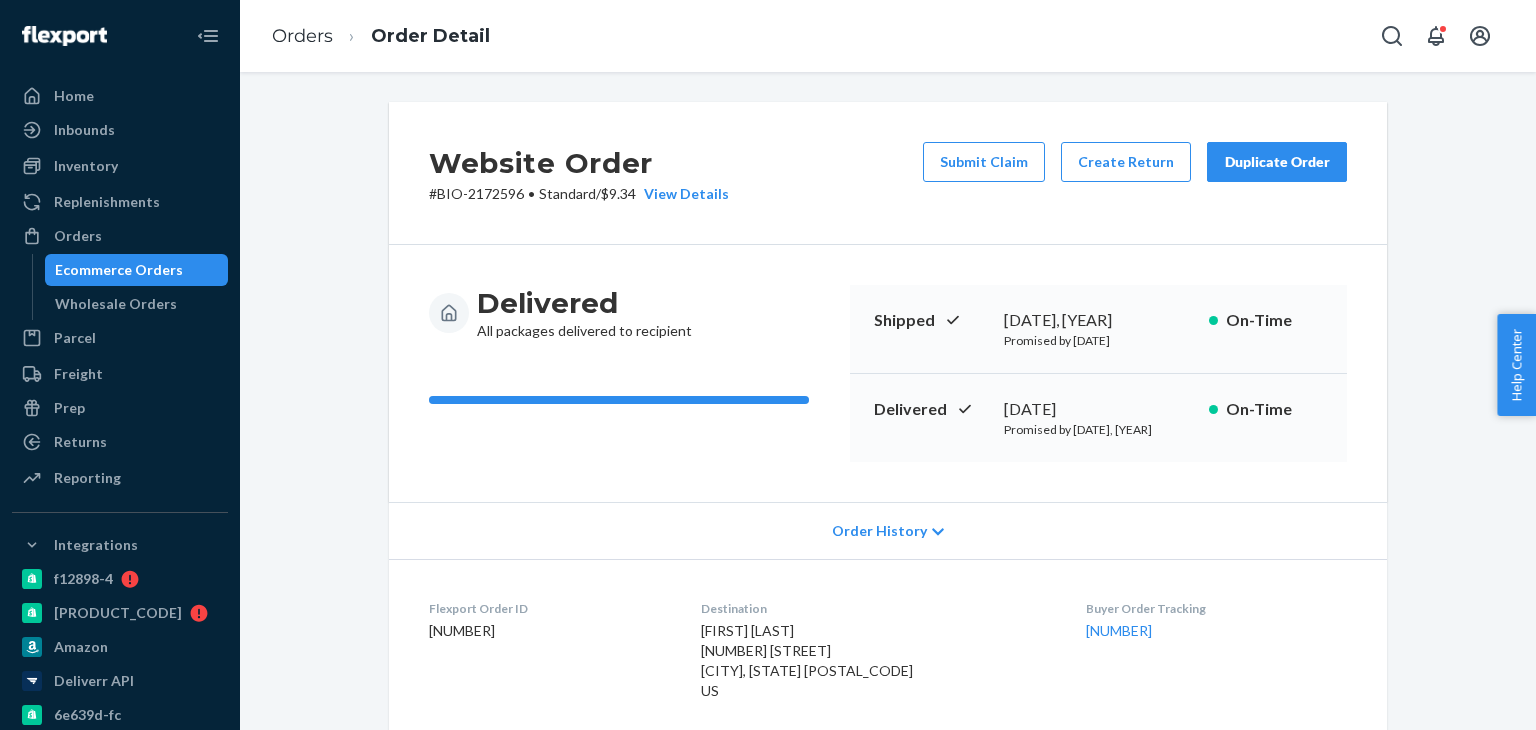 click on "# [PRODUCT_CODE] • Standard  /  [PRICE] View Details" at bounding box center [579, 194] 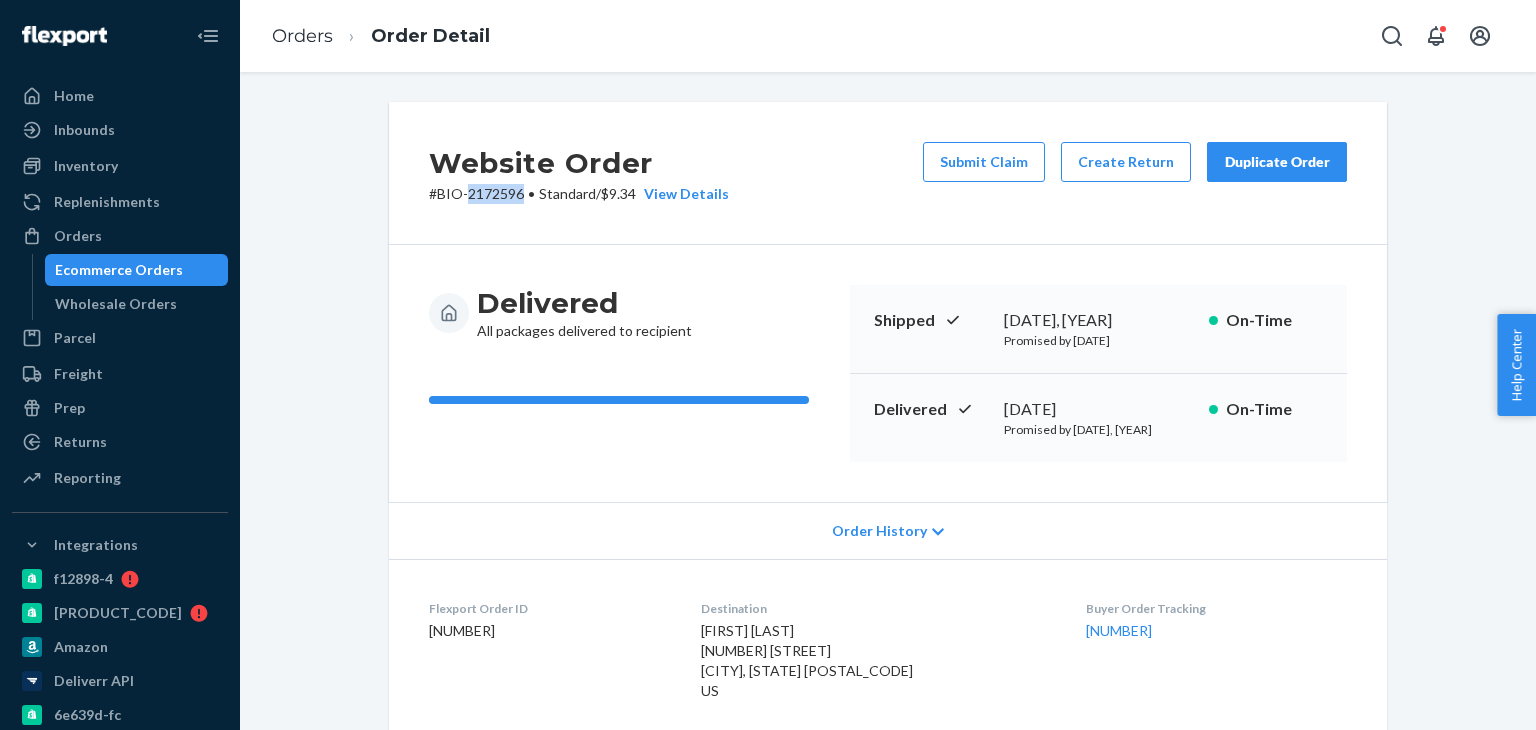 click on "# [PRODUCT_CODE] • Standard  /  [PRICE] View Details" at bounding box center [579, 194] 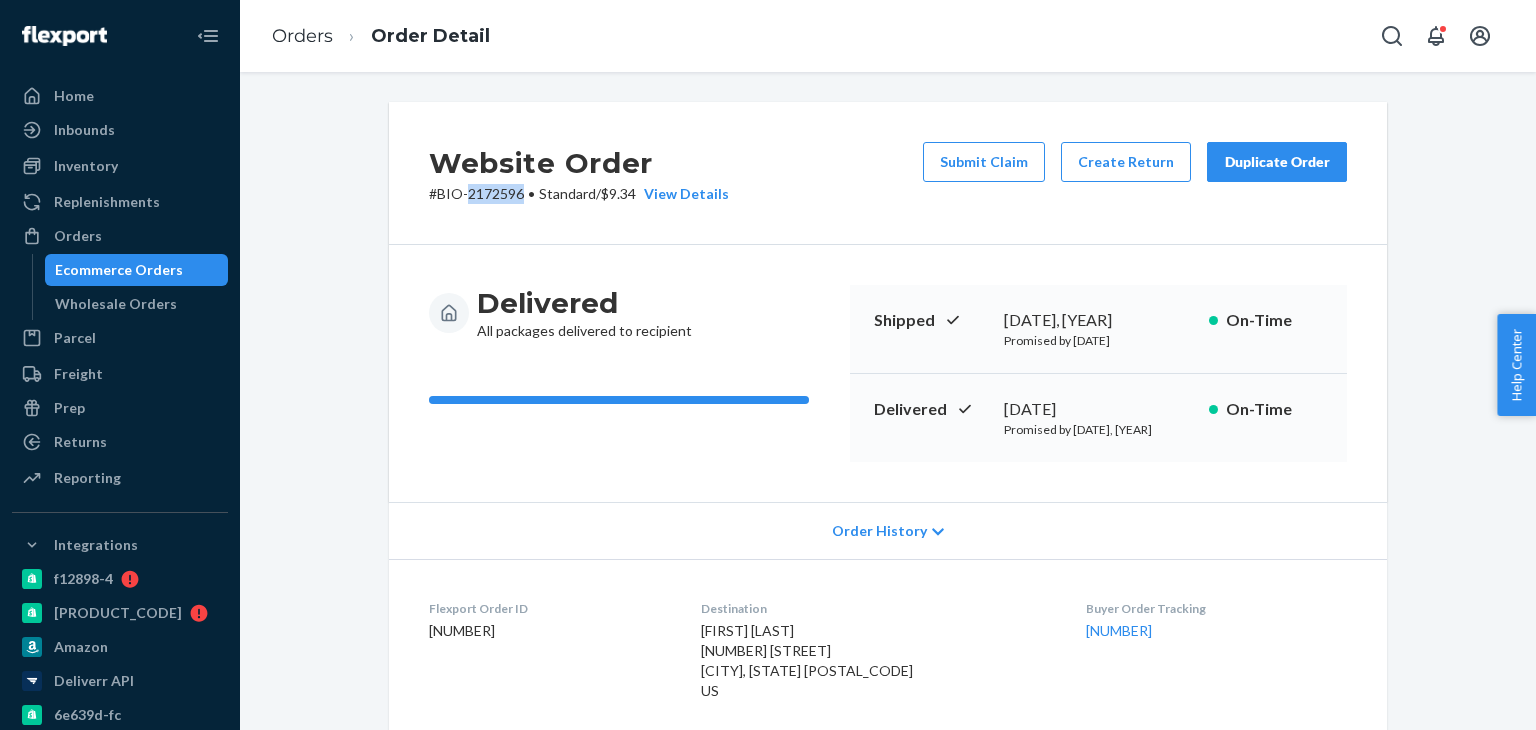 click on "Ecommerce Orders" at bounding box center (119, 270) 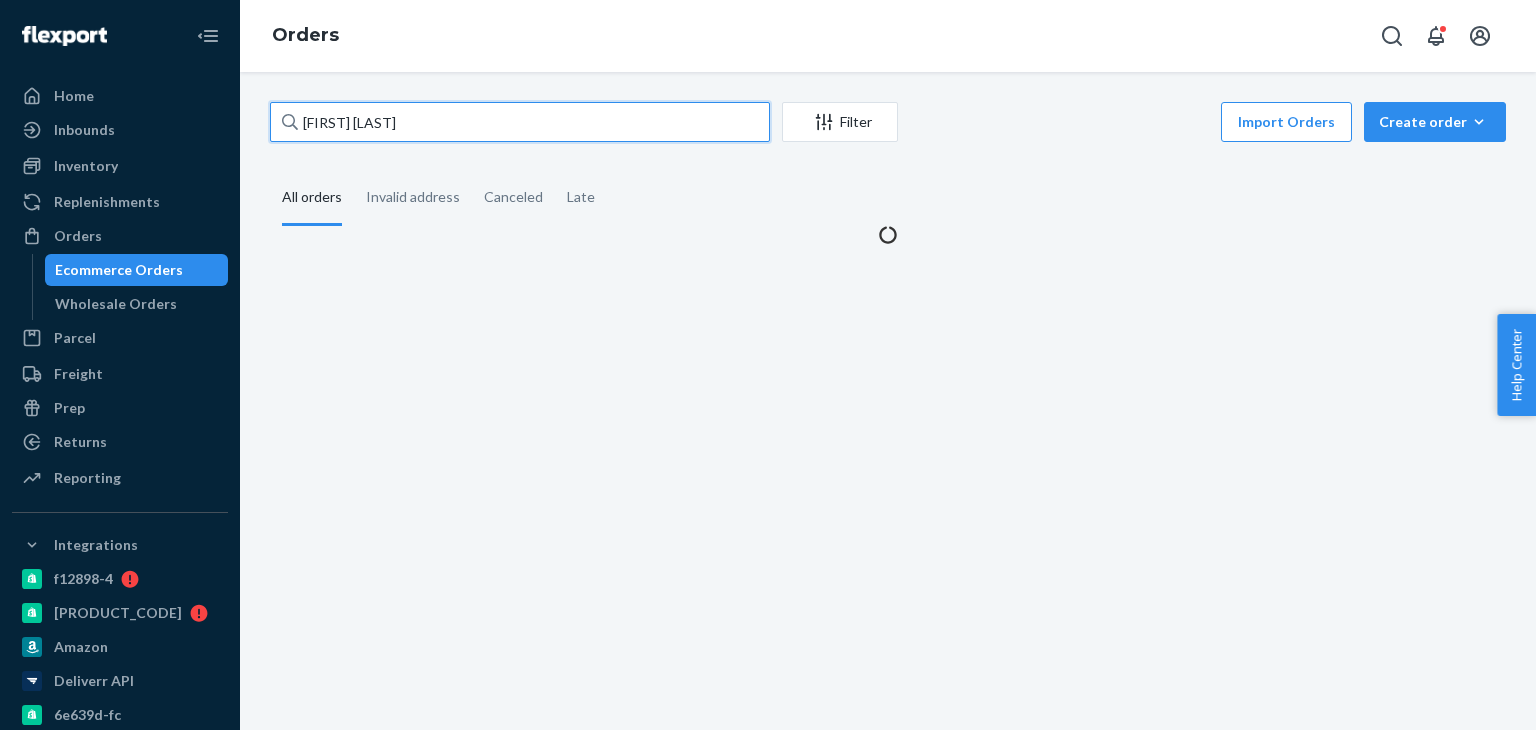 drag, startPoint x: 391, startPoint y: 122, endPoint x: 401, endPoint y: 125, distance: 10.440307 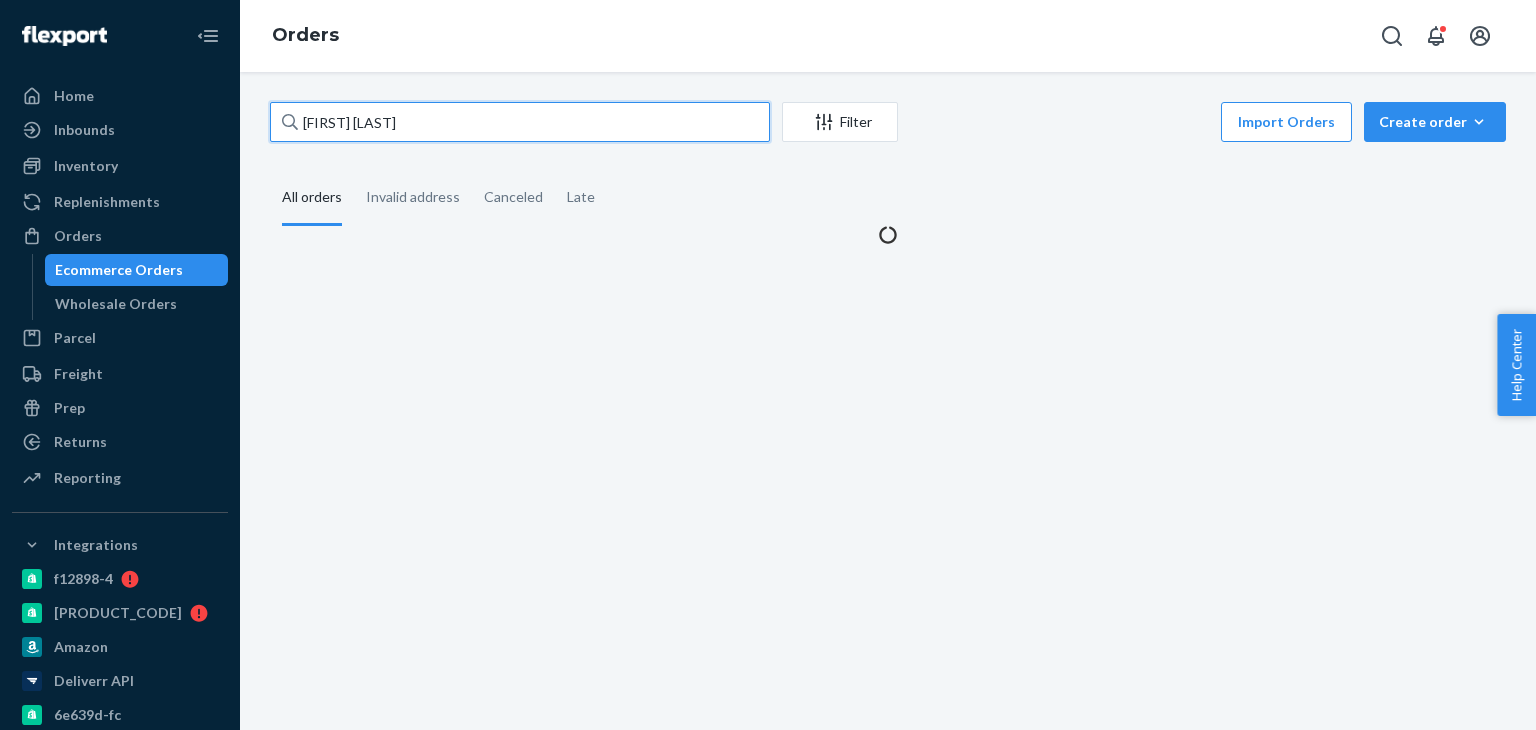paste on "2085285" 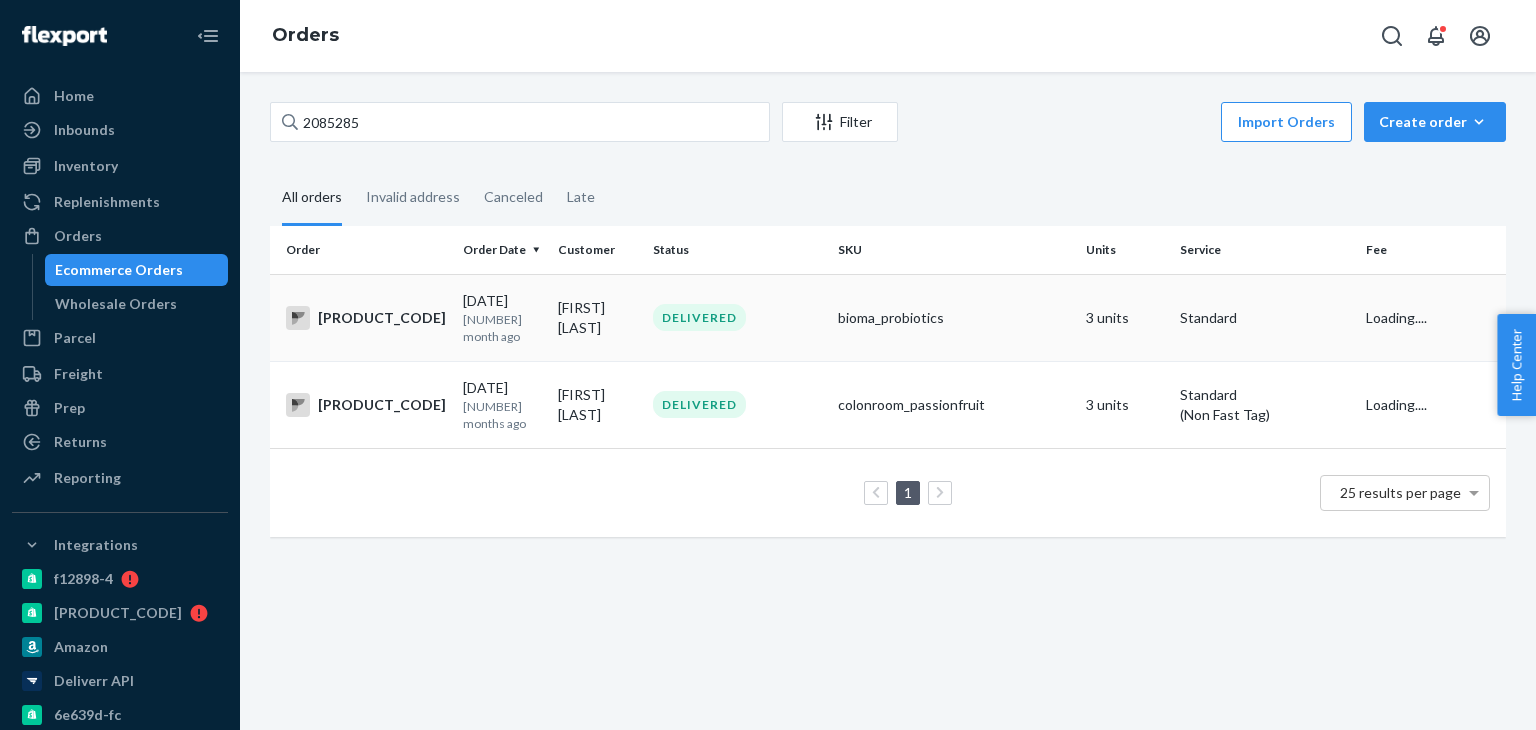click on "[PRODUCT_CODE]" at bounding box center [366, 318] 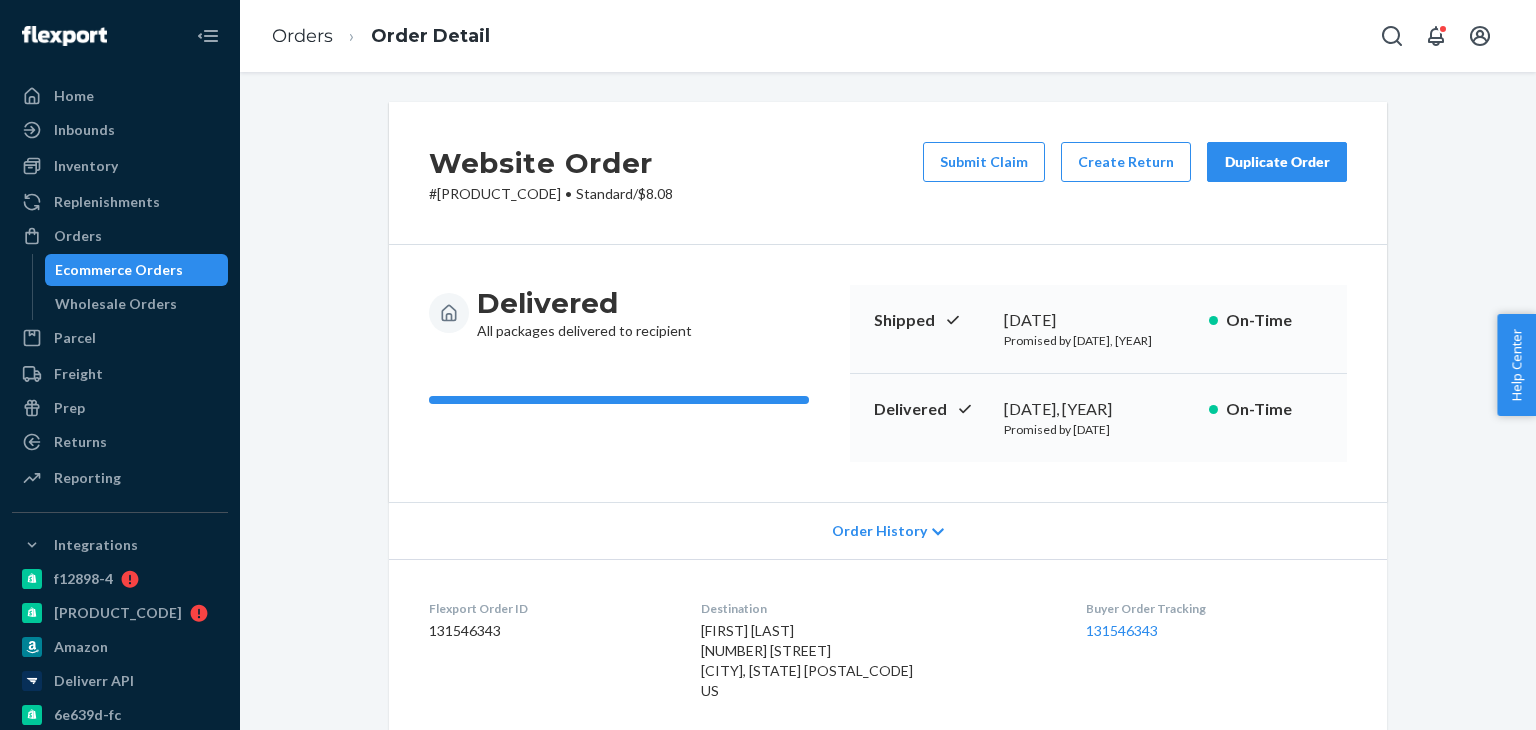 click on "Website Order # BIO-2085285 • Standard  /  $8.08 Submit Claim Create Return Duplicate Order" at bounding box center [888, 173] 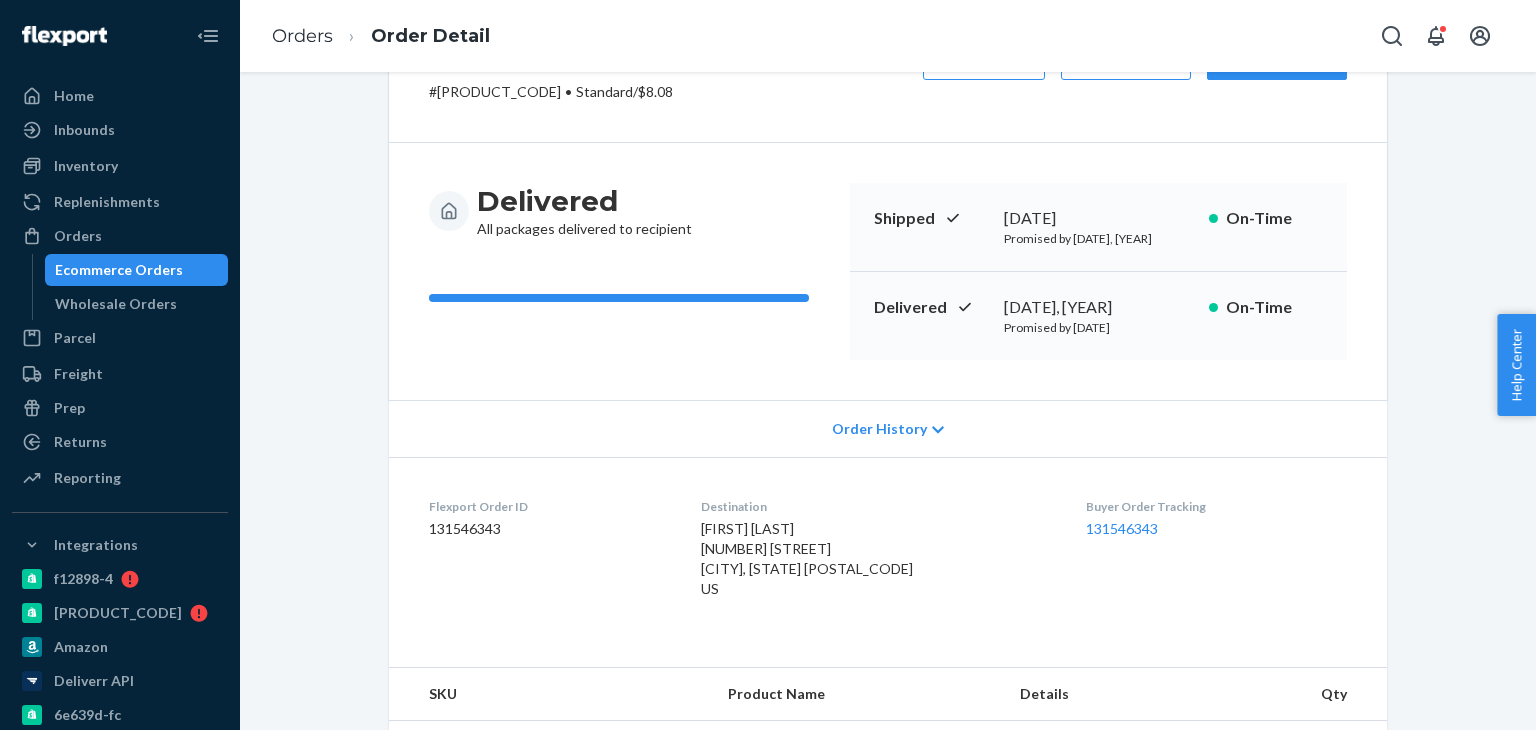 scroll, scrollTop: 200, scrollLeft: 0, axis: vertical 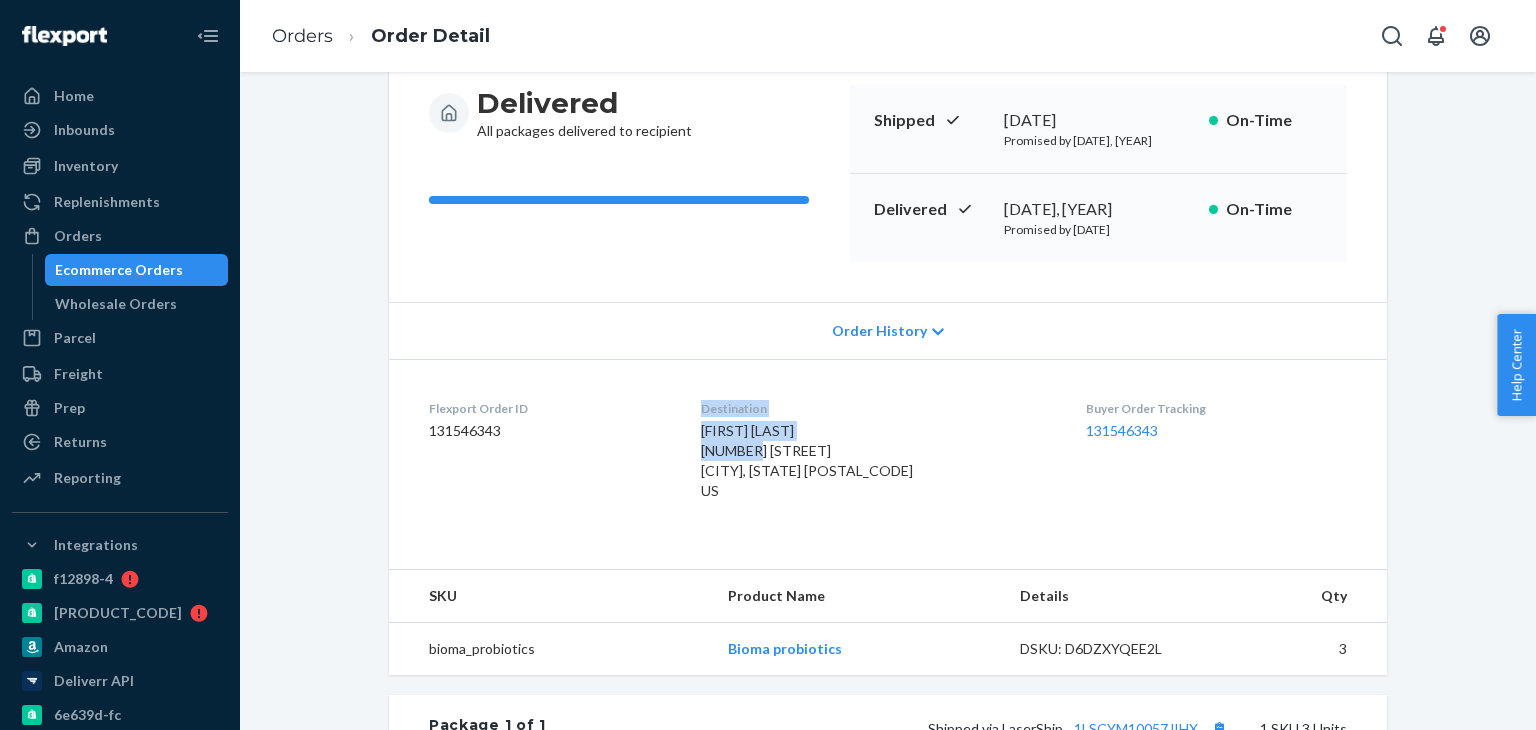drag, startPoint x: 681, startPoint y: 465, endPoint x: 750, endPoint y: 453, distance: 70.035706 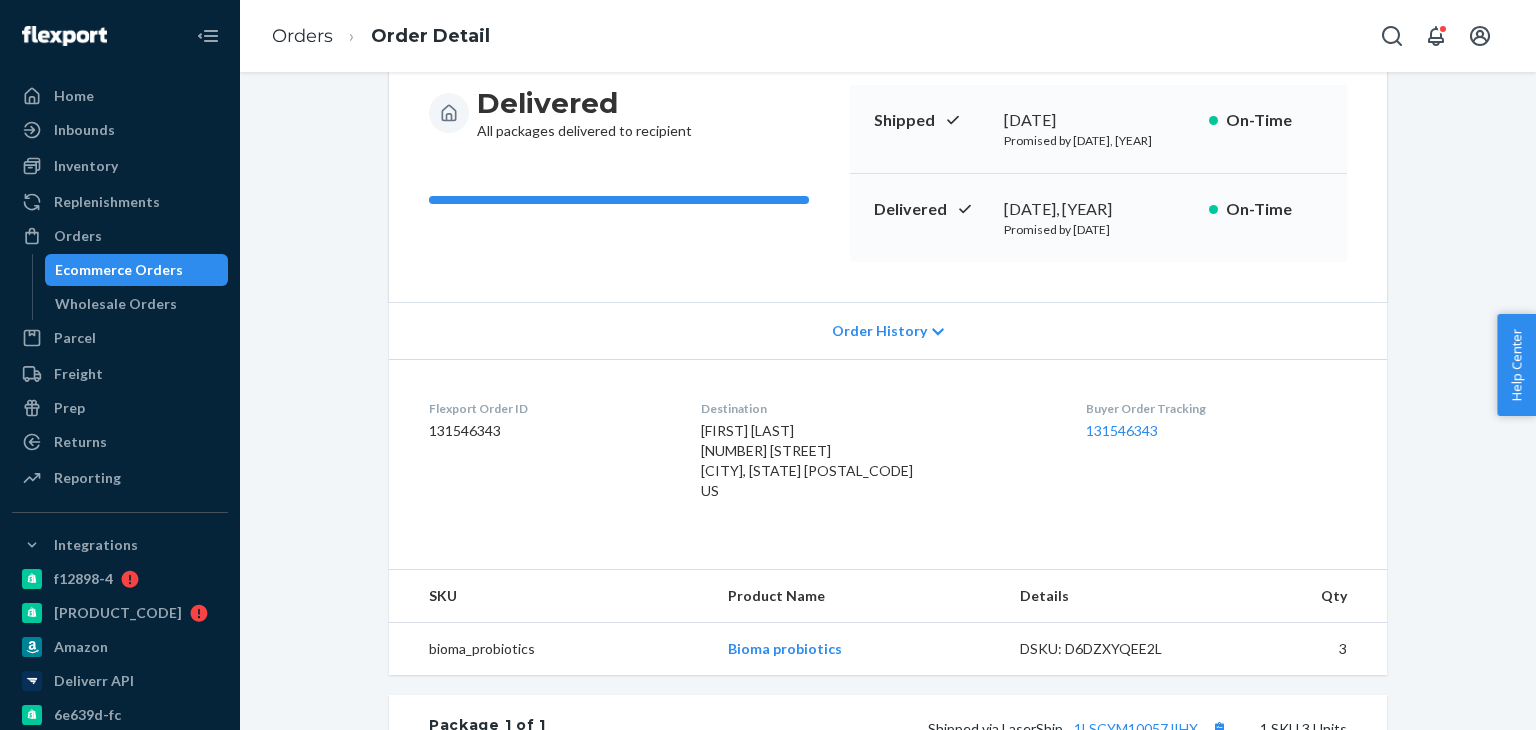 click on "Flexport Order ID 131546343 Destination [FIRST] [LAST]
[NUMBER] [STREET]
[CITY], [STATE] [POSTAL_CODE]
US Buyer Order Tracking 131546343" at bounding box center [888, 454] 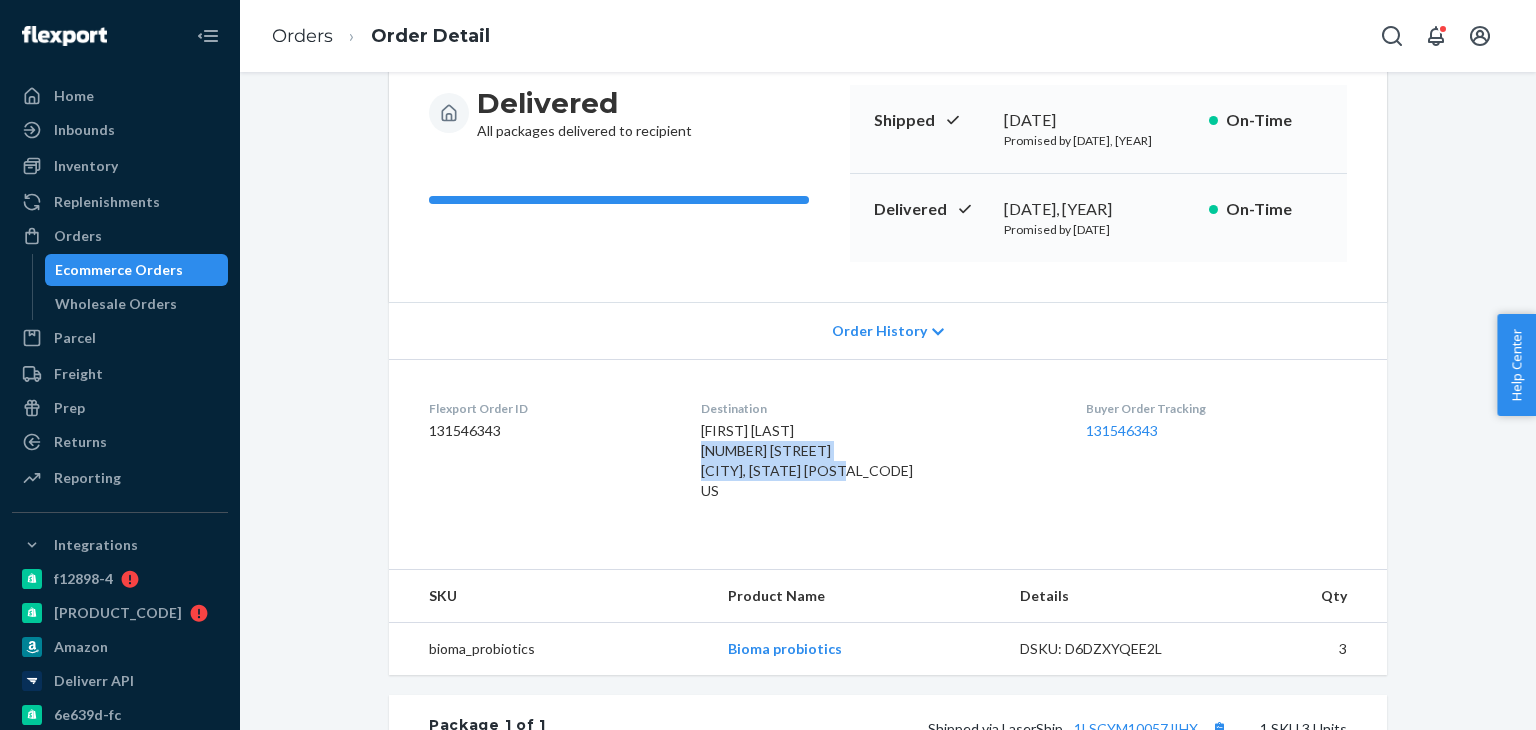 drag, startPoint x: 689, startPoint y: 456, endPoint x: 852, endPoint y: 473, distance: 163.88411 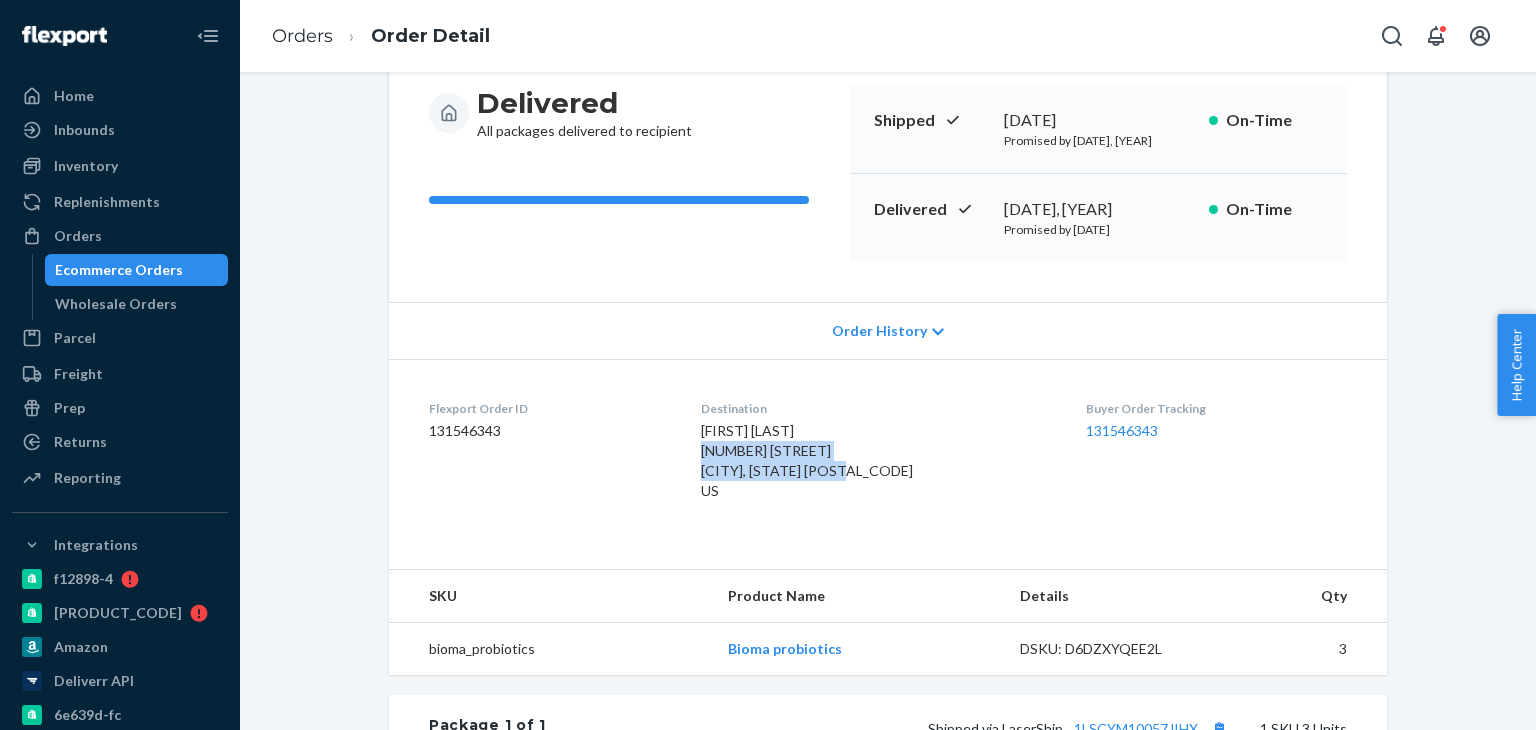click on "Flexport Order ID 131546343 Destination [FIRST] [LAST]
[NUMBER] [STREET]
[CITY], [STATE] [POSTAL_CODE]
US Buyer Order Tracking 131546343" at bounding box center [888, 454] 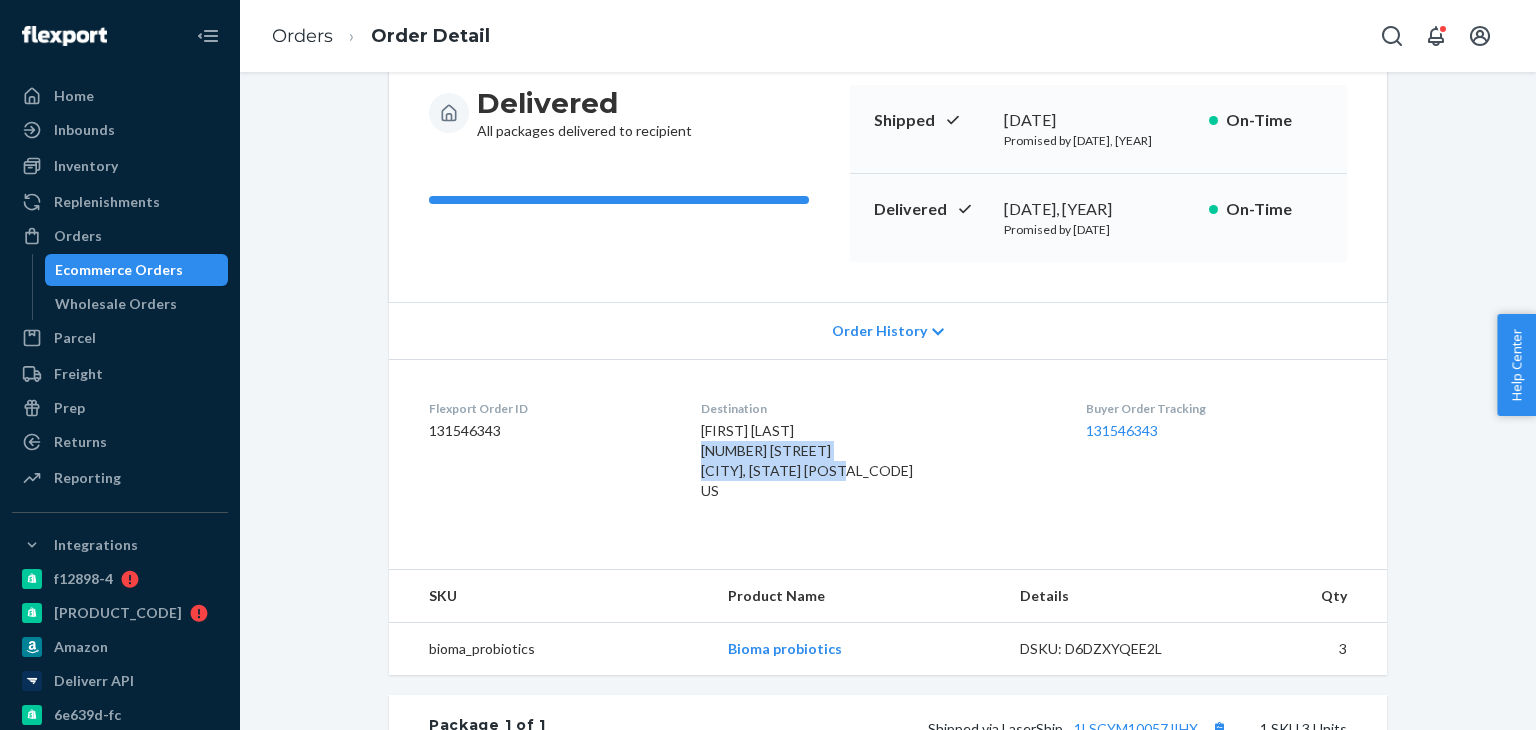 copy on "[NUMBER] [STREET]
[CITY], [STATE] [POSTAL_CODE]" 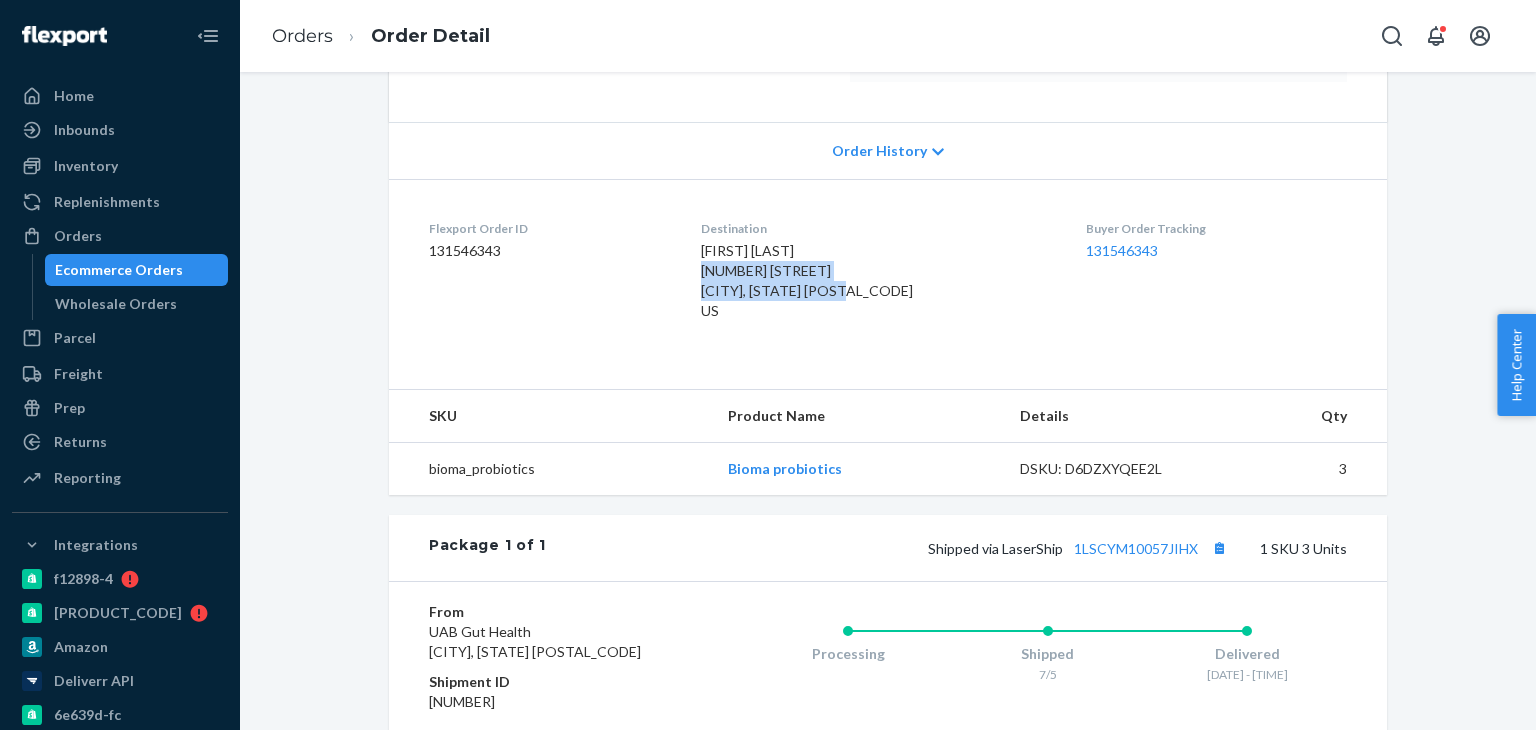 scroll, scrollTop: 500, scrollLeft: 0, axis: vertical 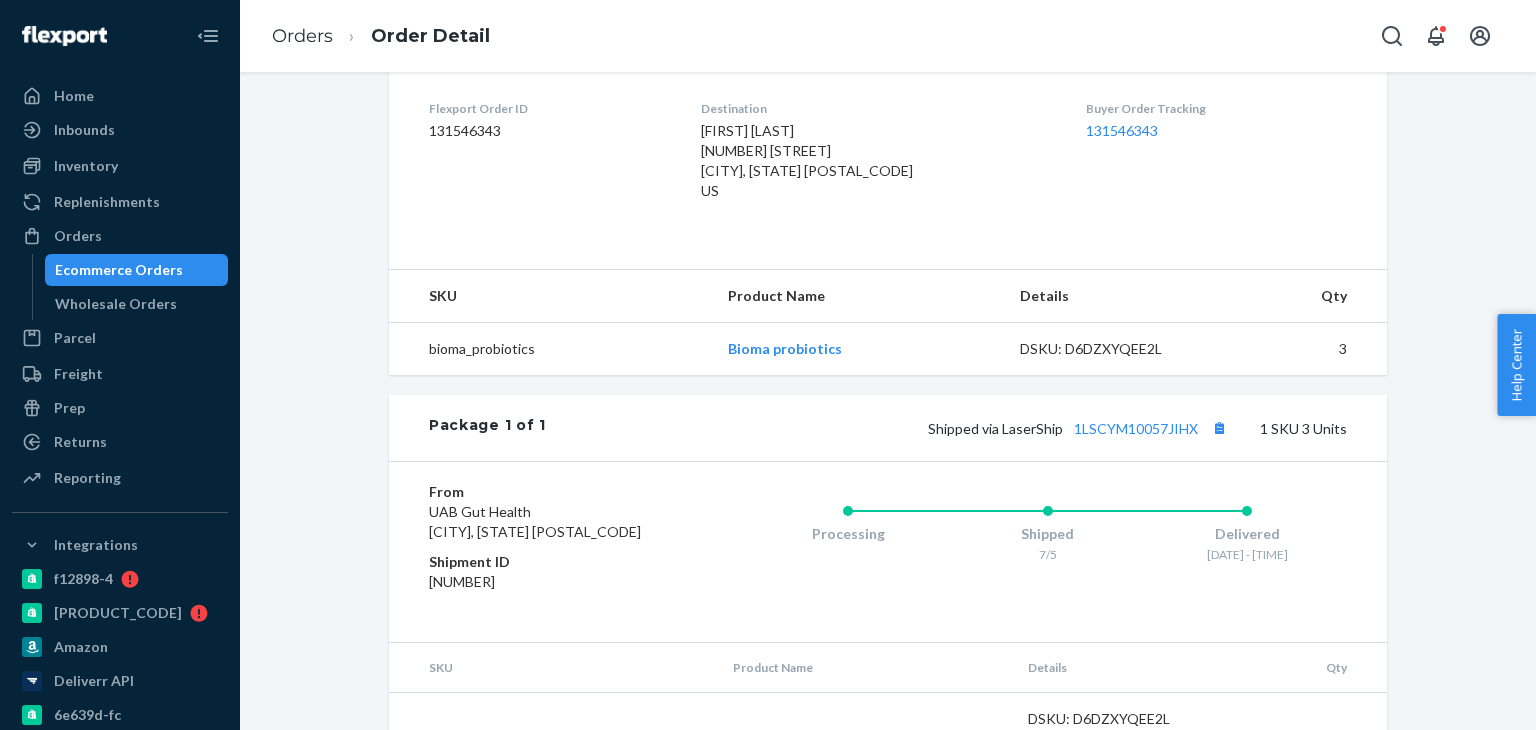 click on "Website Order # BIO-2085285 • Standard  /  $8.08 Submit Claim Create Return Duplicate Order Delivered All packages delivered to recipient Shipped [DATE], [YEAR] Promised by [DATE] On-Time Delivered [DATE] Promised by [DATE] On-Time Order History Flexport Order ID 131546343 Destination [FIRST] [LAST]
[NUMBER] [STREET]
[CITY], [STATE] [POSTAL_CODE]
US Buyer Order Tracking 131546343 SKU Product Name Details Qty bioma_probiotics Bioma probiotics DSKU: D6DZXYQEE2L 3 Package 1 of 1 Shipped via LaserShip   1LSCYM10057JIHX 1   SKU   3   Units From UAB Gut Health
Moreland, [STATE] [POSTAL_CODE] Shipment ID 81609188 Processing Shipped [DATE] Delivered [DATE] - 1am EDT SKU Product Name Details Qty bioma_probiotics Bioma probiotics DSKU: D6DZXYQEE2L Lot Number: 03252584 Expiration Date: [DATE], [YEAR] 3" at bounding box center [888, 205] 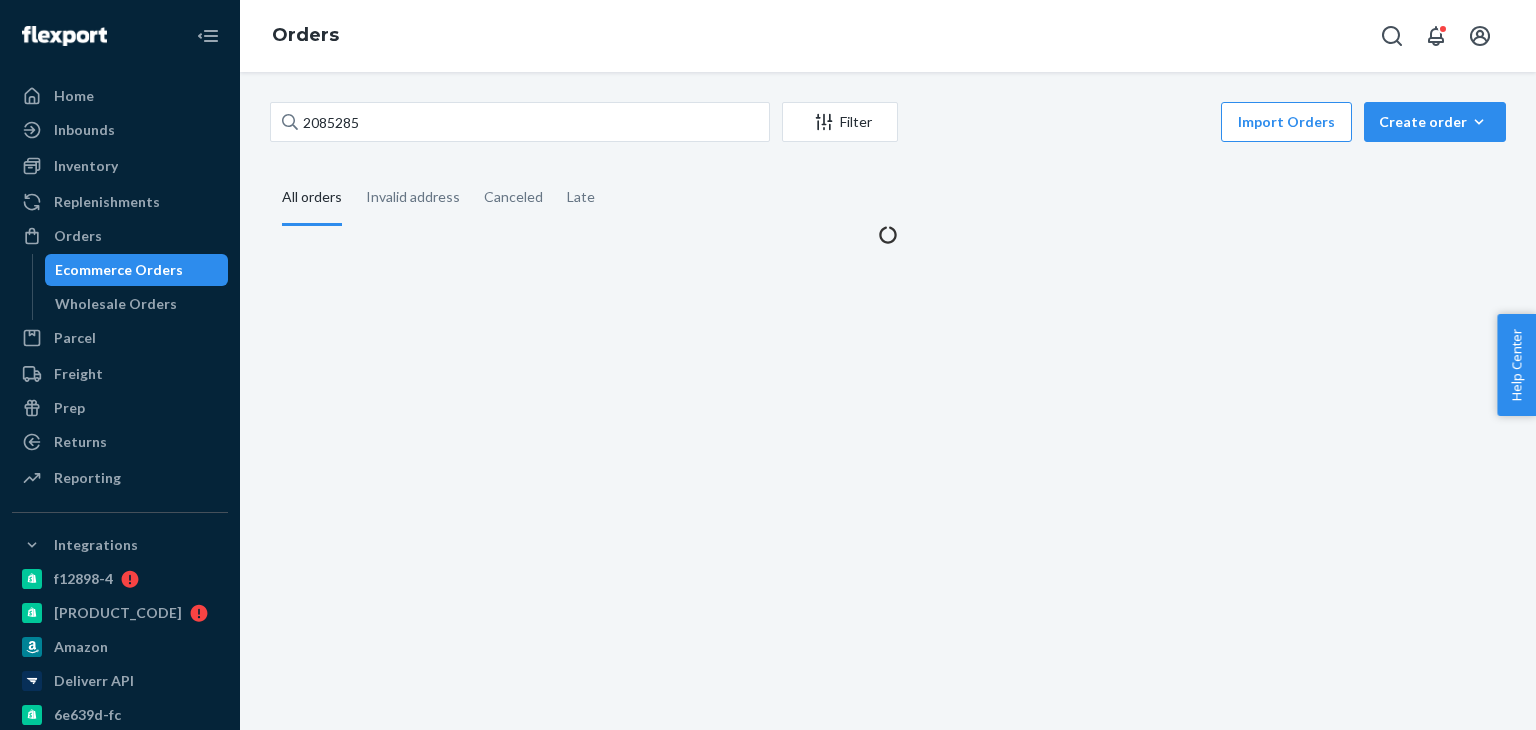 scroll, scrollTop: 0, scrollLeft: 0, axis: both 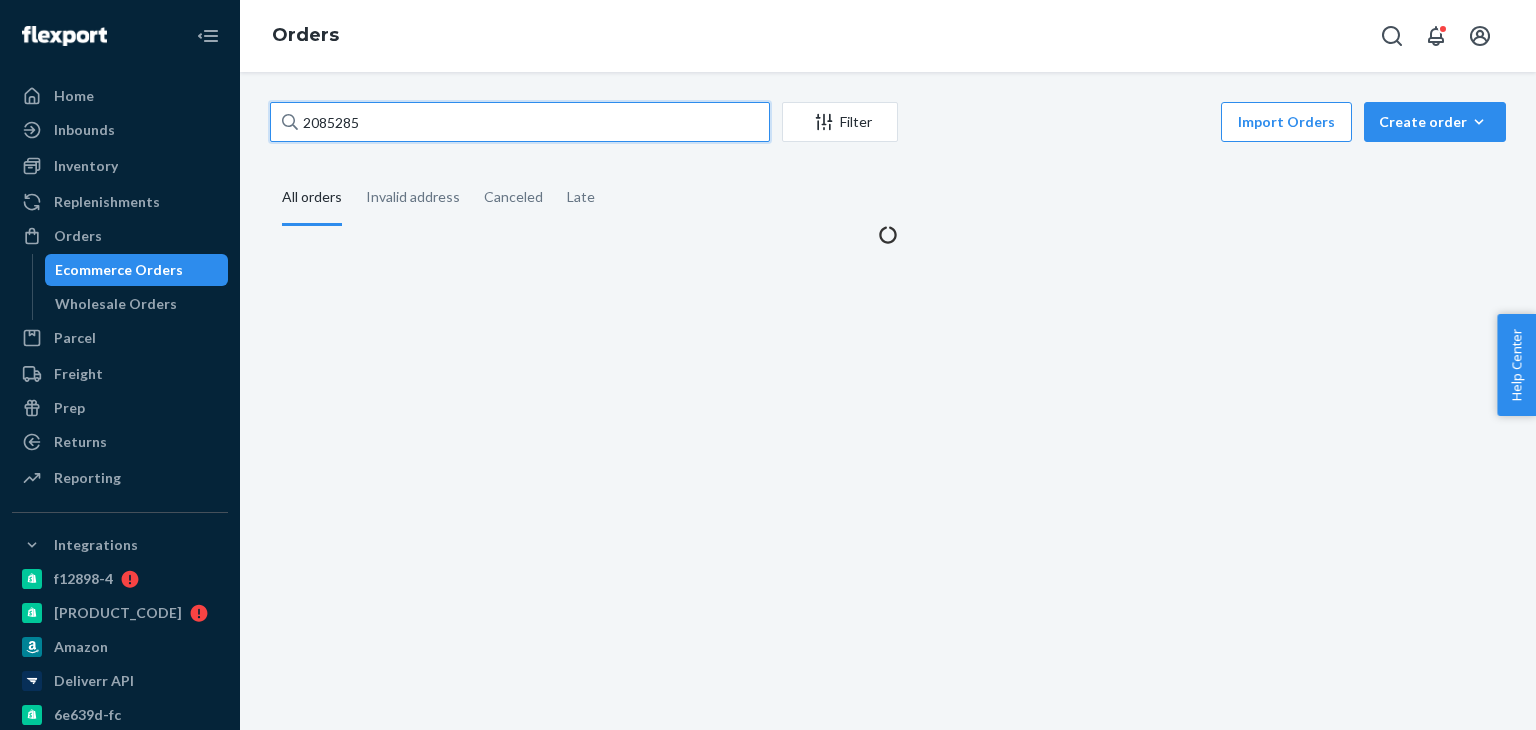 click on "2085285" at bounding box center (520, 122) 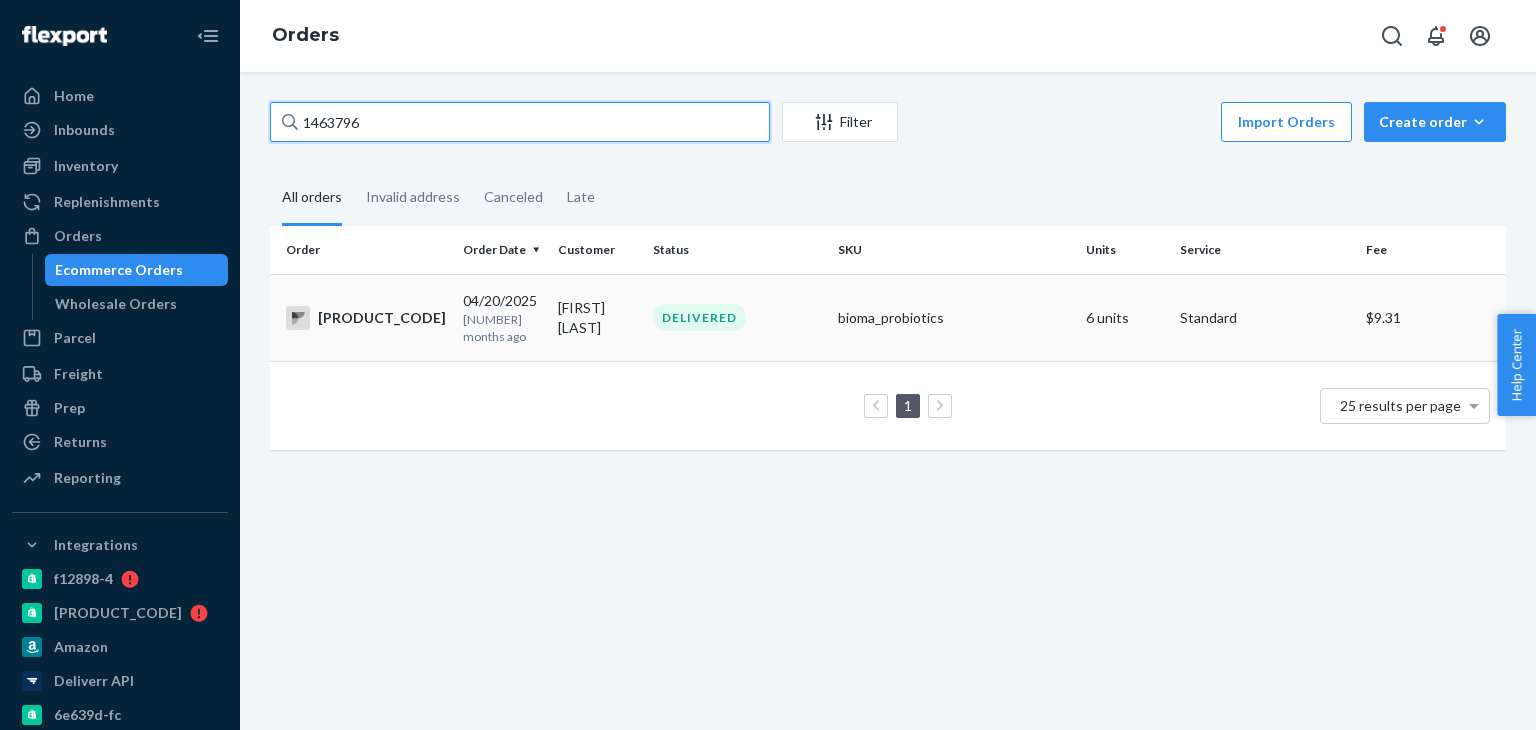 type on "1463796" 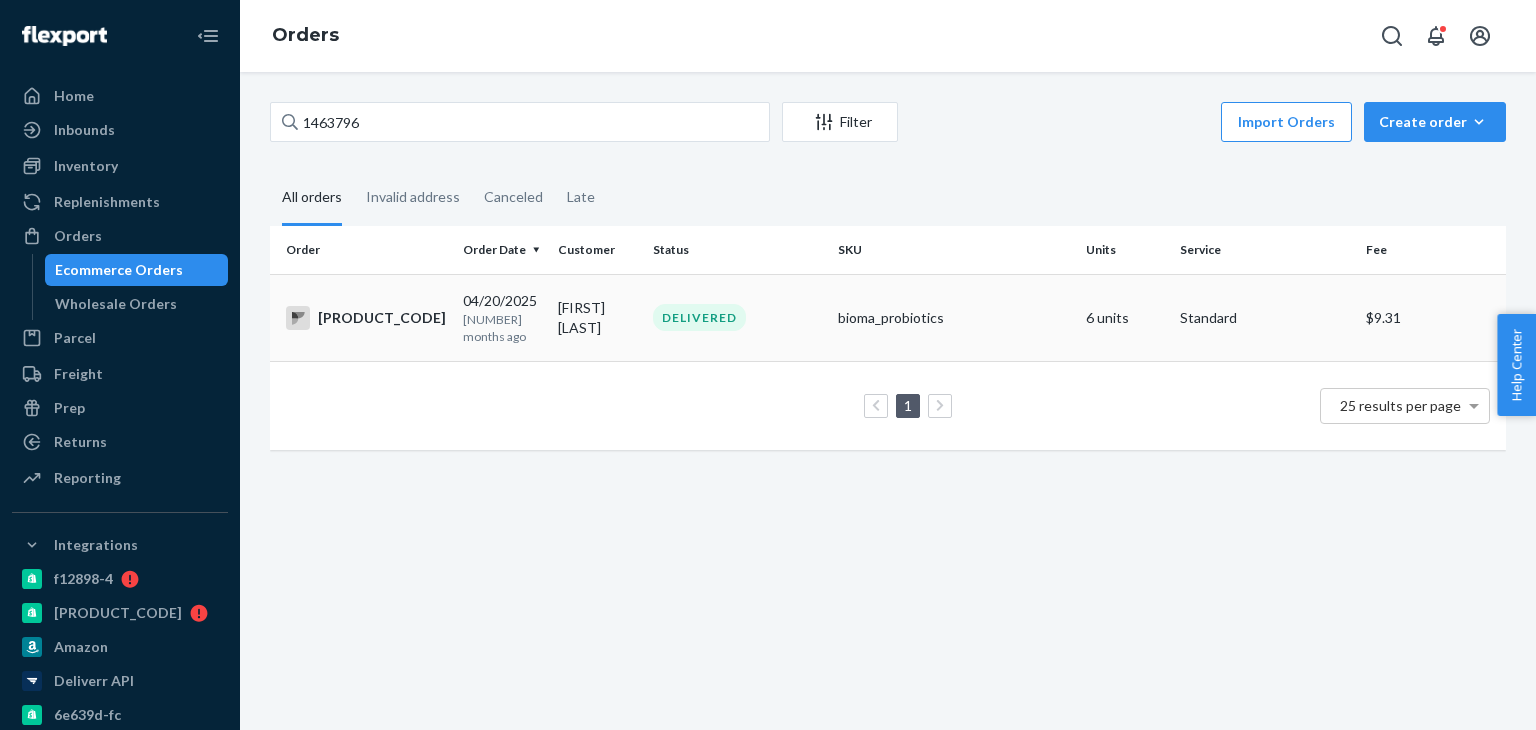 click on "[PRODUCT_CODE]" at bounding box center [366, 318] 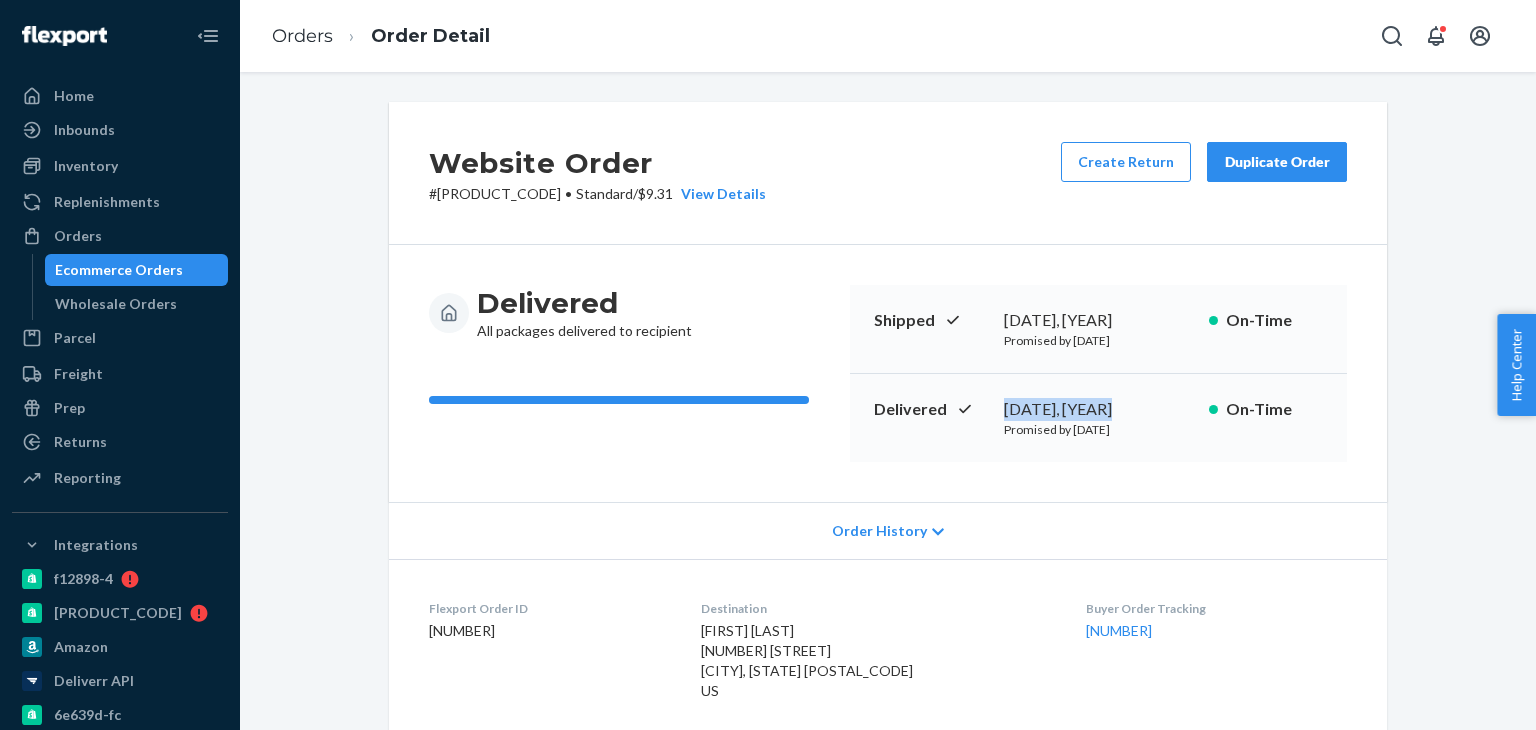 drag, startPoint x: 1100, startPoint y: 405, endPoint x: 989, endPoint y: 395, distance: 111.44954 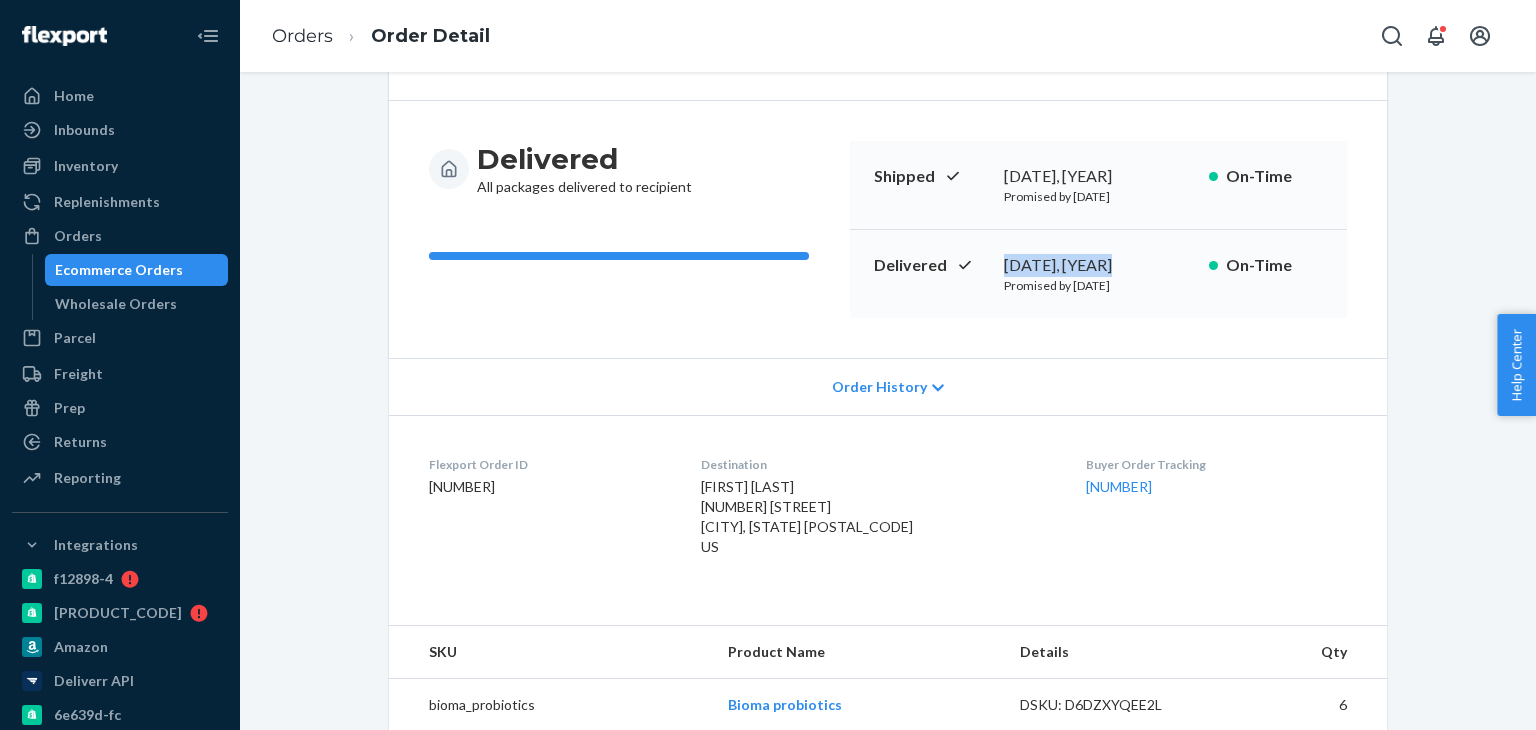 scroll, scrollTop: 300, scrollLeft: 0, axis: vertical 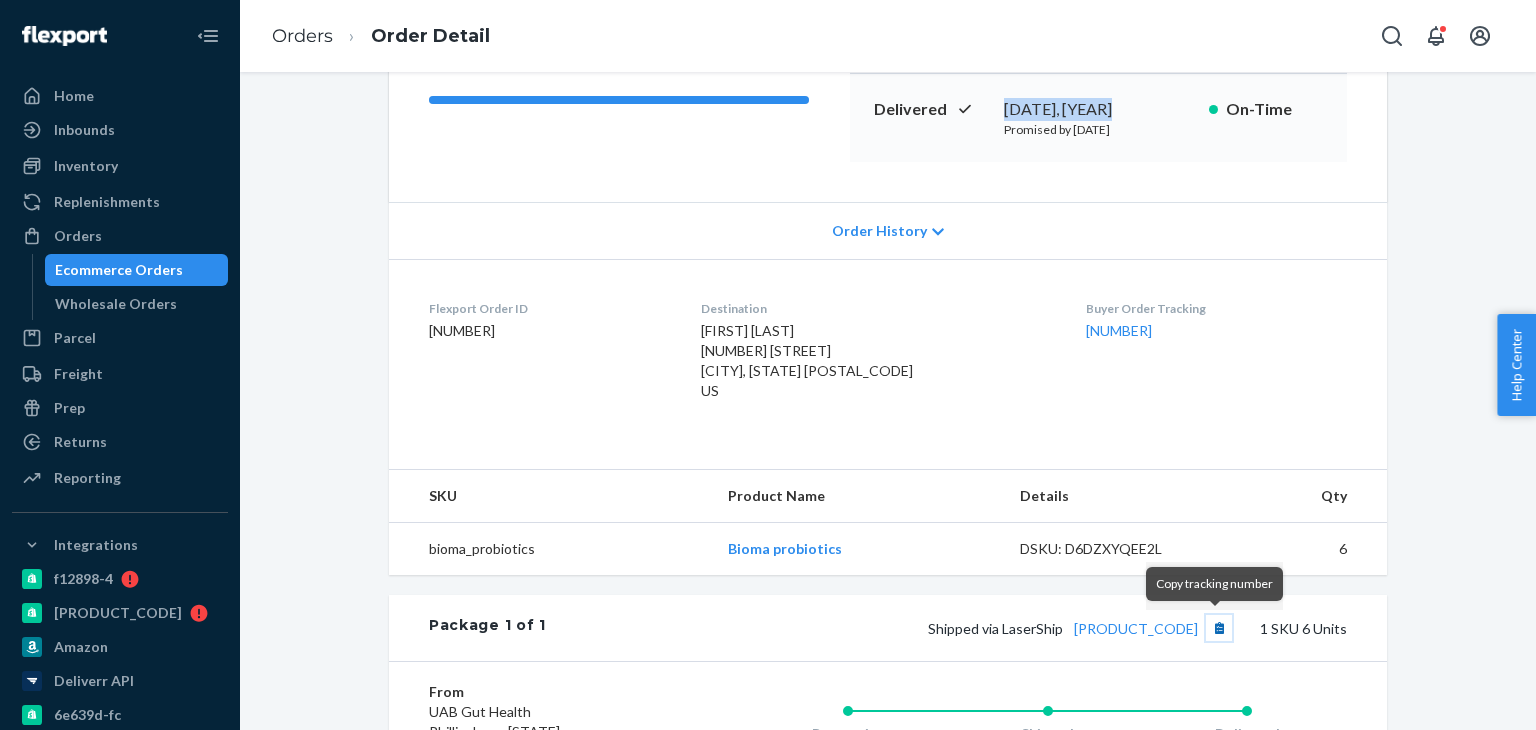 click at bounding box center (1219, 628) 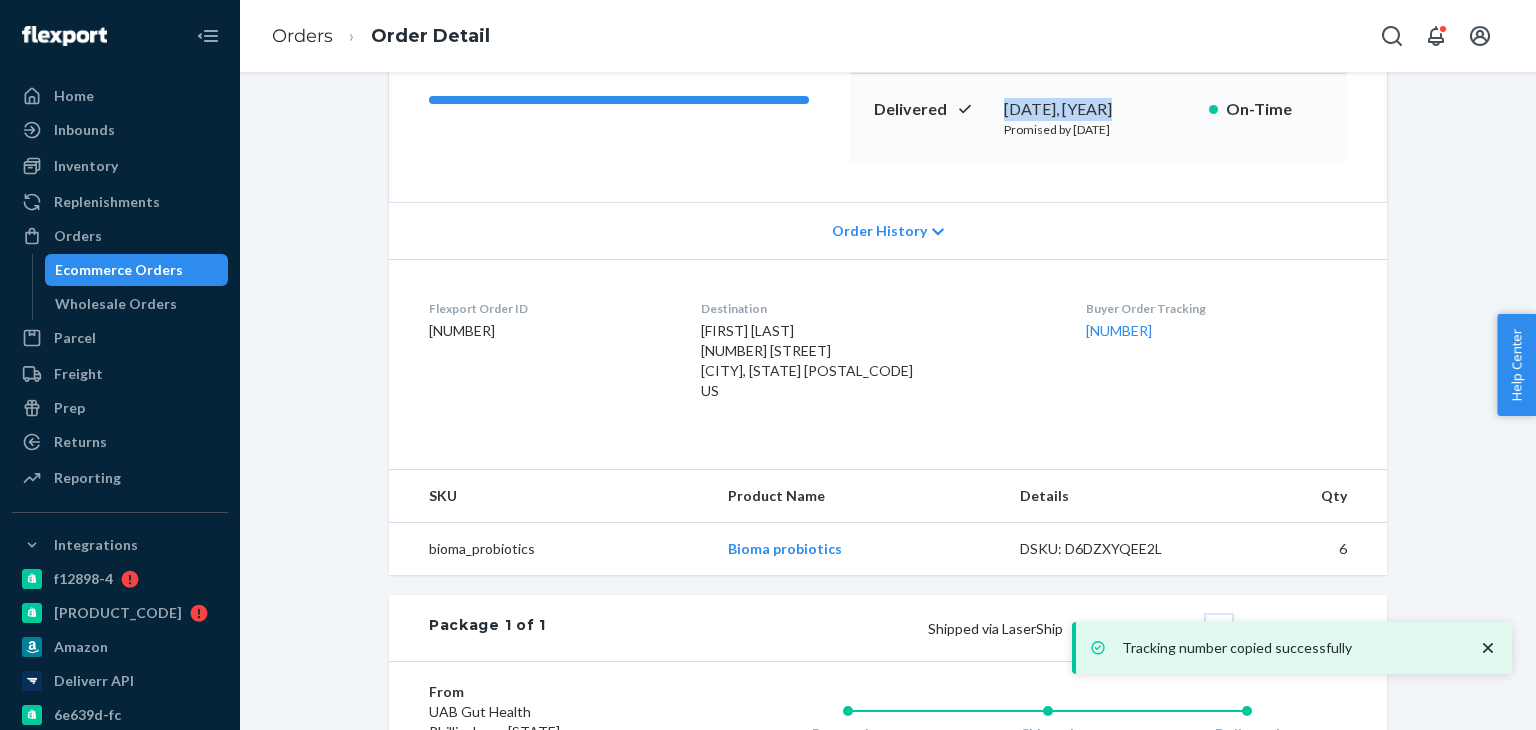 type 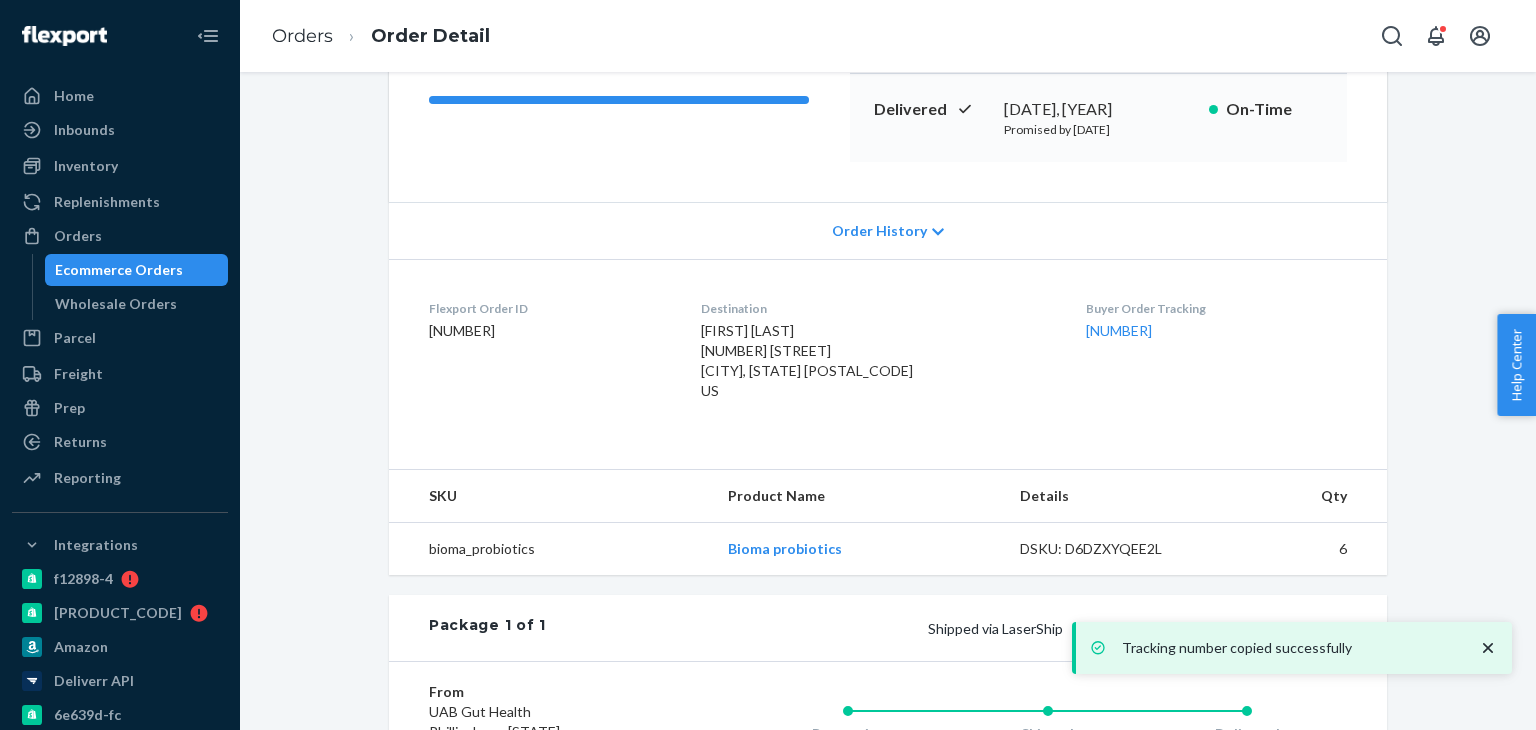 click on "Tracking number copied successfully" at bounding box center (1292, 648) 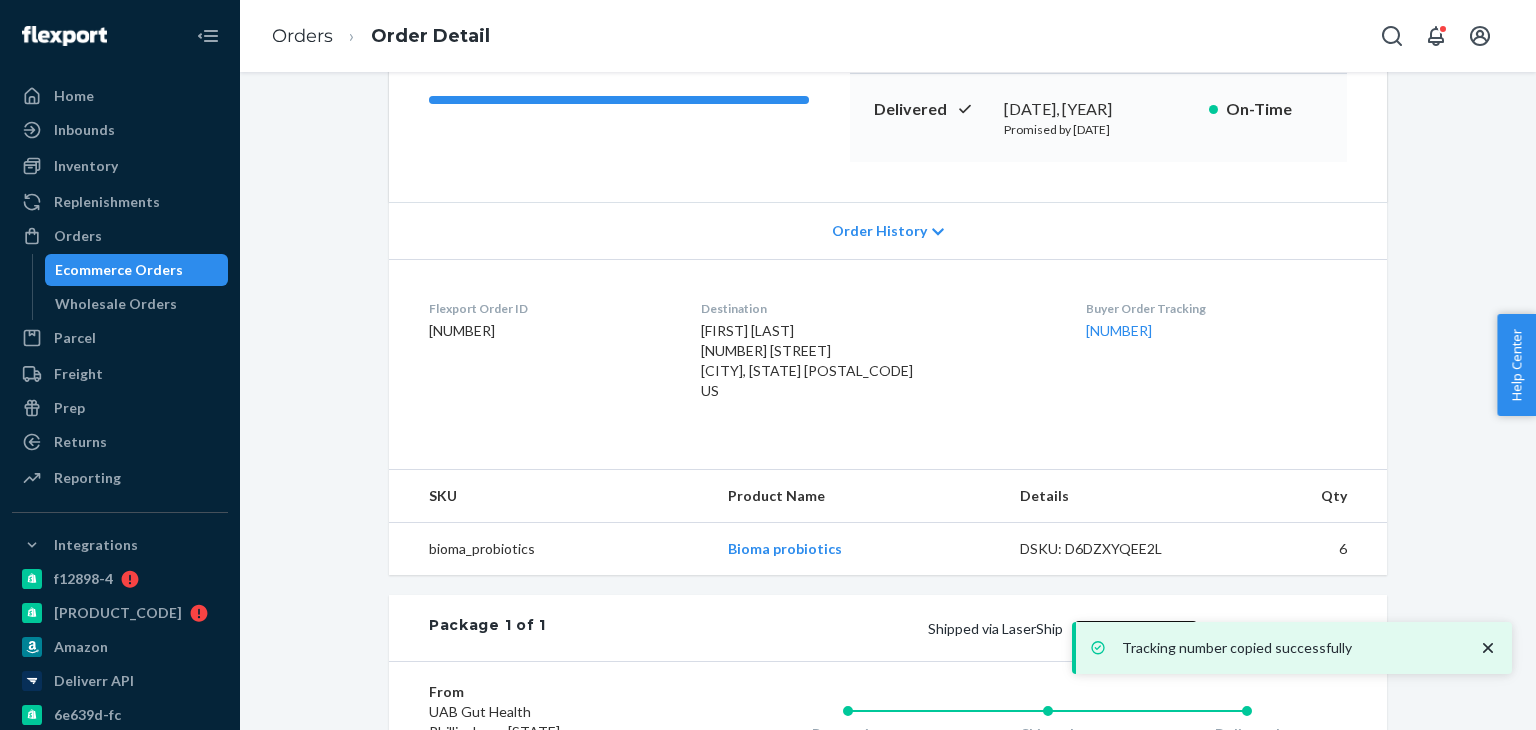 click on "[PRODUCT_CODE]" at bounding box center [1136, 628] 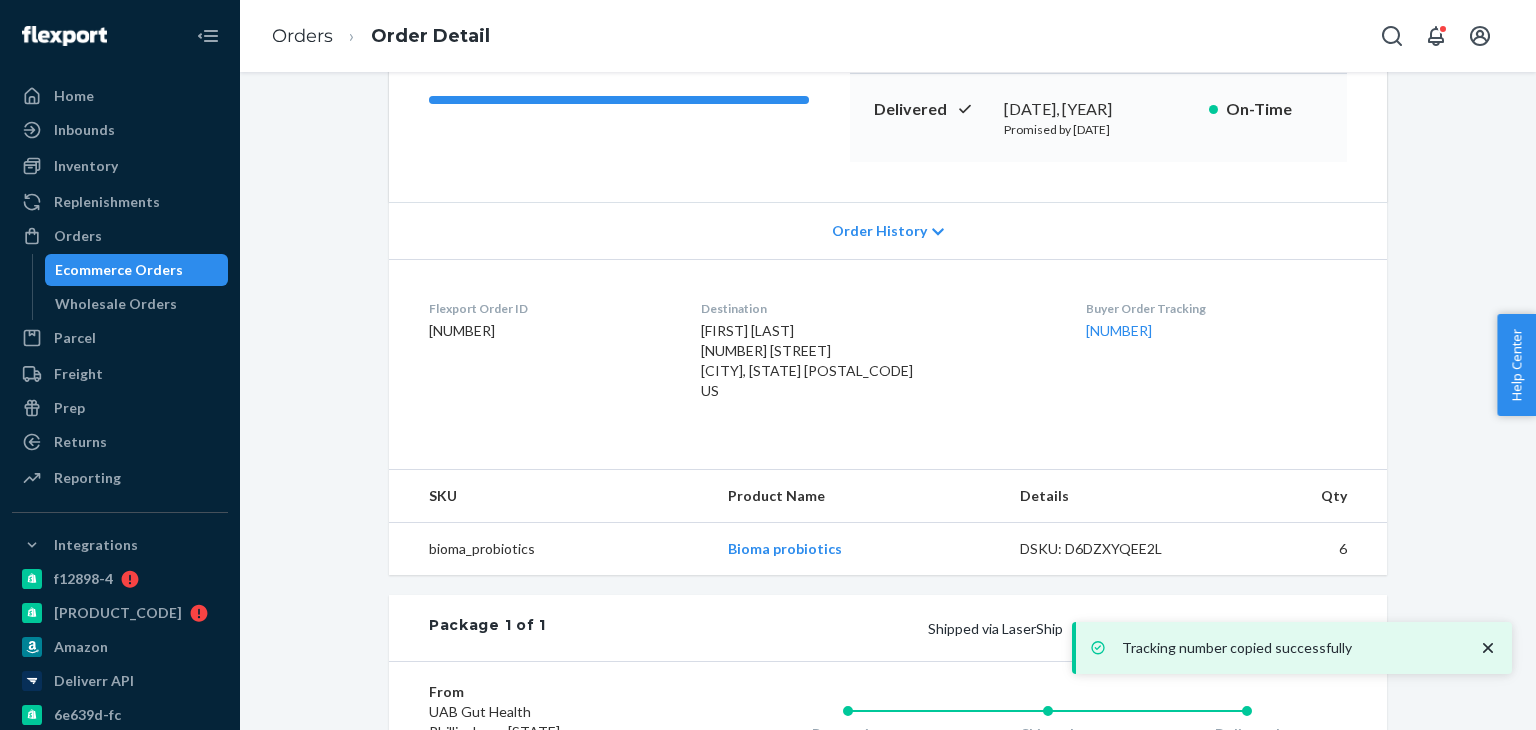 click on "Website Order # BIO-1463796 • Standard  /  $9.31 View Details Create Return Duplicate Order Delivered All packages delivered to recipient Shipped [DATE], [YEAR] Promised by [DATE] On-Time Delivered [DATE] Promised by [DATE] On-Time Order History Flexport Order ID 127178538 Destination [FIRST] [LAST]
[NUMBER] [STREET]
[CITY], [STATE] [POSTAL_CODE]
US Buyer Order Tracking 127178538 SKU Product Name Details Qty bioma_probiotics Bioma probiotics DSKU: D6DZXYQEE2L 6 Package 1 of 1 Shipped via LaserShip   1LSCYM1004XTCNP 1   SKU   6   Units From UAB Gut Health
Phillipsburg, [STATE] [POSTAL_CODE] Shipment ID 77382803 Processing Shipped [DATE] Delivered [DATE] - 10pm EDT SKU Product Name Details Qty bioma_probiotics Bioma probiotics DSKU: D6DZXYQEE2L Lot Number: 121924104 Expiration Date: [DATE], [YEAR] 6" at bounding box center [888, 425] 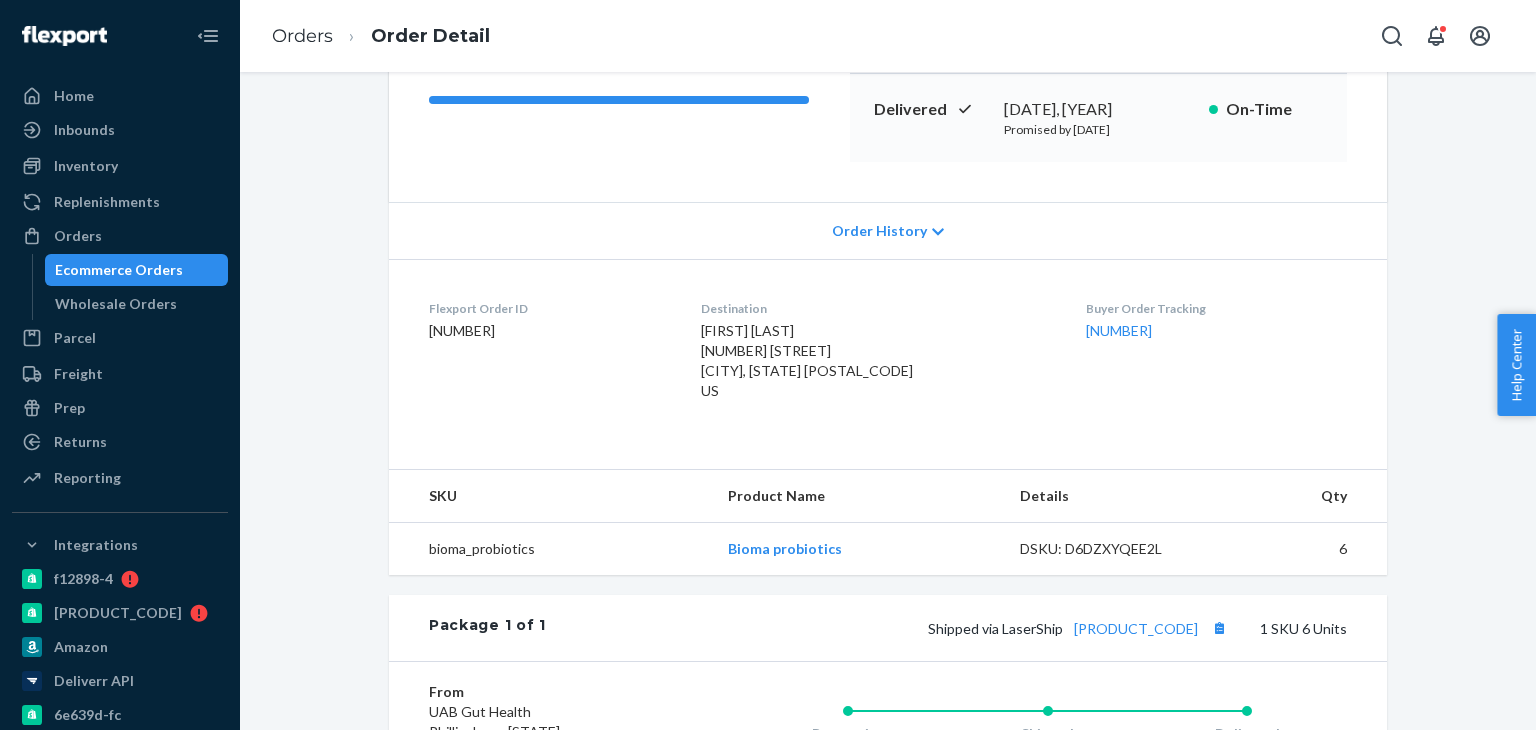 click on "Website Order # BIO-1463796 • Standard  /  $9.31 View Details Create Return Duplicate Order Delivered All packages delivered to recipient Shipped [DATE], [YEAR] Promised by [DATE] On-Time Delivered [DATE] Promised by [DATE] On-Time Order History Flexport Order ID 127178538 Destination [FIRST] [LAST]
[NUMBER] [STREET]
[CITY], [STATE] [POSTAL_CODE]
US Buyer Order Tracking 127178538 SKU Product Name Details Qty bioma_probiotics Bioma probiotics DSKU: D6DZXYQEE2L 6 Package 1 of 1 Shipped via LaserShip   1LSCYM1004XTCNP 1   SKU   6   Units From UAB Gut Health
Phillipsburg, [STATE] [POSTAL_CODE] Shipment ID 77382803 Processing Shipped [DATE] Delivered [DATE] - 10pm EDT SKU Product Name Details Qty bioma_probiotics Bioma probiotics DSKU: D6DZXYQEE2L Lot Number: 121924104 Expiration Date: [DATE], [YEAR] 6" at bounding box center (888, 425) 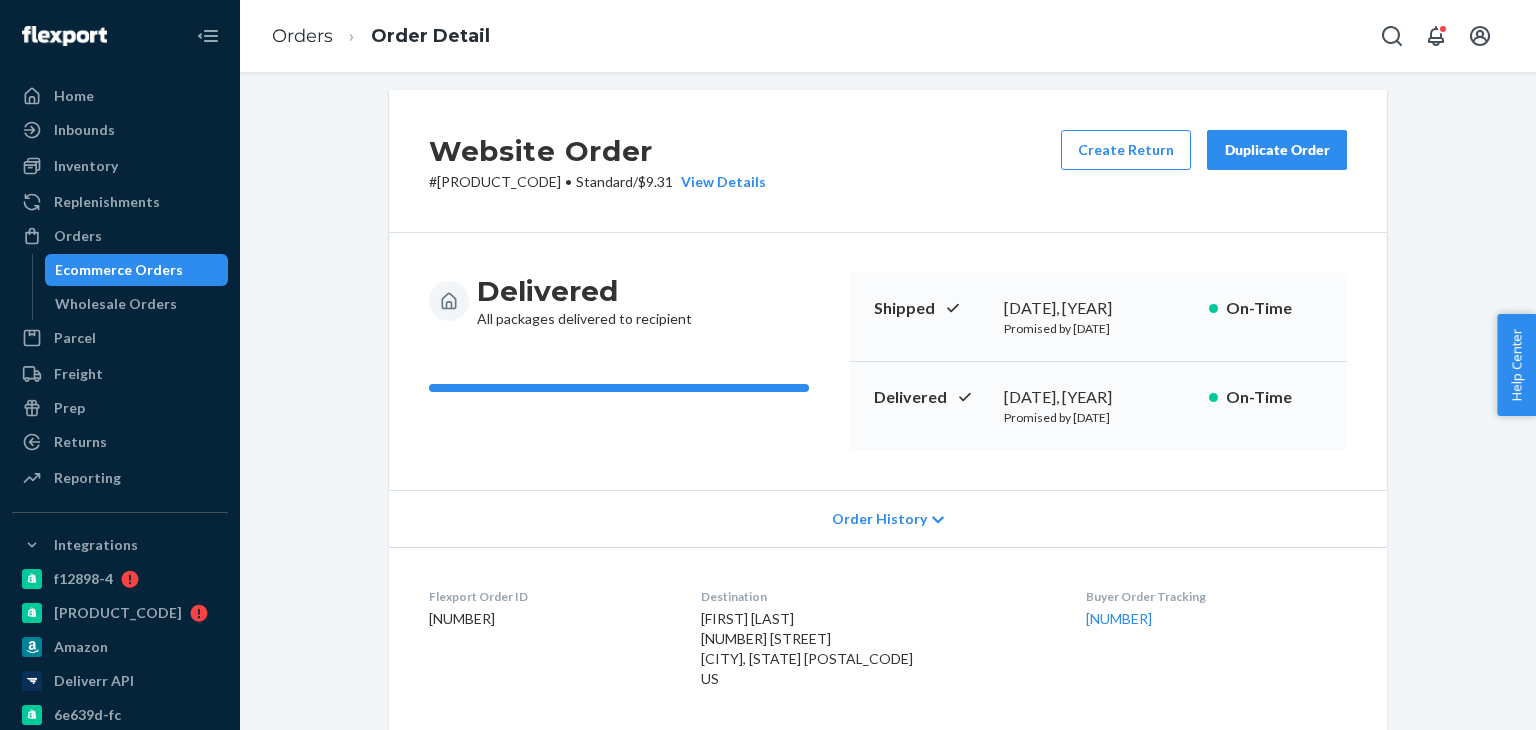 scroll, scrollTop: 0, scrollLeft: 0, axis: both 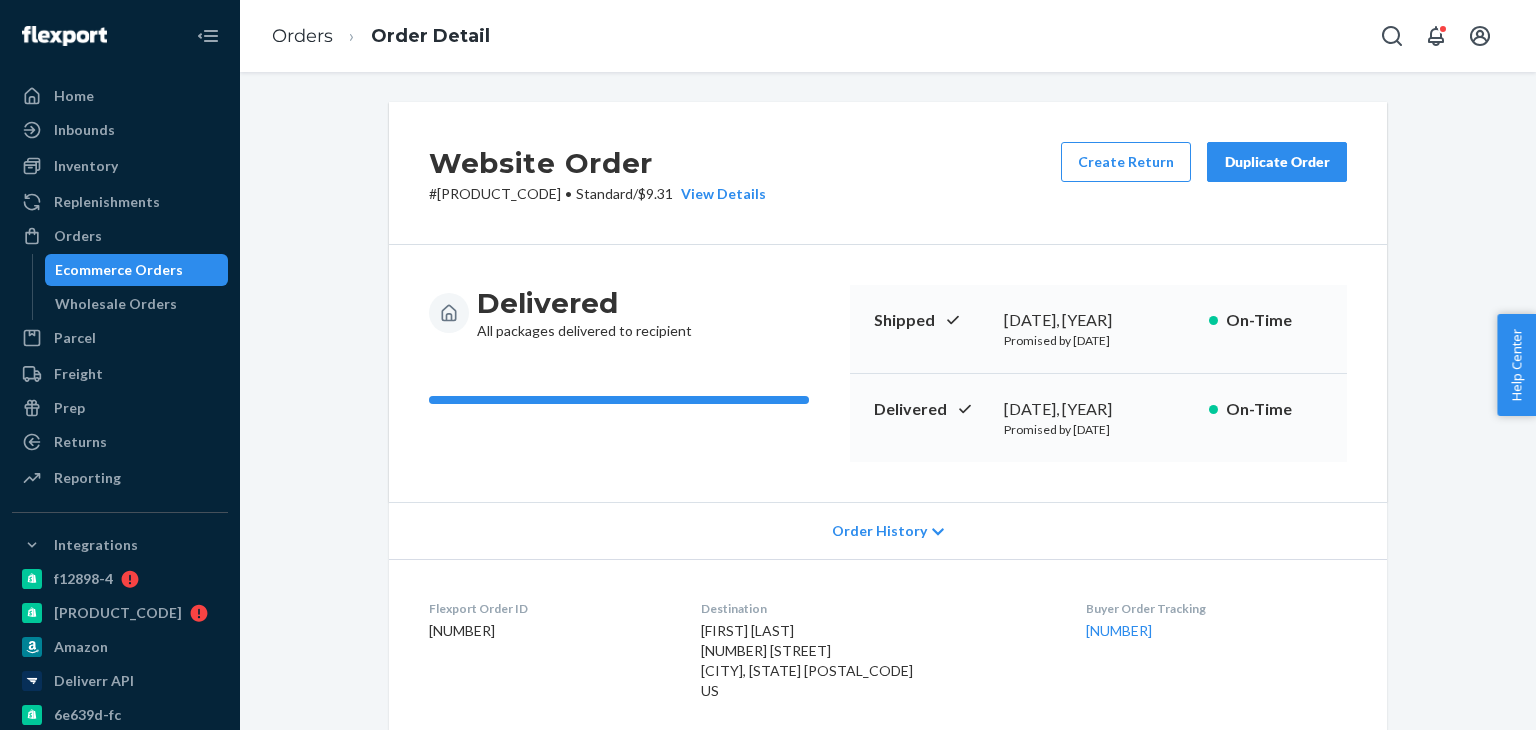 click on "Ecommerce Orders" at bounding box center (137, 270) 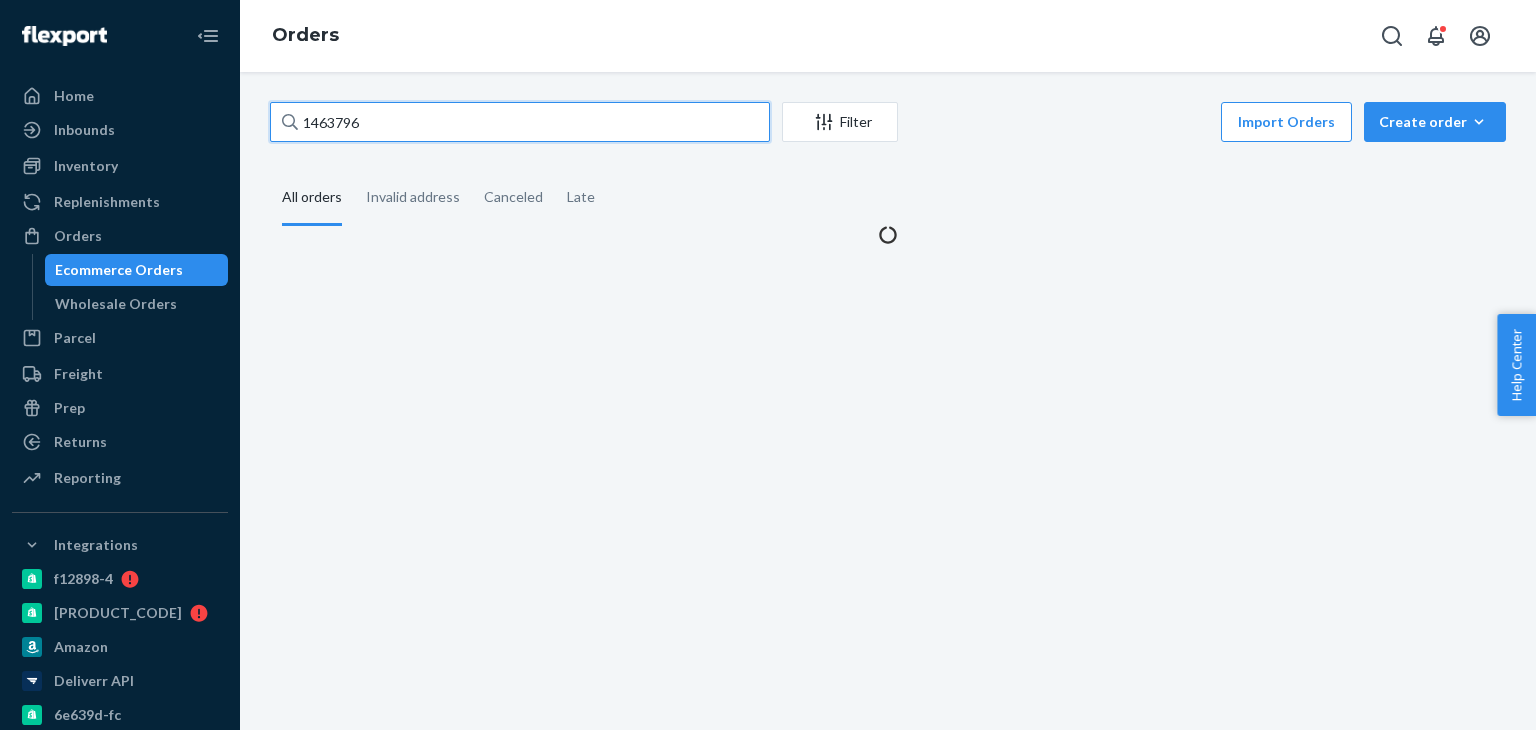 click on "1463796" at bounding box center (520, 122) 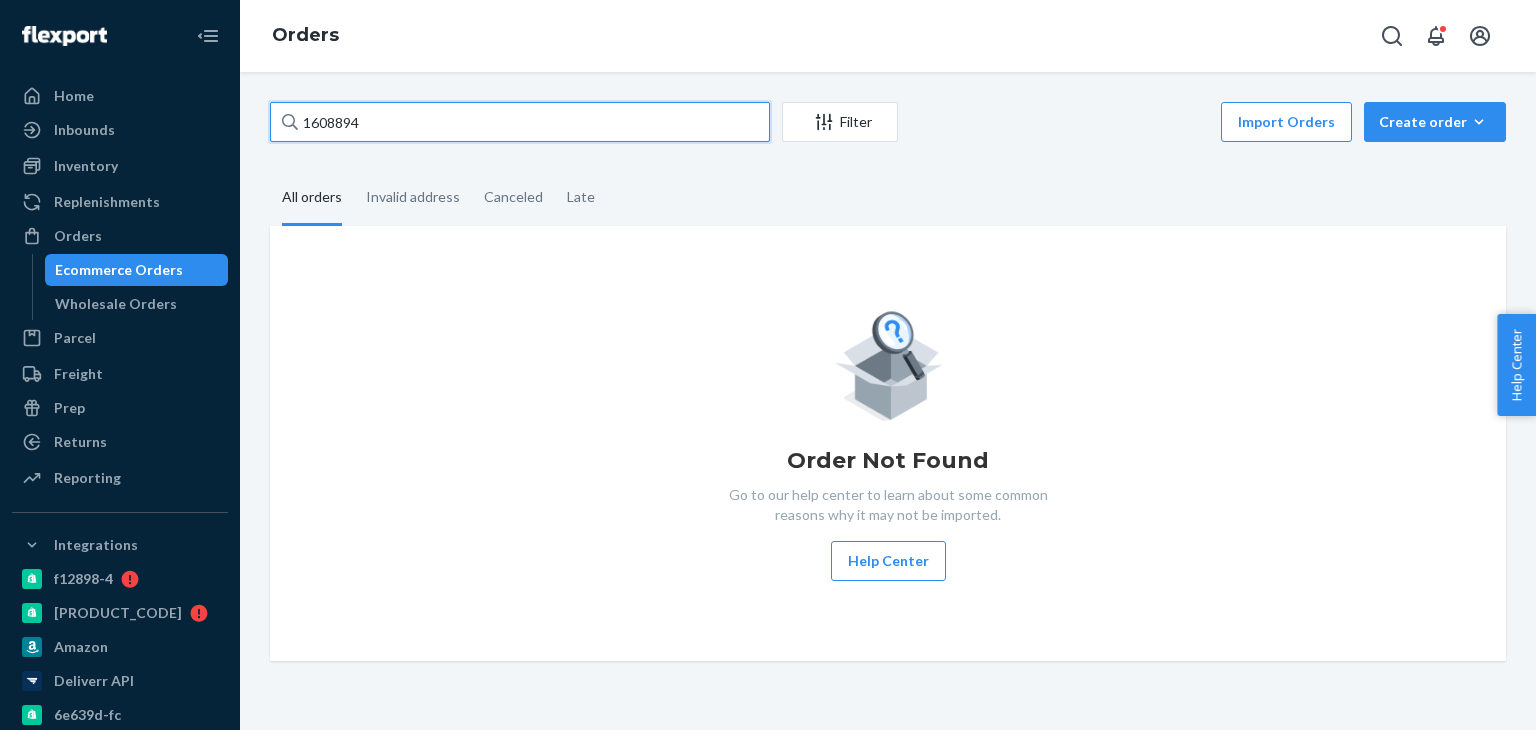 paste 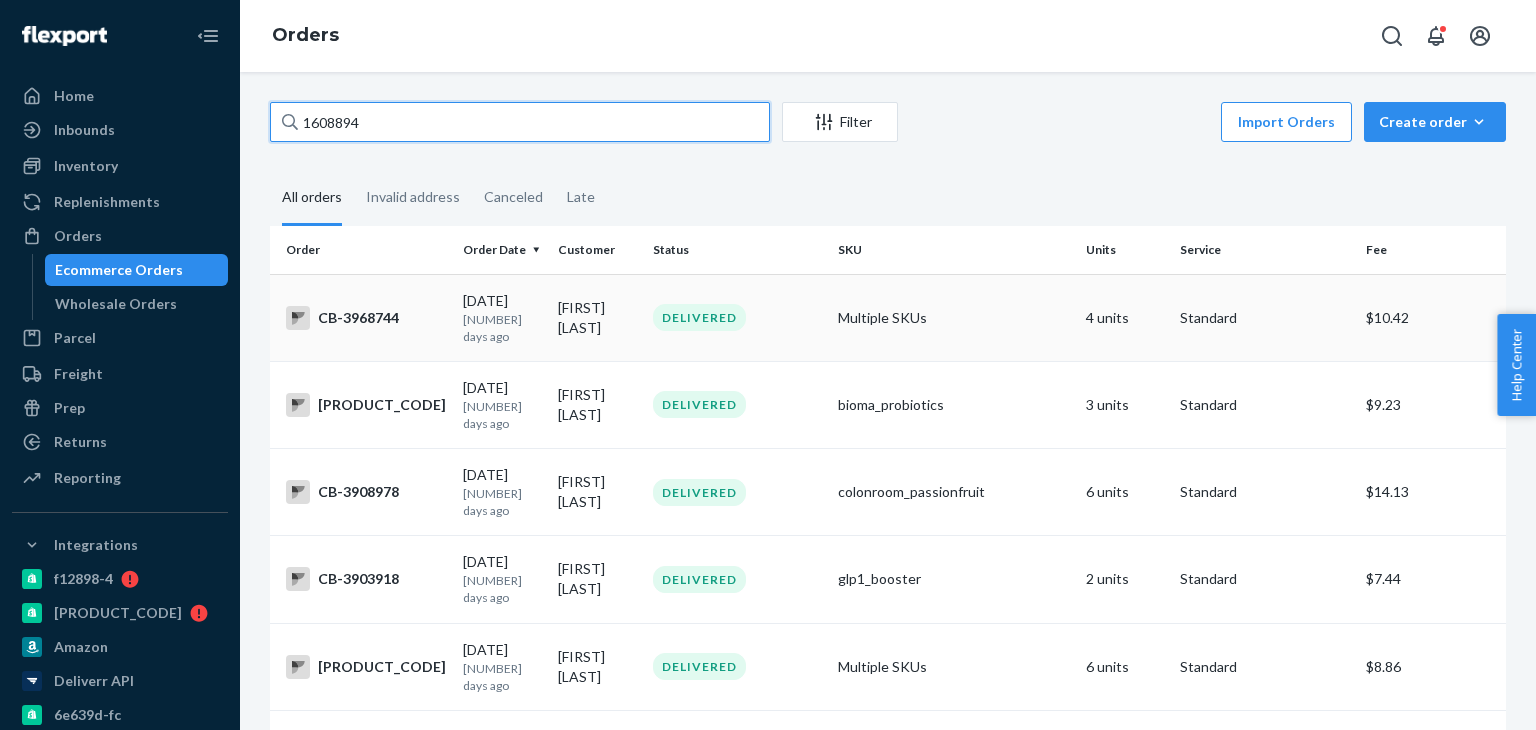 type on "1608894" 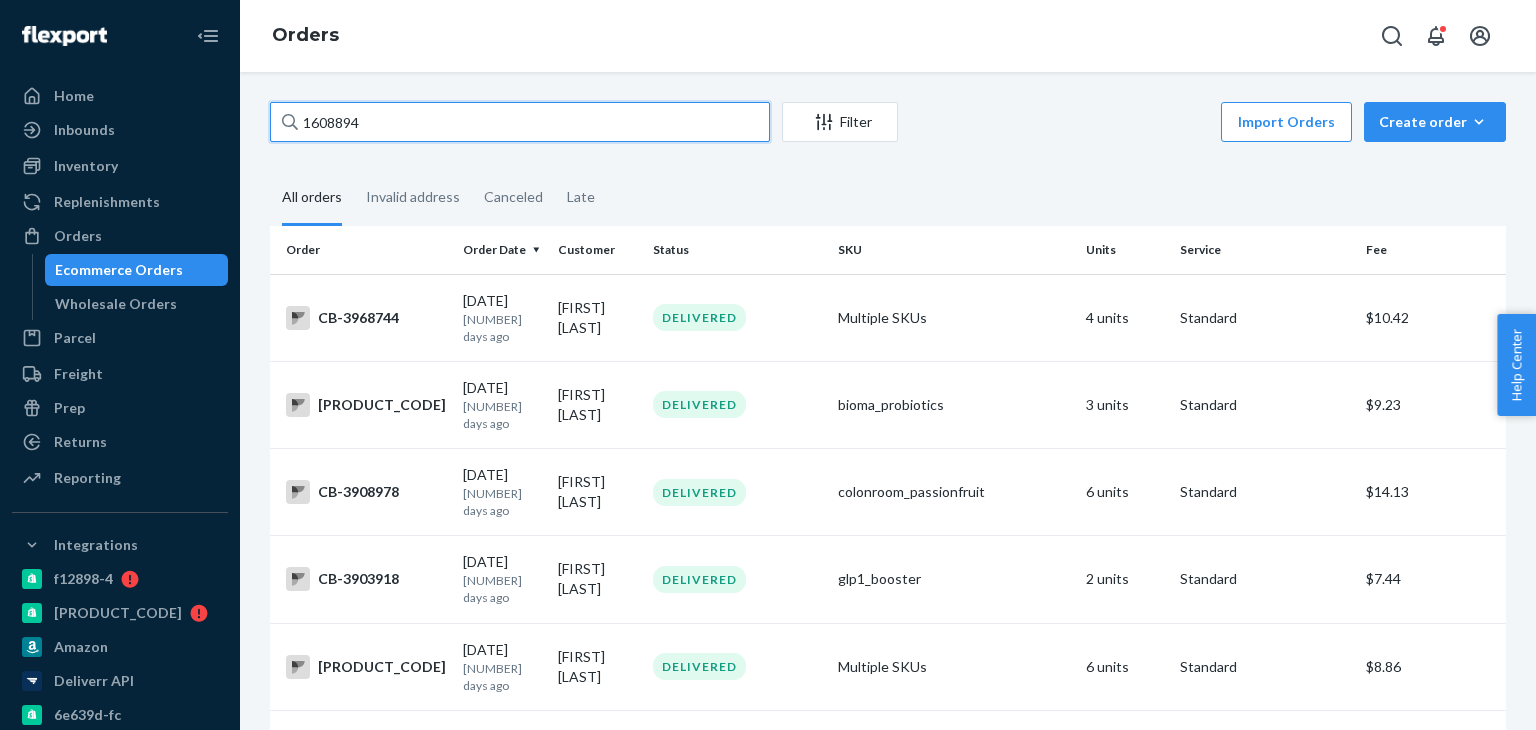 click on "1608894" at bounding box center [520, 122] 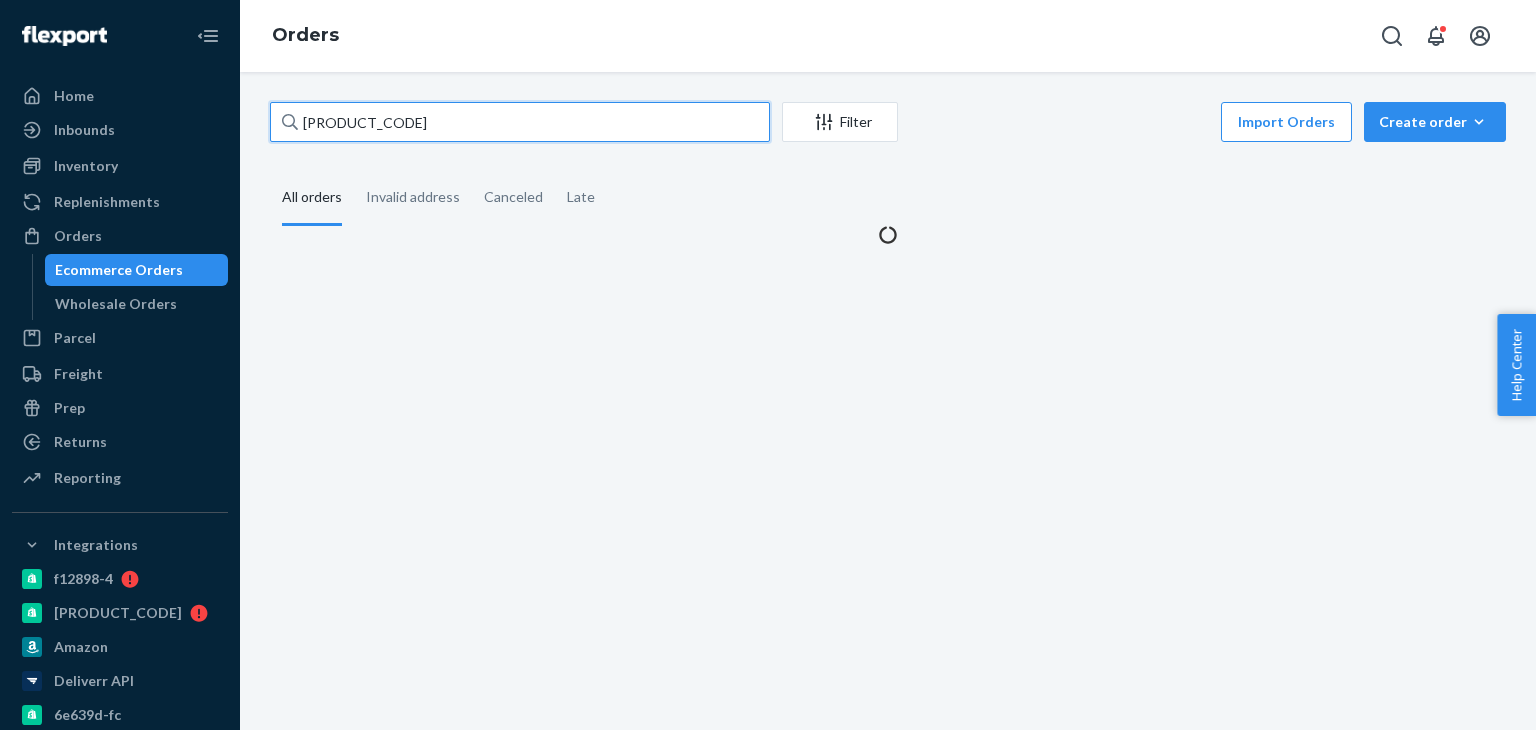 paste on "1608894" 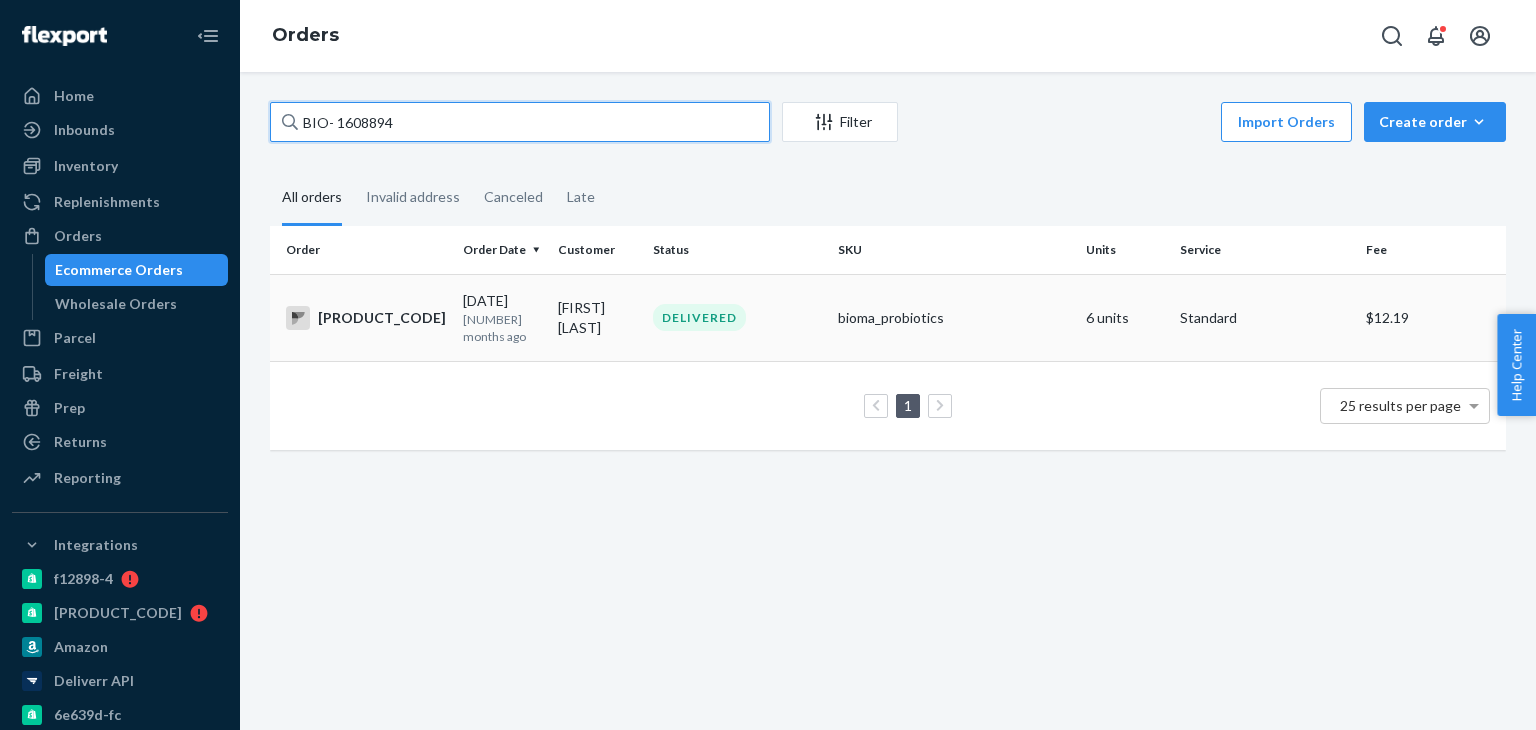type on "BIO- 1608894" 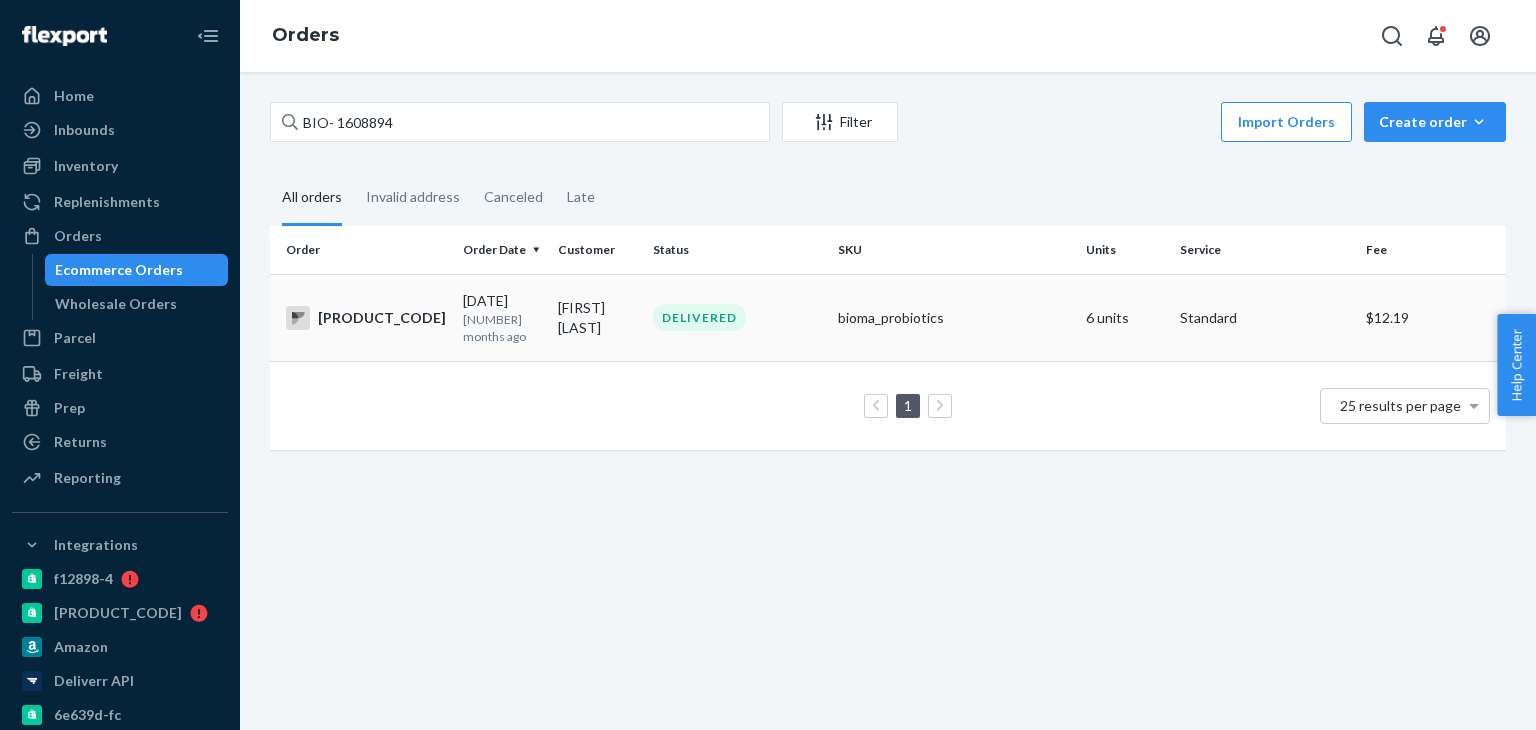 click on "[PRODUCT_CODE]" at bounding box center (366, 318) 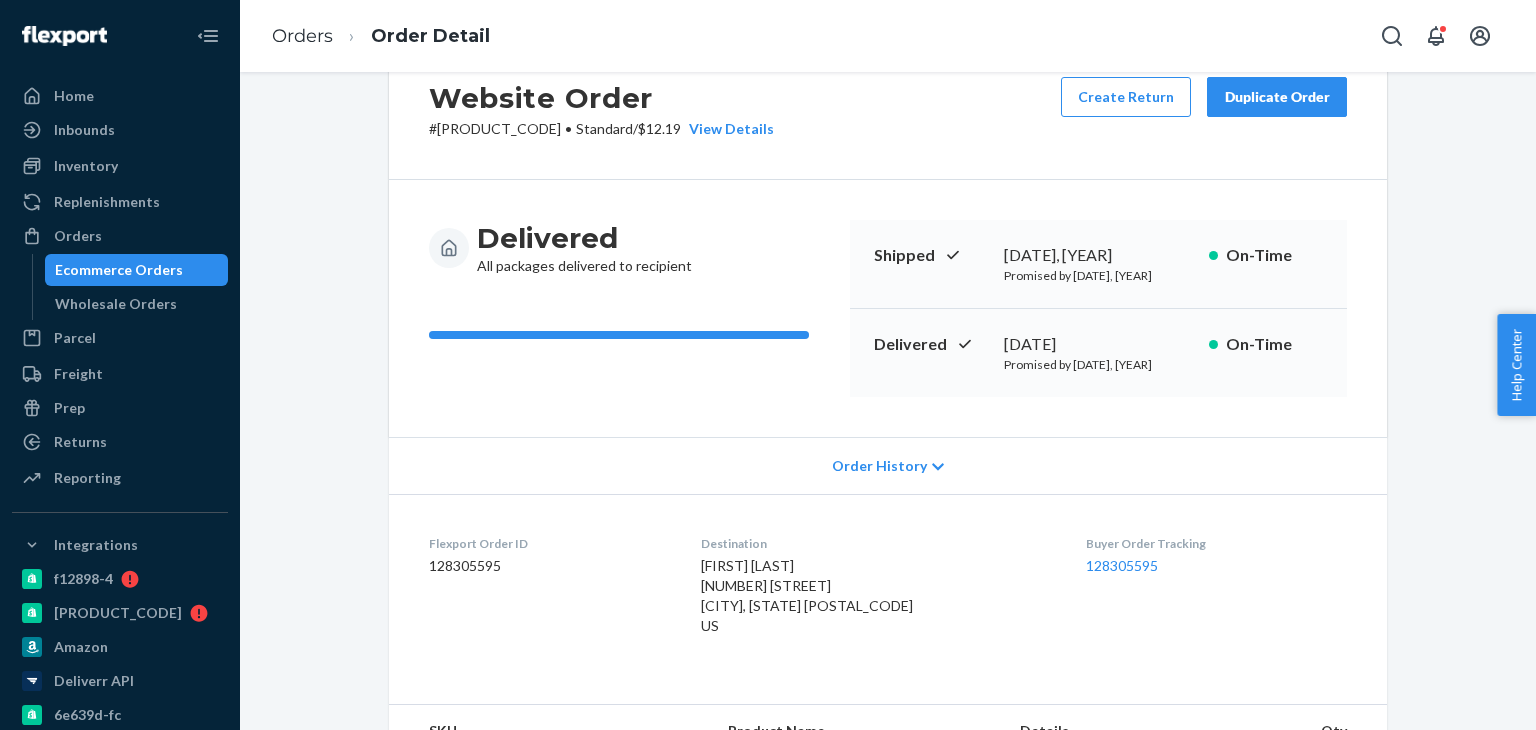 scroll, scrollTop: 100, scrollLeft: 0, axis: vertical 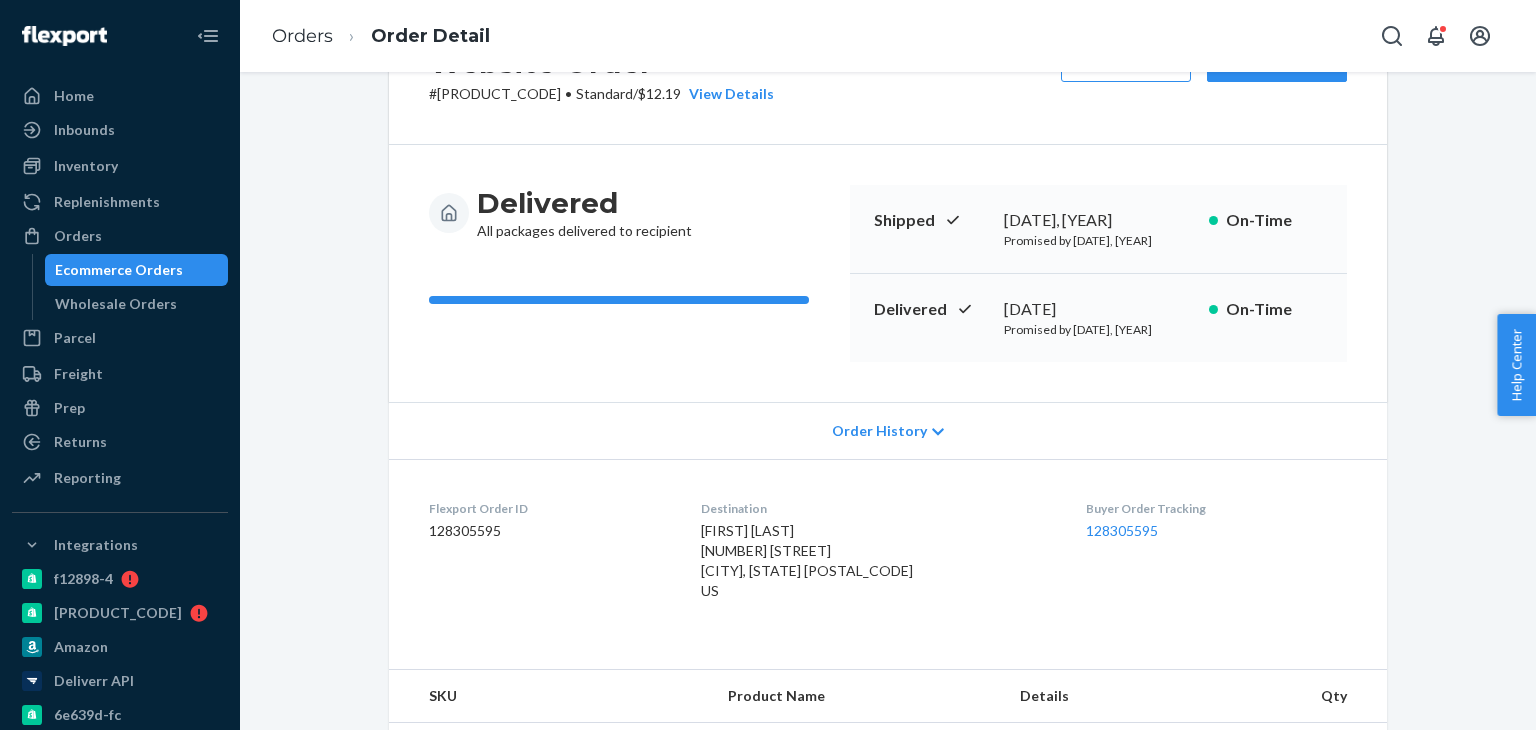 drag, startPoint x: 1047, startPoint y: 305, endPoint x: 1124, endPoint y: 305, distance: 77 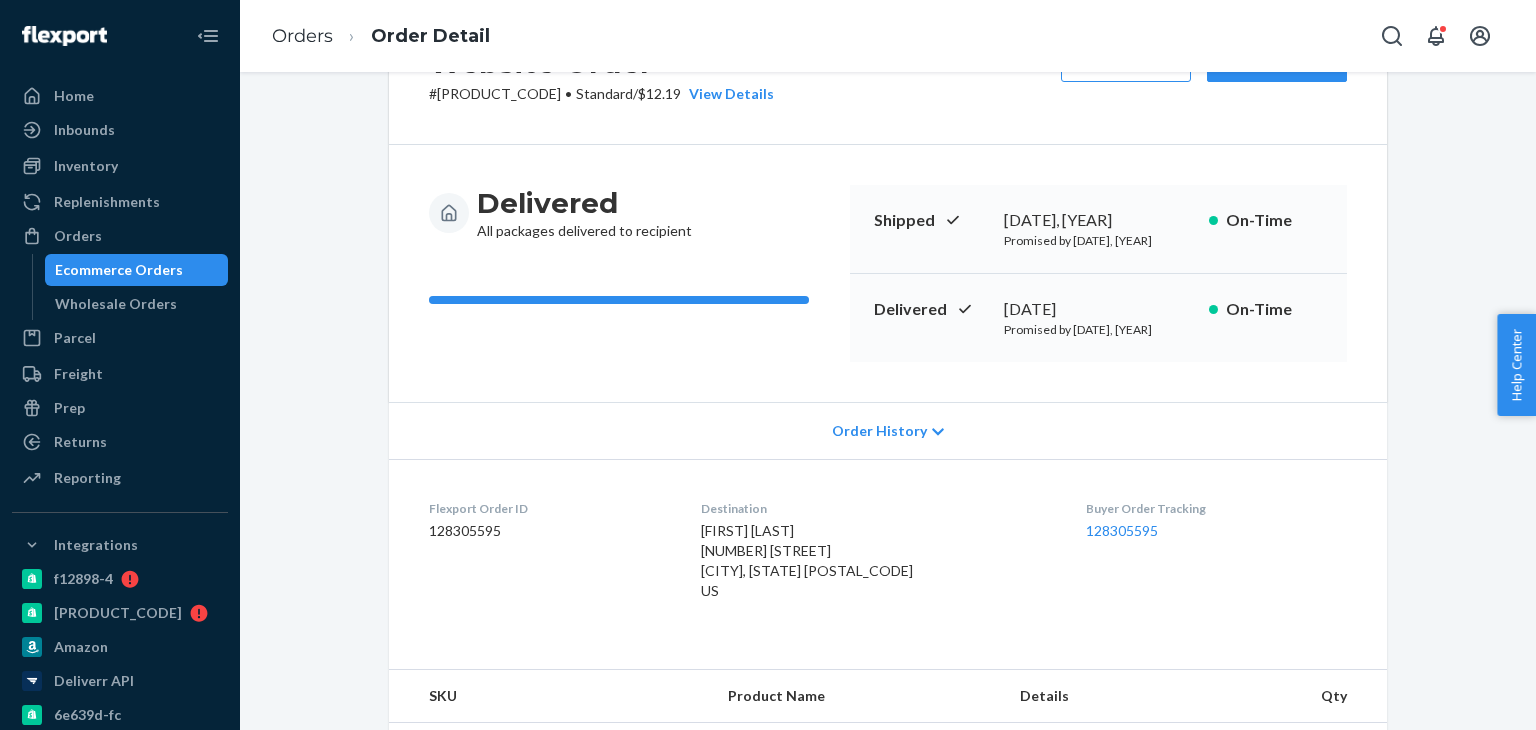copy on "[DATE]" 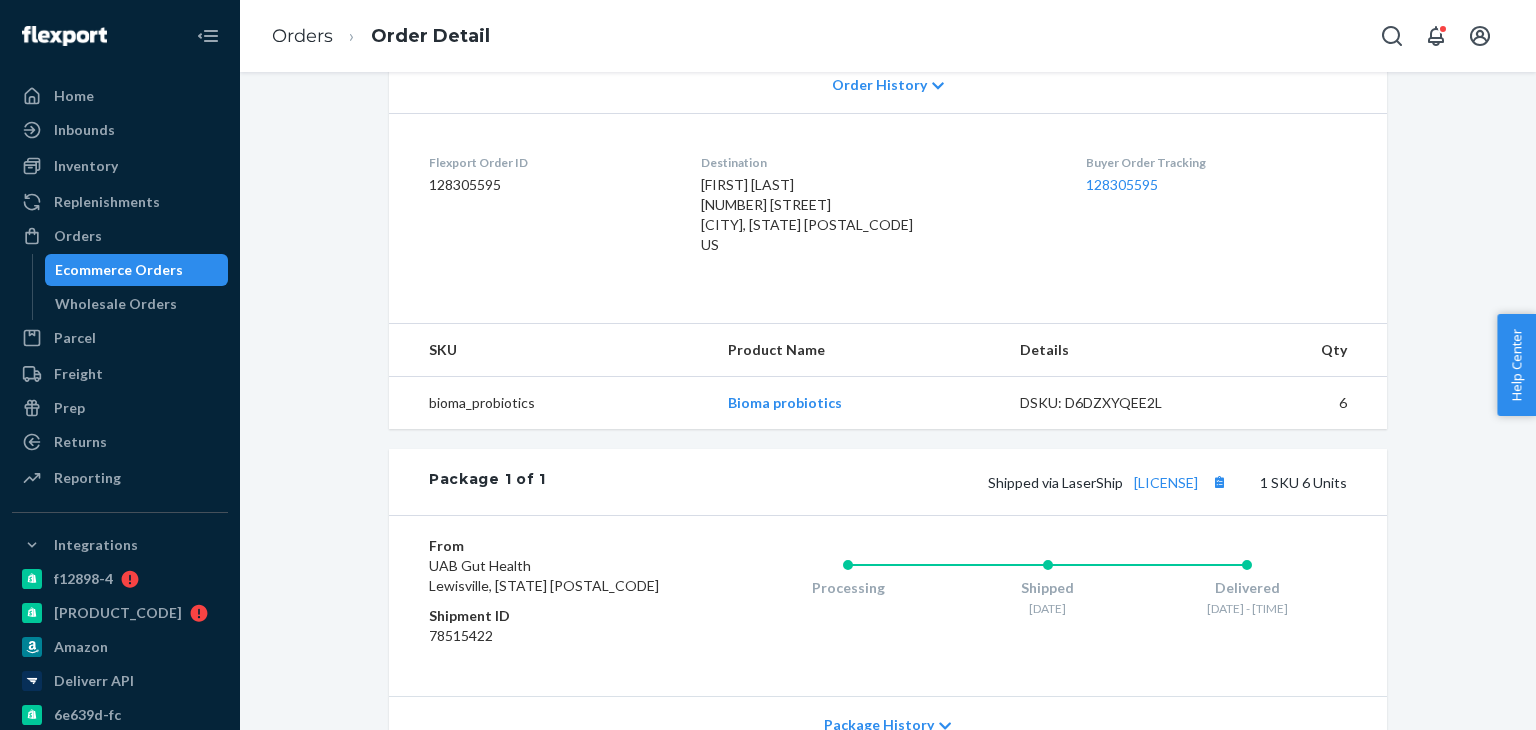 scroll, scrollTop: 600, scrollLeft: 0, axis: vertical 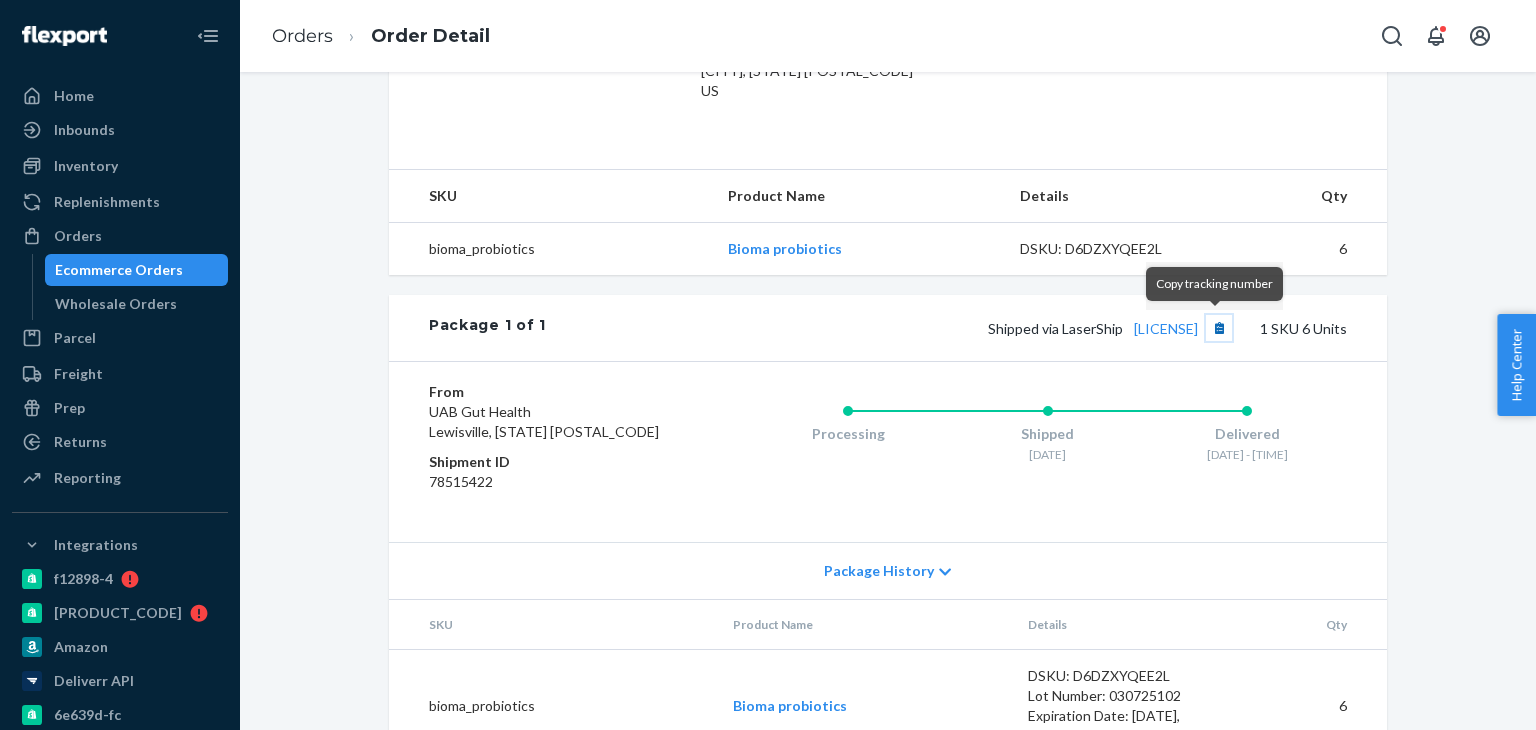 click at bounding box center [1219, 328] 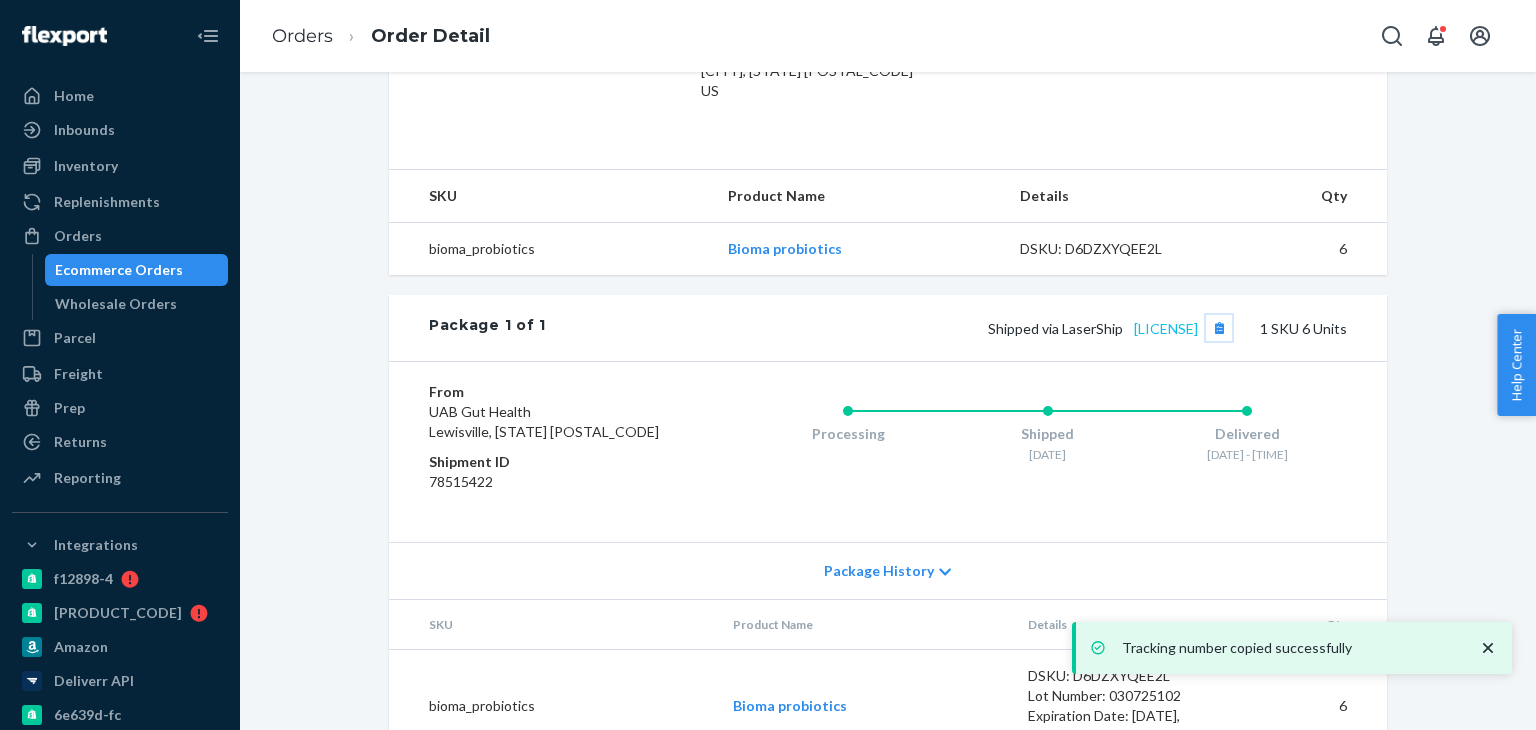 type 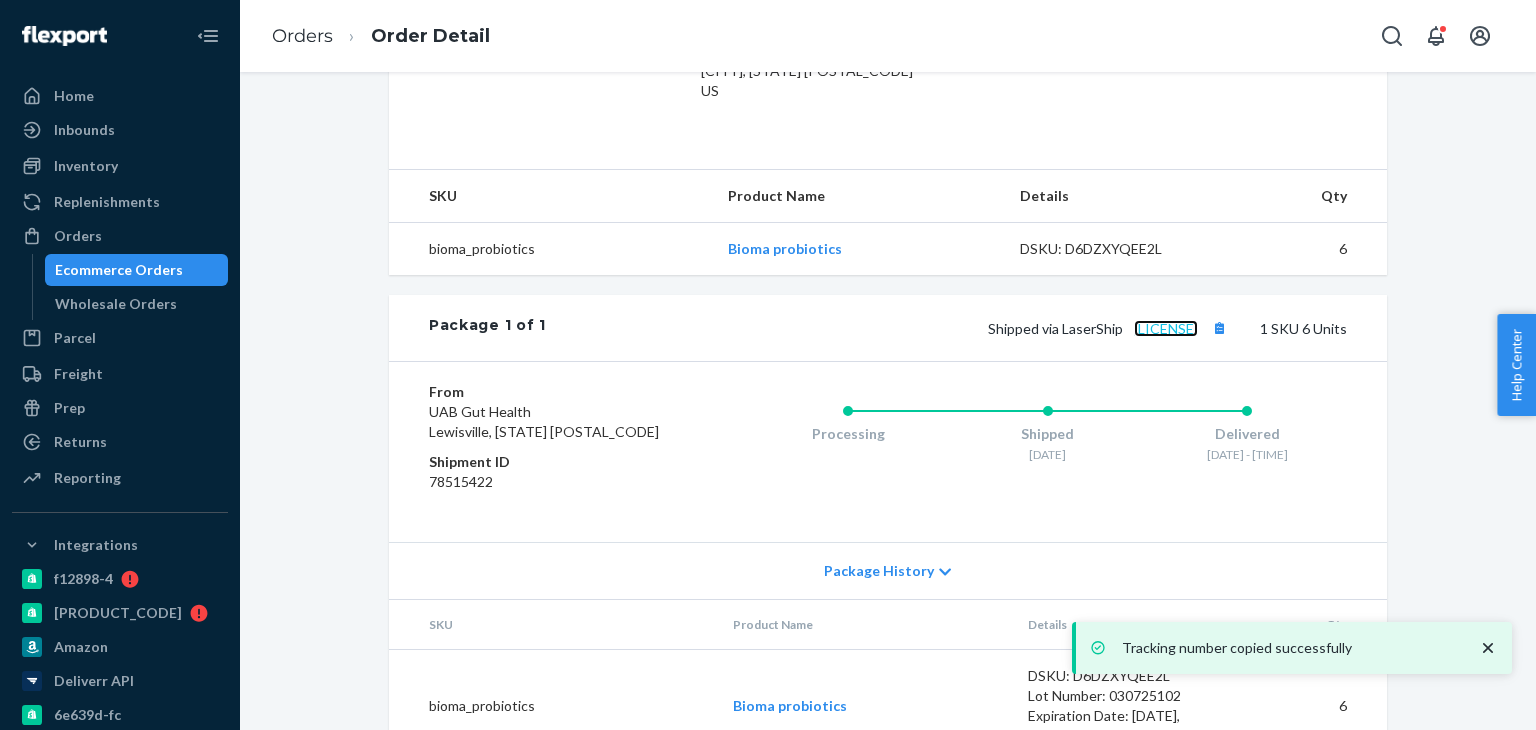 click on "[LICENSE]" at bounding box center [1166, 328] 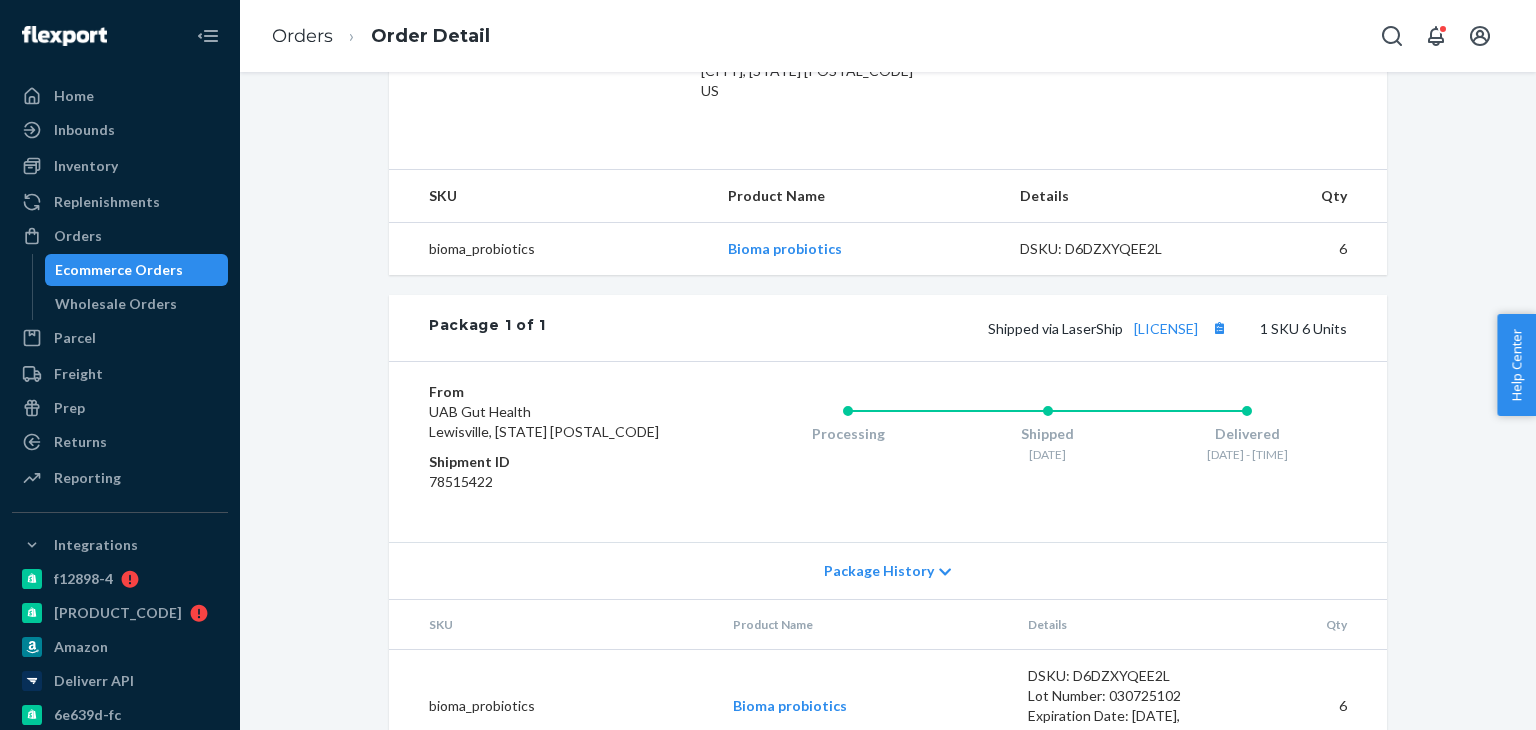 click on "Ecommerce Orders" at bounding box center (119, 270) 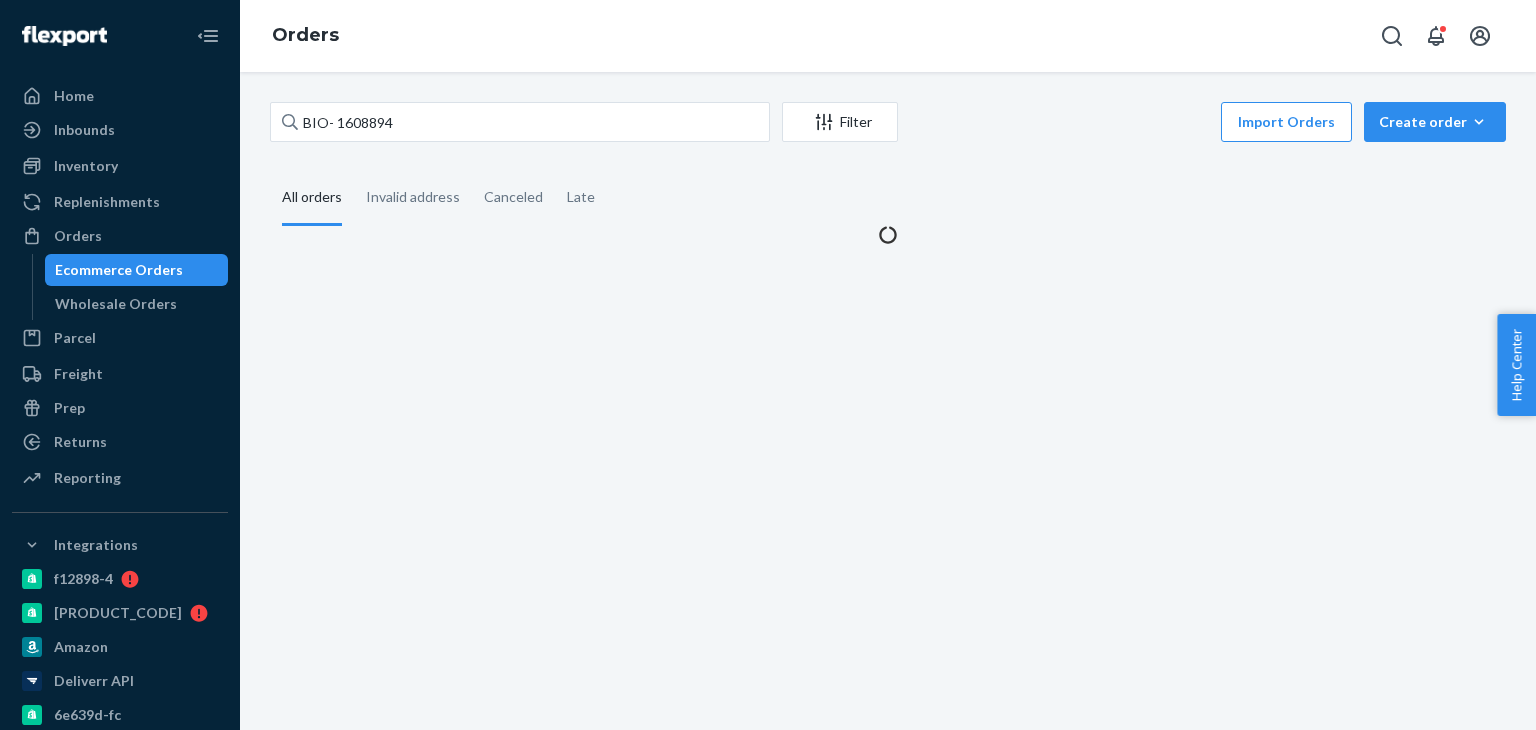 scroll, scrollTop: 0, scrollLeft: 0, axis: both 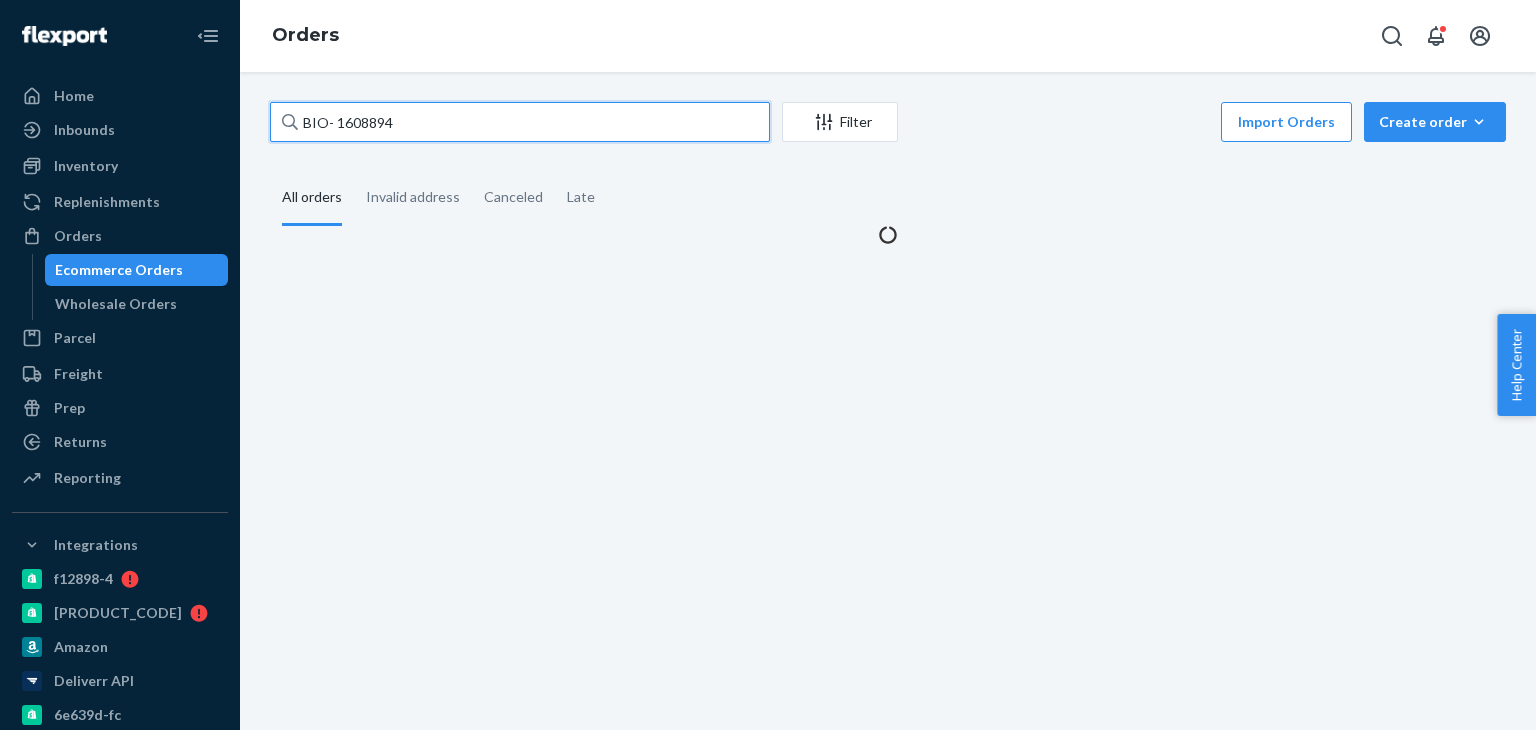 click on "BIO- 1608894" at bounding box center [520, 122] 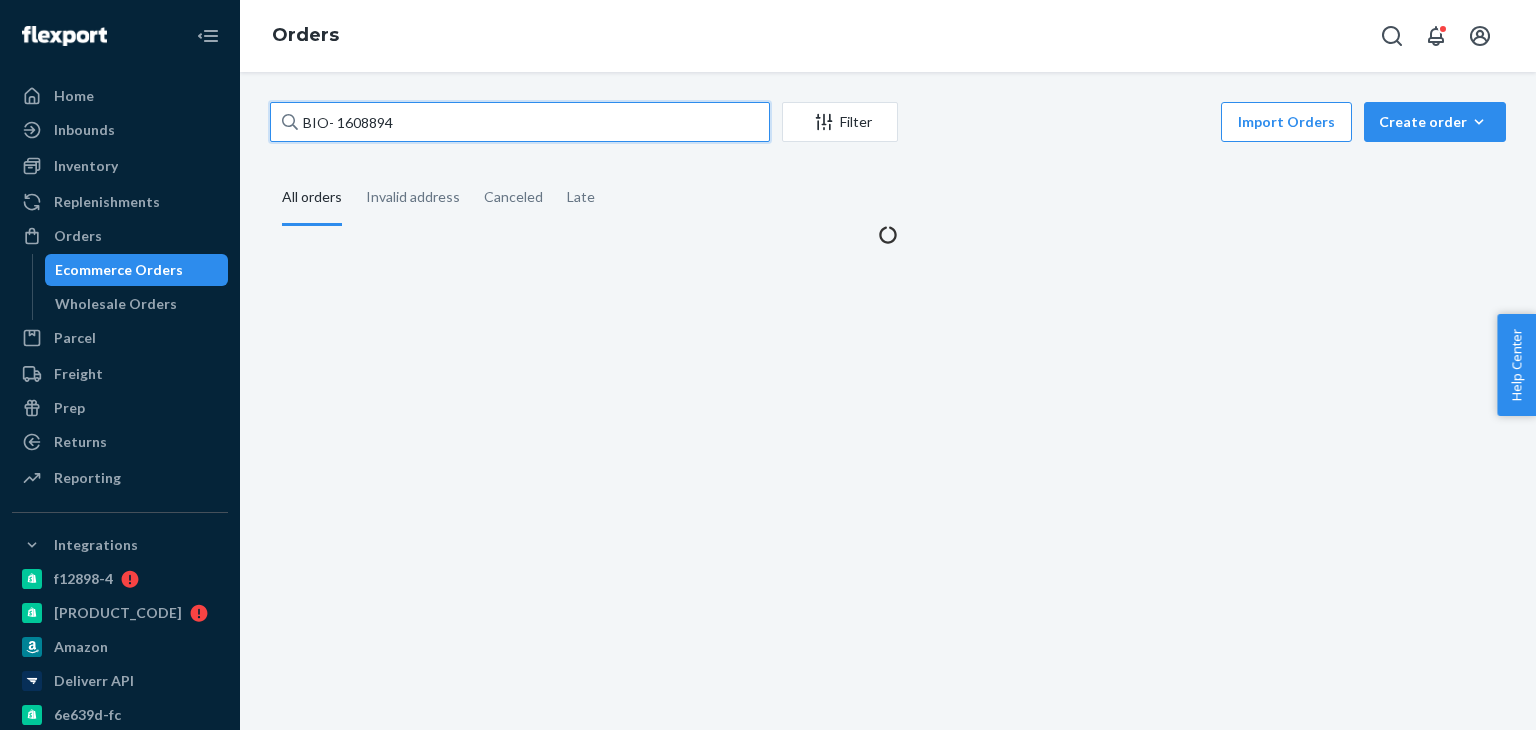 click on "BIO- 1608894" at bounding box center (520, 122) 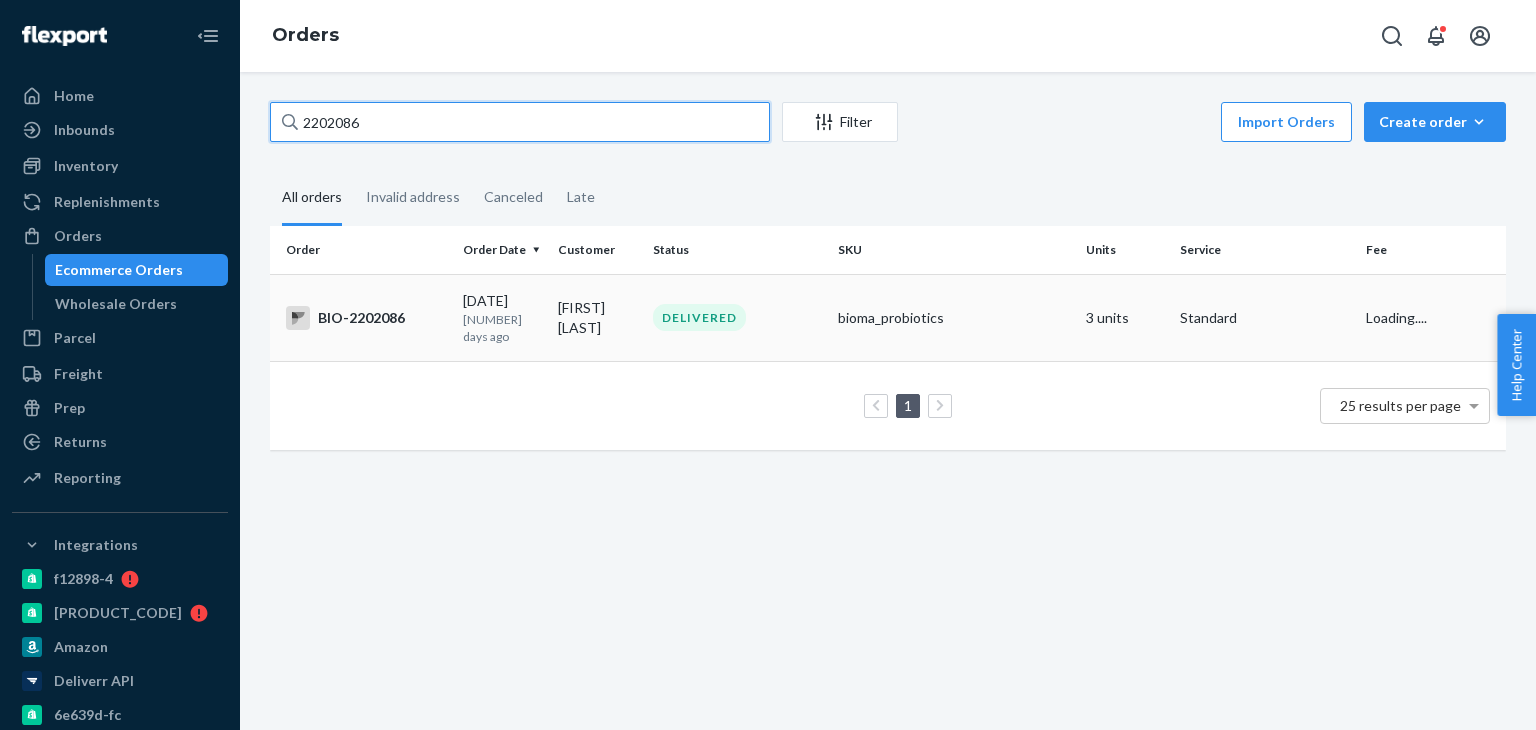 type on "2202086" 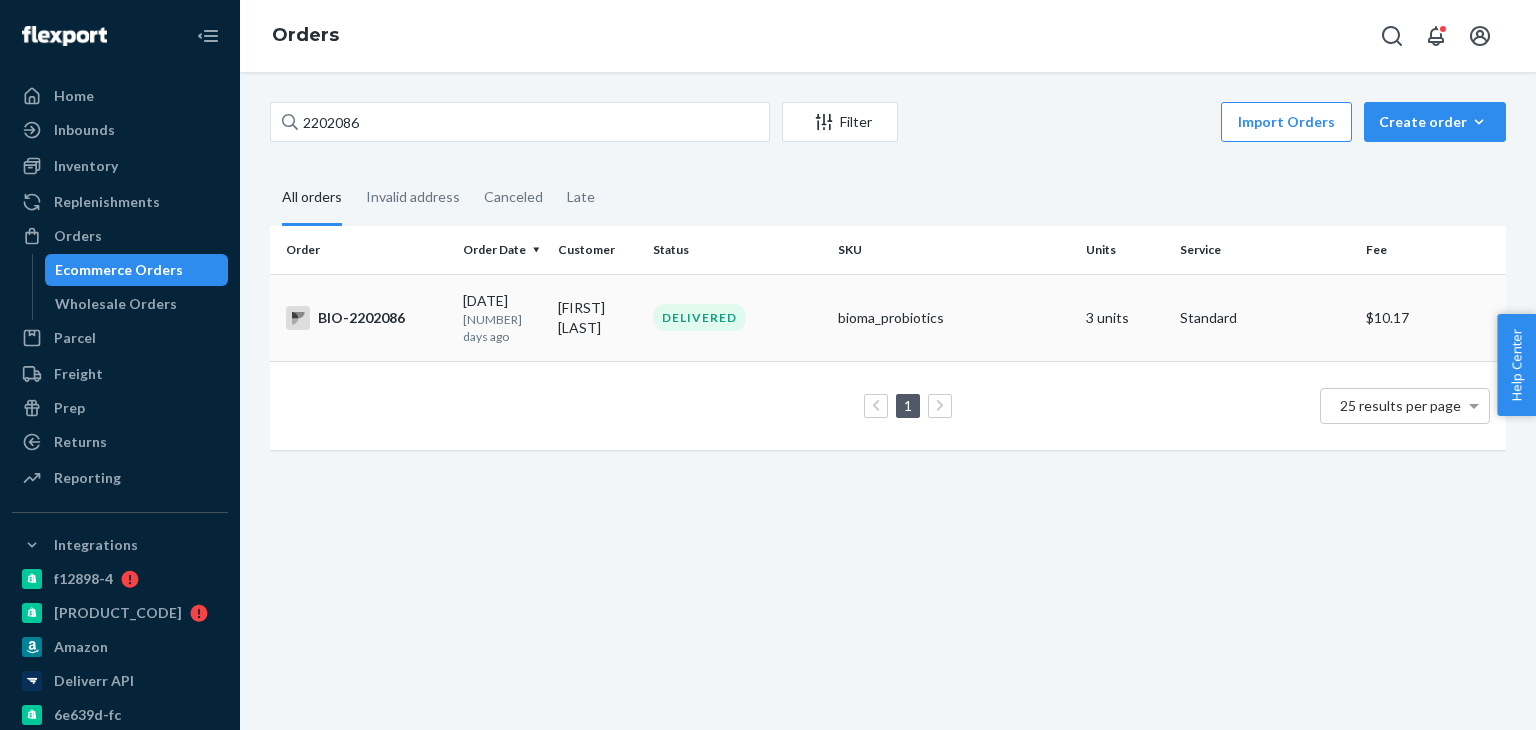click on "BIO-2202086" at bounding box center [362, 317] 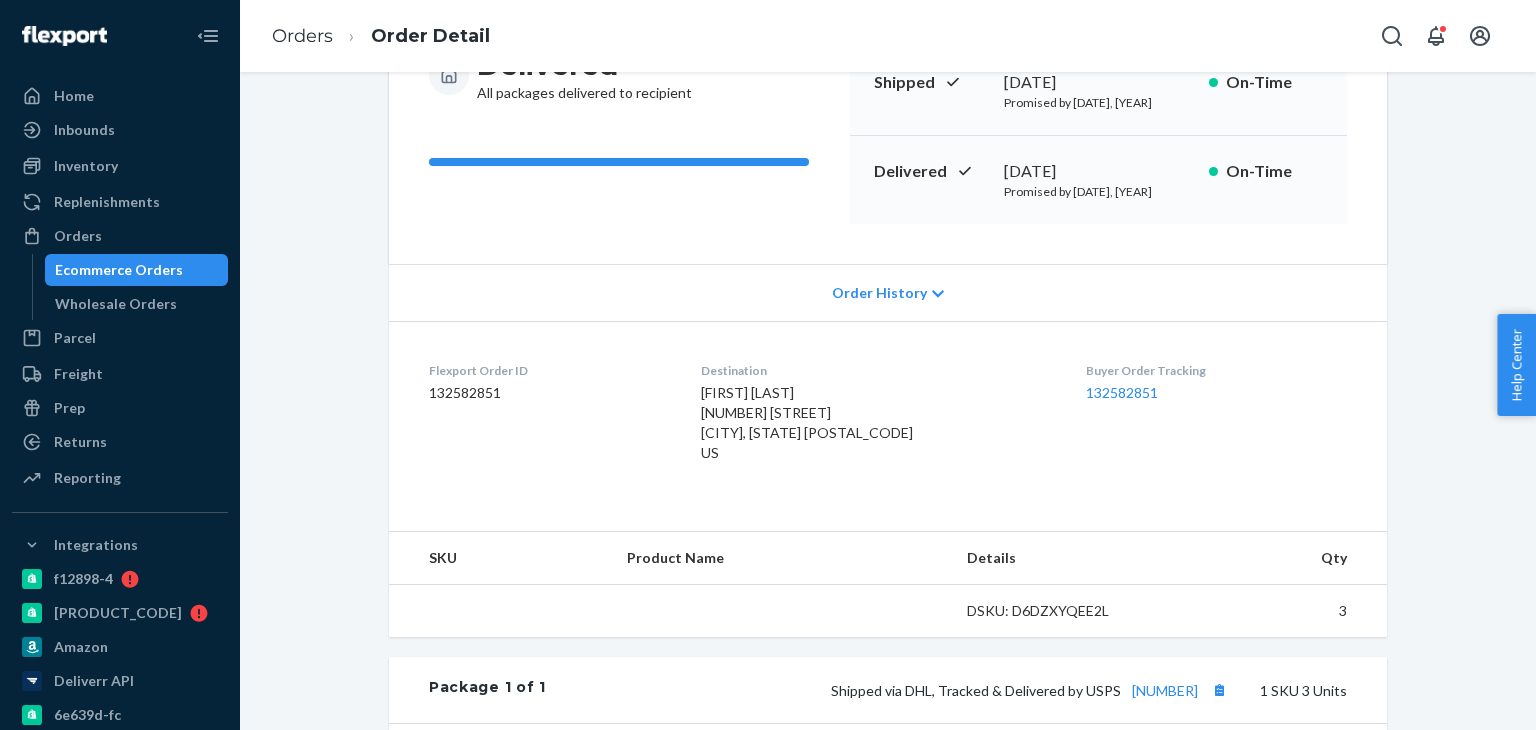 scroll, scrollTop: 400, scrollLeft: 0, axis: vertical 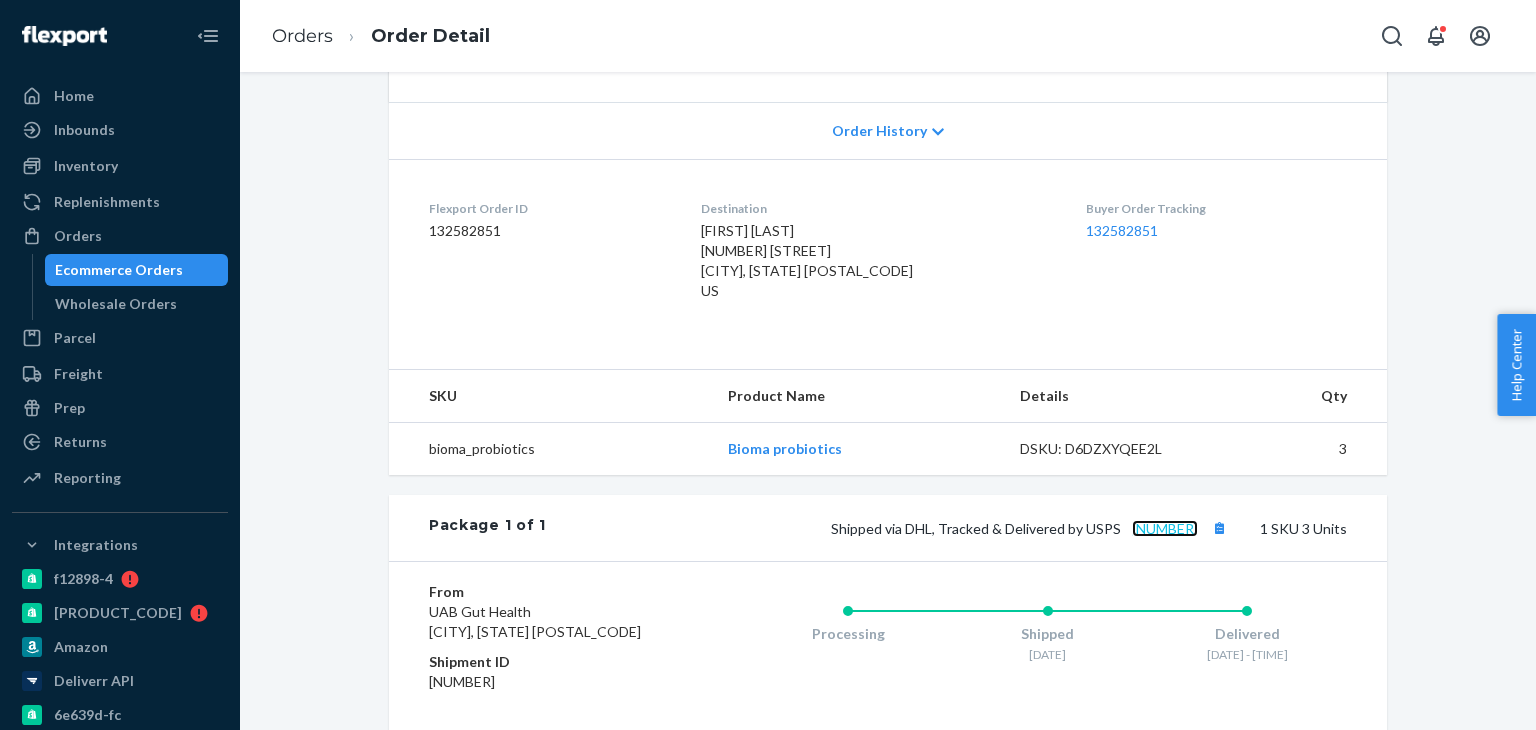 click on "[NUMBER]" at bounding box center [1165, 528] 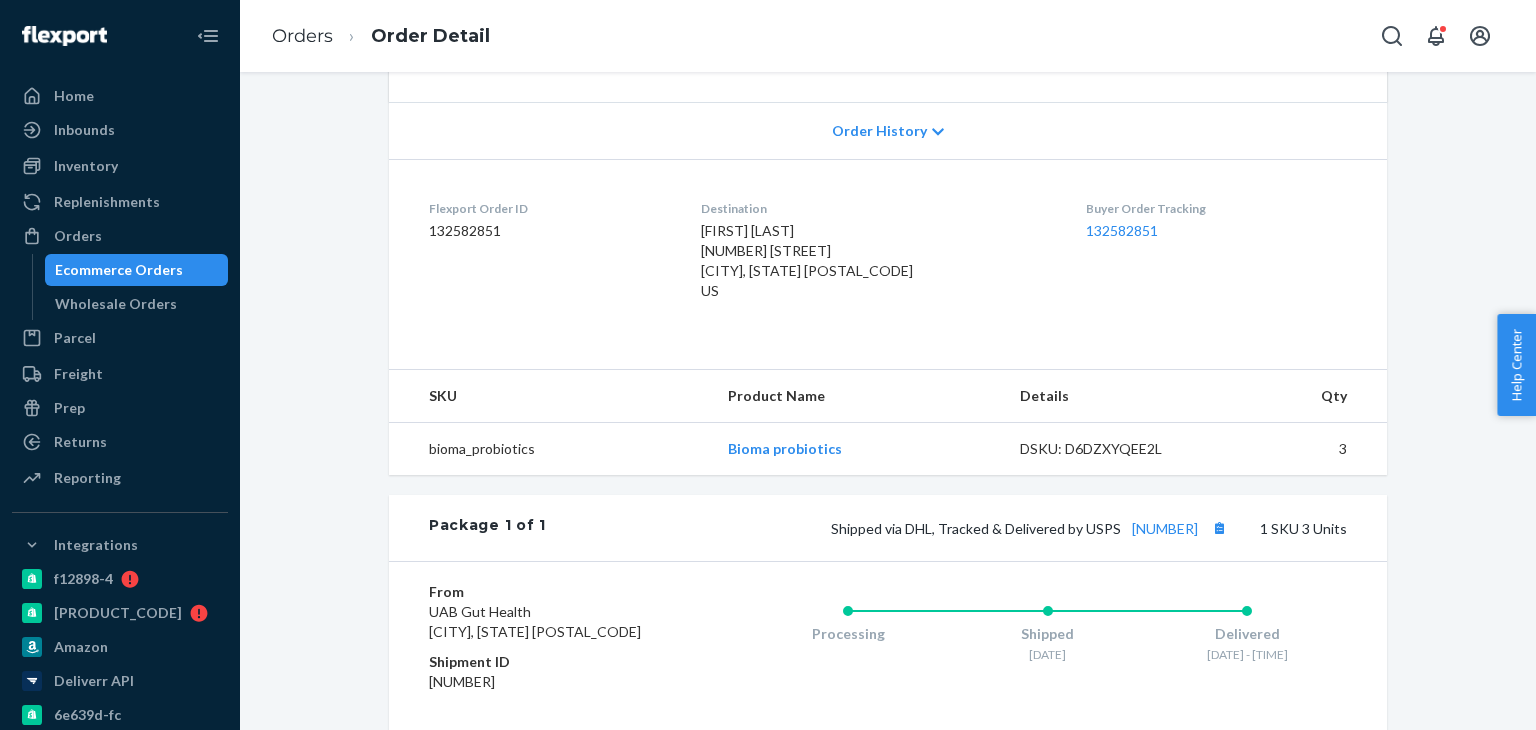 click on "Ecommerce Orders" at bounding box center (137, 270) 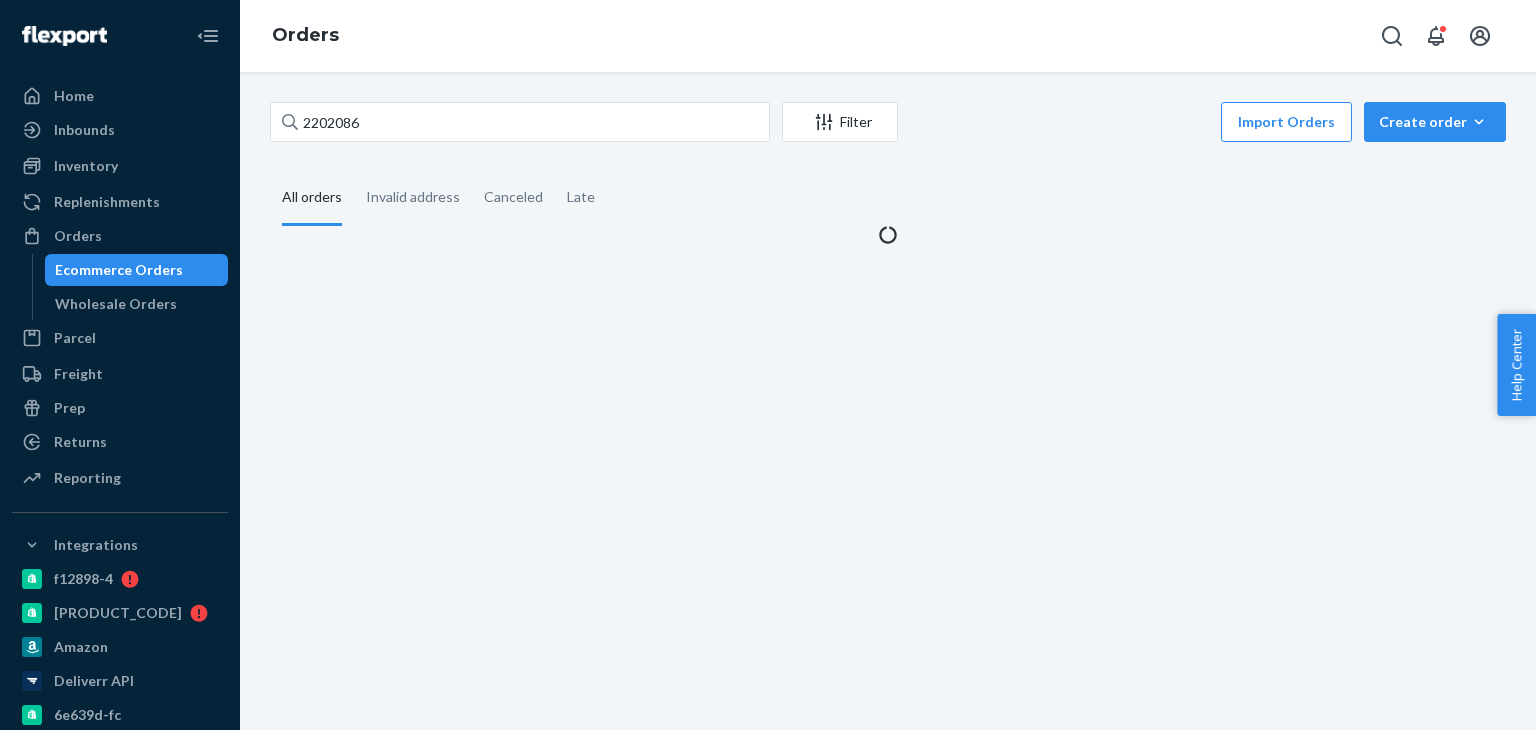 scroll, scrollTop: 0, scrollLeft: 0, axis: both 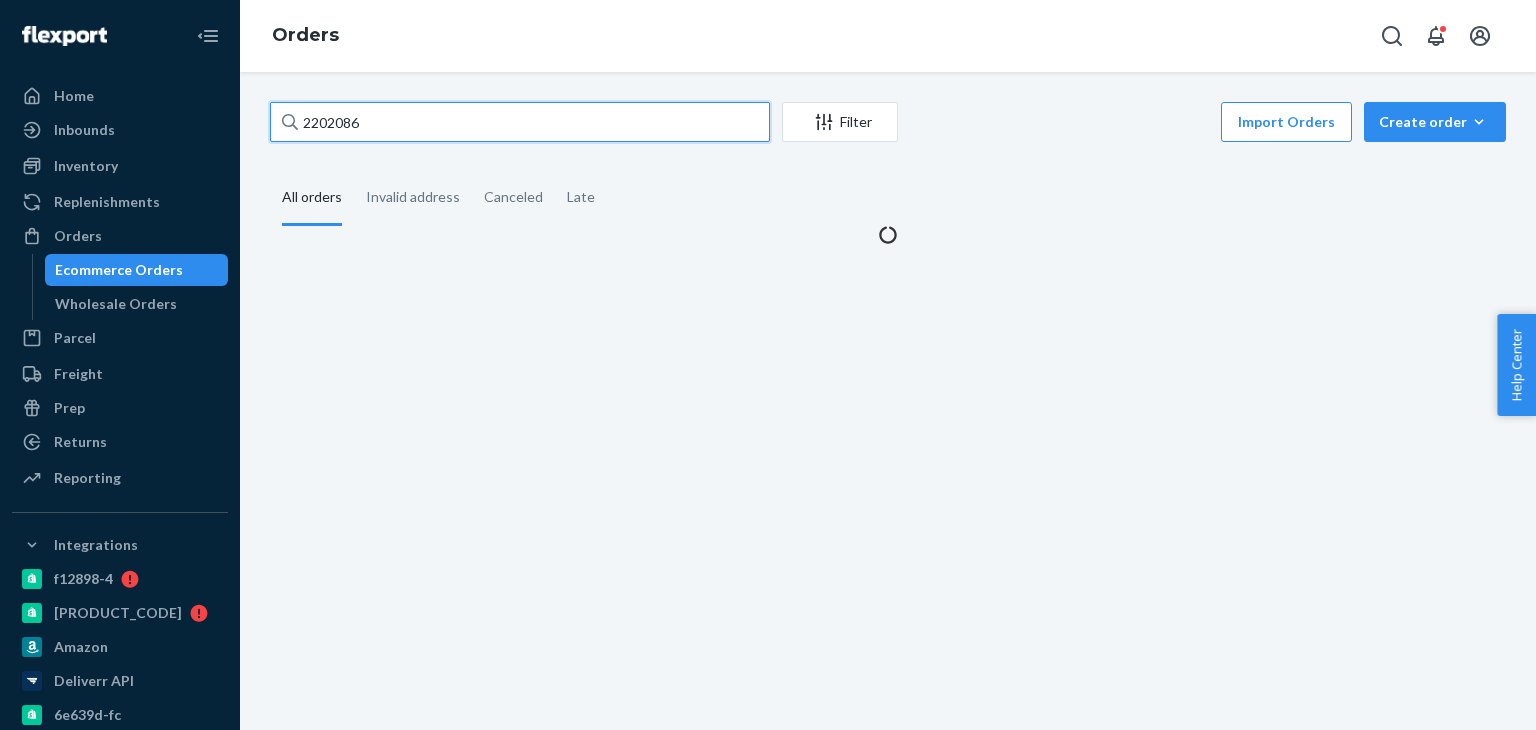 click on "2202086" at bounding box center [520, 122] 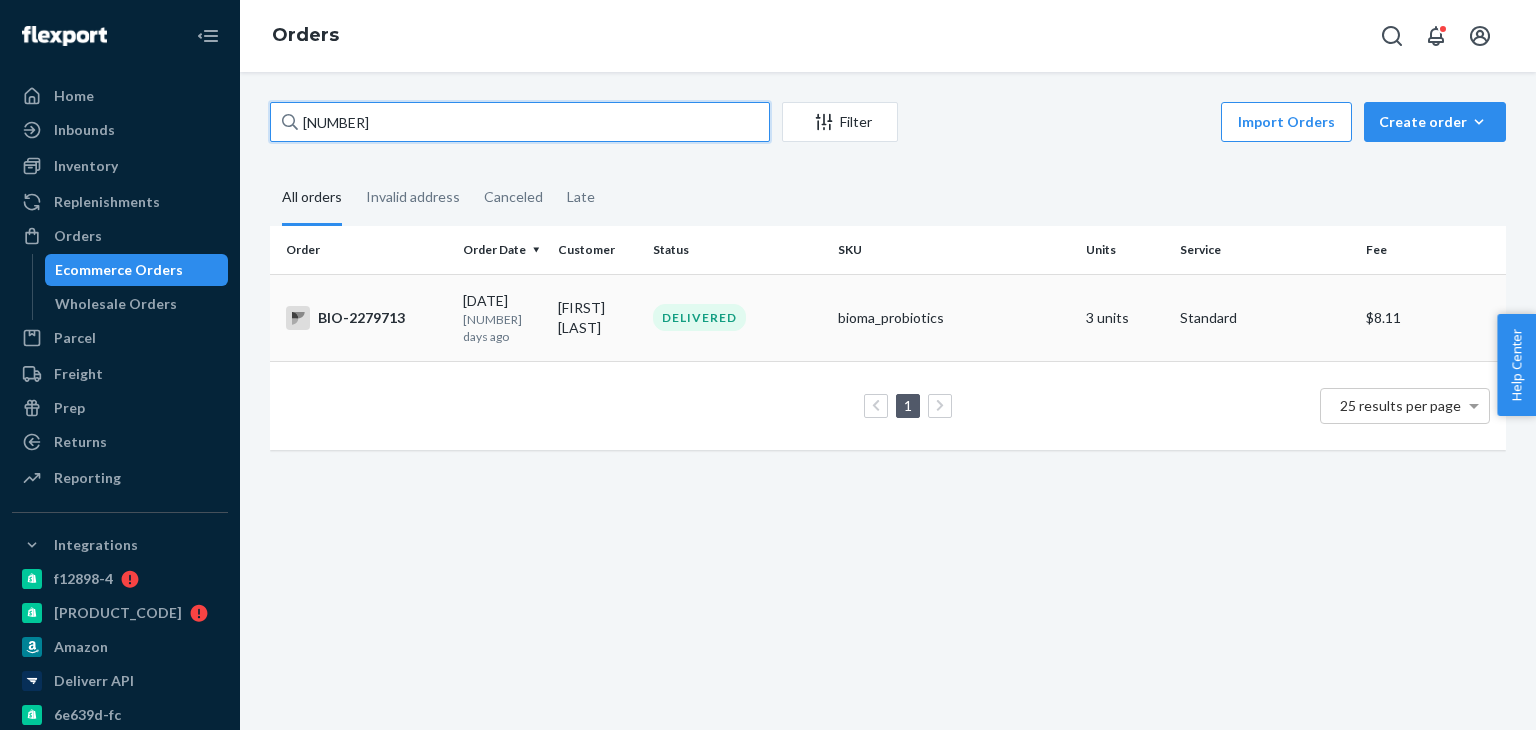 type on "[NUMBER]" 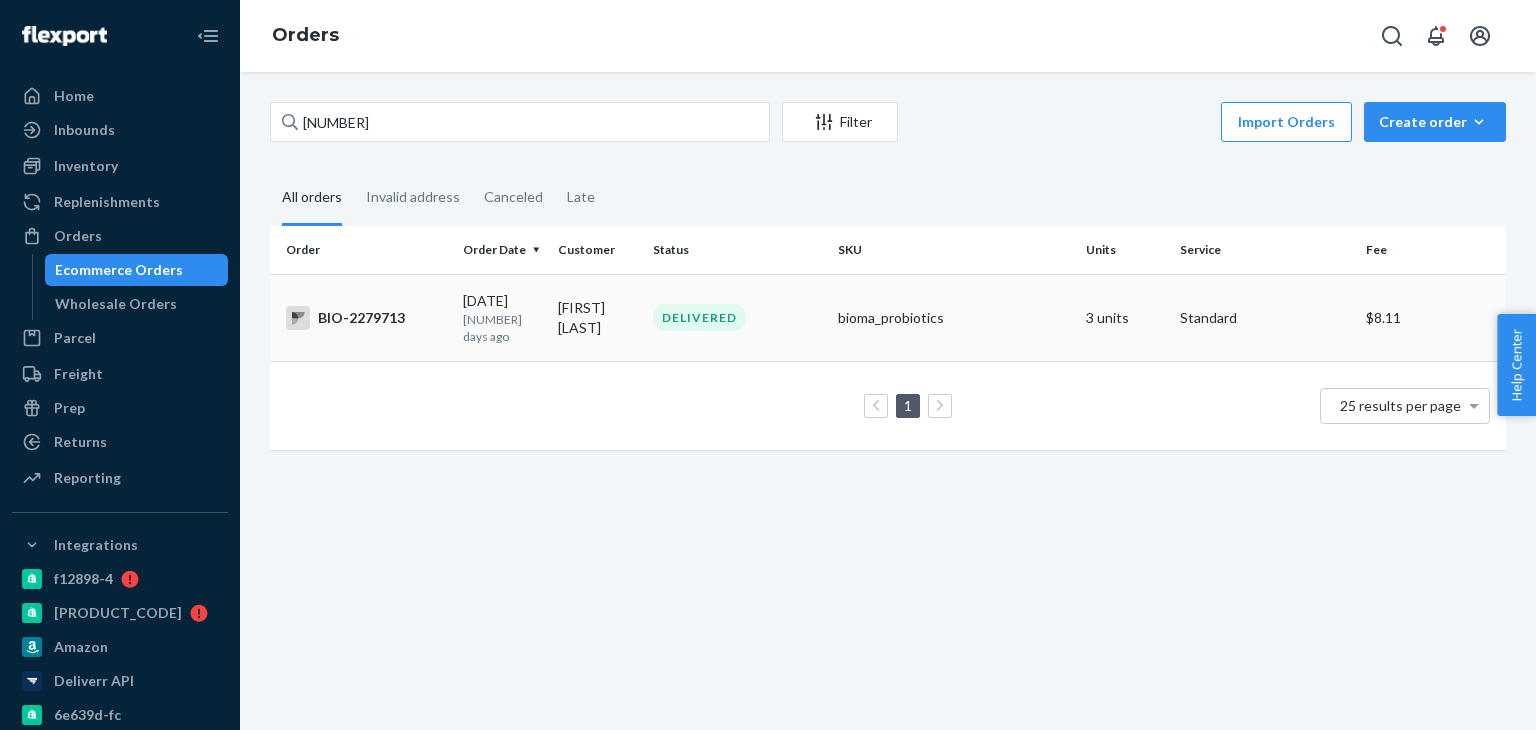 click on "BIO-2279713" at bounding box center [366, 318] 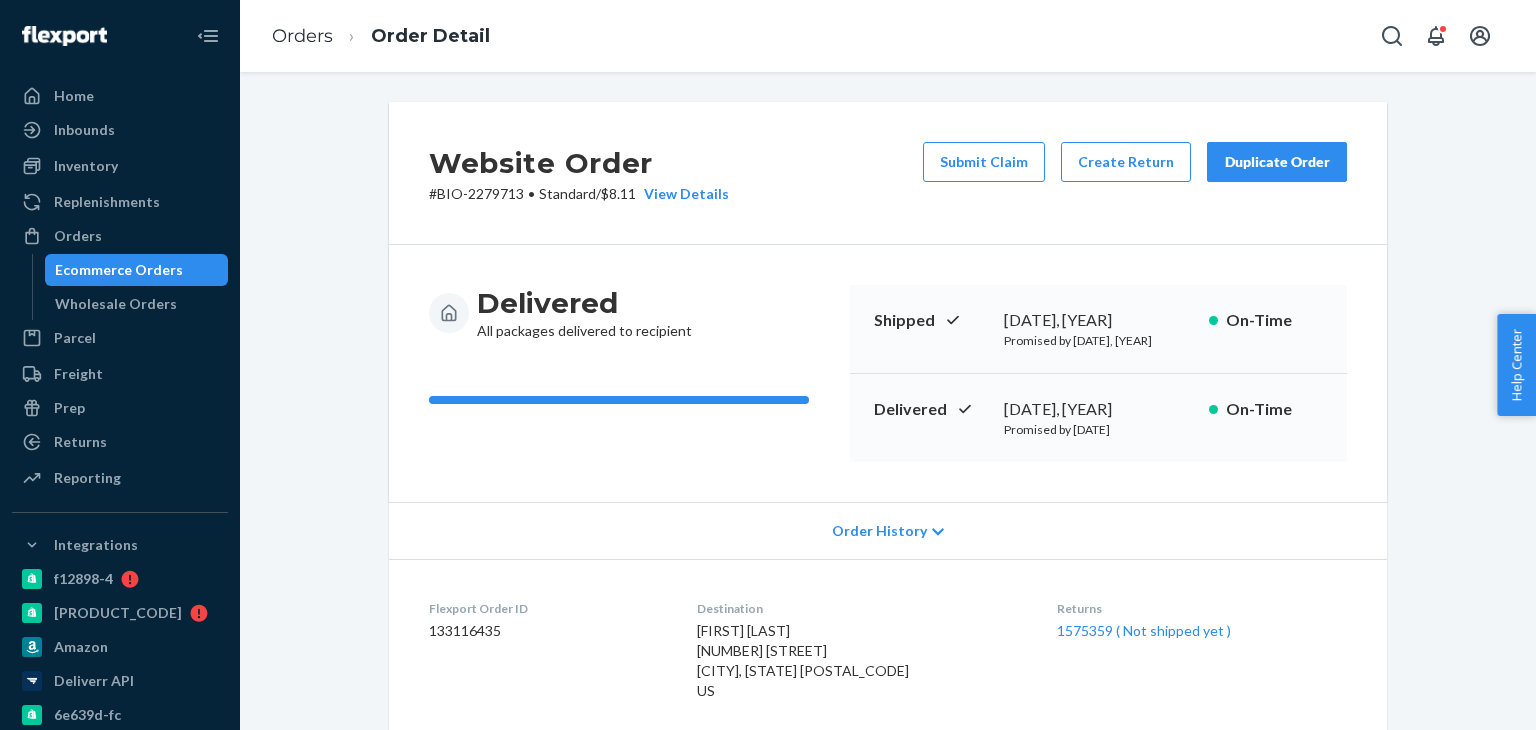 click on "Website Order # BIO-2279713 • Standard  /  $8.11 View Details Submit Claim Create Return Duplicate Order Delivered All packages delivered to recipient Shipped [DATE], [YEAR] Promised by [DATE] On-Time Delivered [DATE] Promised by [DATE] On-Time Order History Flexport Order ID 133116435 Destination [FIRST] [LAST]
[NUMBER] [STREET]
[CITY], [STATE] [POSTAL_CODE]
US Returns 1575359 ( Not shipped yet ) Buyer Order Tracking 133116435 SKU Product Name Details Qty bioma_probiotics Bioma probiotics DSKU: D6DZXYQEE2L 3 Package 1 of 1 Shipped via Other   atgmj2ctk7sh 2   SKUs   3   Units From UAB Gut Health
Phillipsburg, [STATE] [POSTAL_CODE] Shipment ID 83024889 Processing Shipped [DATE] Delivered [DATE] - 3am EDT Package History SKU Product Name Details Qty bioma_probiotics Bioma probiotics DSKU: D6DZXYQEE2L Lot Number: 03252587 Expiration Date: [DATE], [YEAR] 1 bioma_probiotics Bioma probiotics DSKU: D6DZXYQEE2L Lot Number: 03252582 Expiration Date: [DATE], [YEAR] 2" at bounding box center [888, 826] 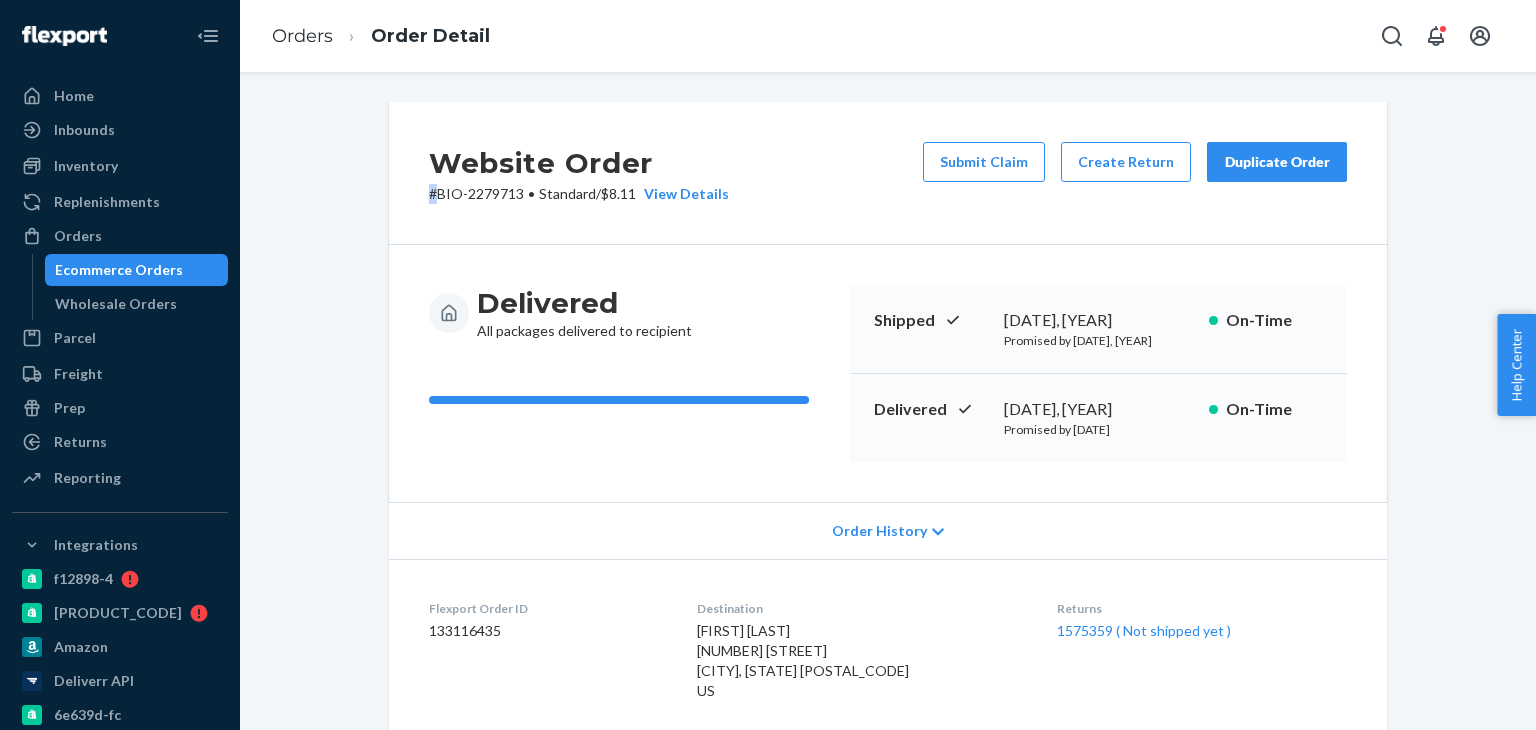 click on "Website Order # BIO-2279713 • Standard  /  $8.11 View Details Submit Claim Create Return Duplicate Order Delivered All packages delivered to recipient Shipped [DATE], [YEAR] Promised by [DATE] On-Time Delivered [DATE] Promised by [DATE] On-Time Order History Flexport Order ID 133116435 Destination [FIRST] [LAST]
[NUMBER] [STREET]
[CITY], [STATE] [POSTAL_CODE]
US Returns 1575359 ( Not shipped yet ) Buyer Order Tracking 133116435 SKU Product Name Details Qty bioma_probiotics Bioma probiotics DSKU: D6DZXYQEE2L 3 Package 1 of 1 Shipped via Other   atgmj2ctk7sh 2   SKUs   3   Units From UAB Gut Health
Phillipsburg, [STATE] [POSTAL_CODE] Shipment ID 83024889 Processing Shipped [DATE] Delivered [DATE] - 3am EDT Package History SKU Product Name Details Qty bioma_probiotics Bioma probiotics DSKU: D6DZXYQEE2L Lot Number: 03252587 Expiration Date: [DATE], [YEAR] 1 bioma_probiotics Bioma probiotics DSKU: D6DZXYQEE2L Lot Number: 03252582 Expiration Date: [DATE], [YEAR] 2" at bounding box center (888, 826) 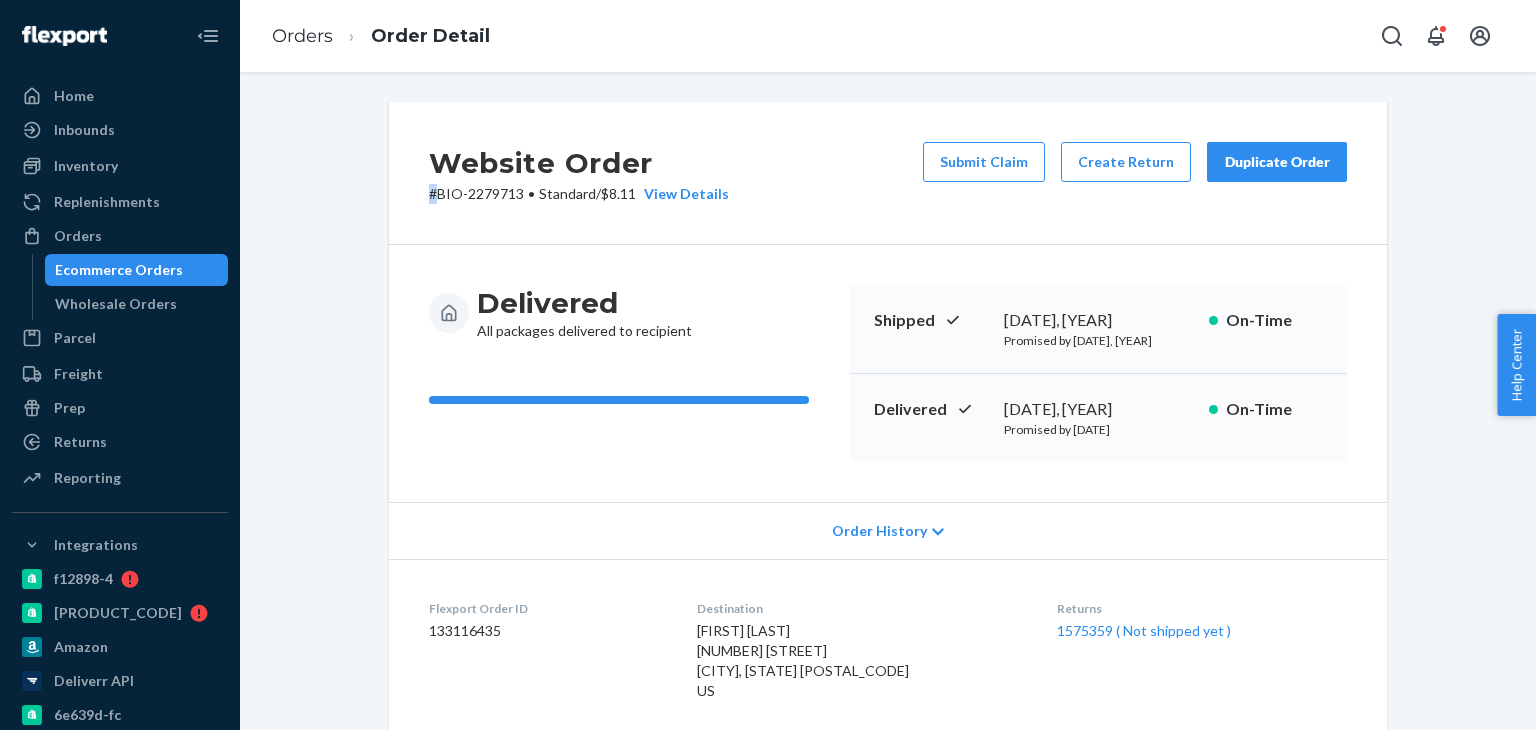 click on "Website Order # BIO-2279713 • Standard  /  $8.11 View Details Submit Claim Create Return Duplicate Order Delivered All packages delivered to recipient Shipped [DATE], [YEAR] Promised by [DATE] On-Time Delivered [DATE] Promised by [DATE] On-Time Order History Flexport Order ID 133116435 Destination [FIRST] [LAST]
[NUMBER] [STREET]
[CITY], [STATE] [POSTAL_CODE]
US Returns 1575359 ( Not shipped yet ) Buyer Order Tracking 133116435 SKU Product Name Details Qty bioma_probiotics Bioma probiotics DSKU: D6DZXYQEE2L 3 Package 1 of 1 Shipped via Other   atgmj2ctk7sh 2   SKUs   3   Units From UAB Gut Health
Phillipsburg, [STATE] [POSTAL_CODE] Shipment ID 83024889 Processing Shipped [DATE] Delivered [DATE] - 3am EDT Package History SKU Product Name Details Qty bioma_probiotics Bioma probiotics DSKU: D6DZXYQEE2L Lot Number: 03252587 Expiration Date: [DATE], [YEAR] 1 bioma_probiotics Bioma probiotics DSKU: D6DZXYQEE2L Lot Number: 03252582 Expiration Date: [DATE], [YEAR] 2" at bounding box center [888, 826] 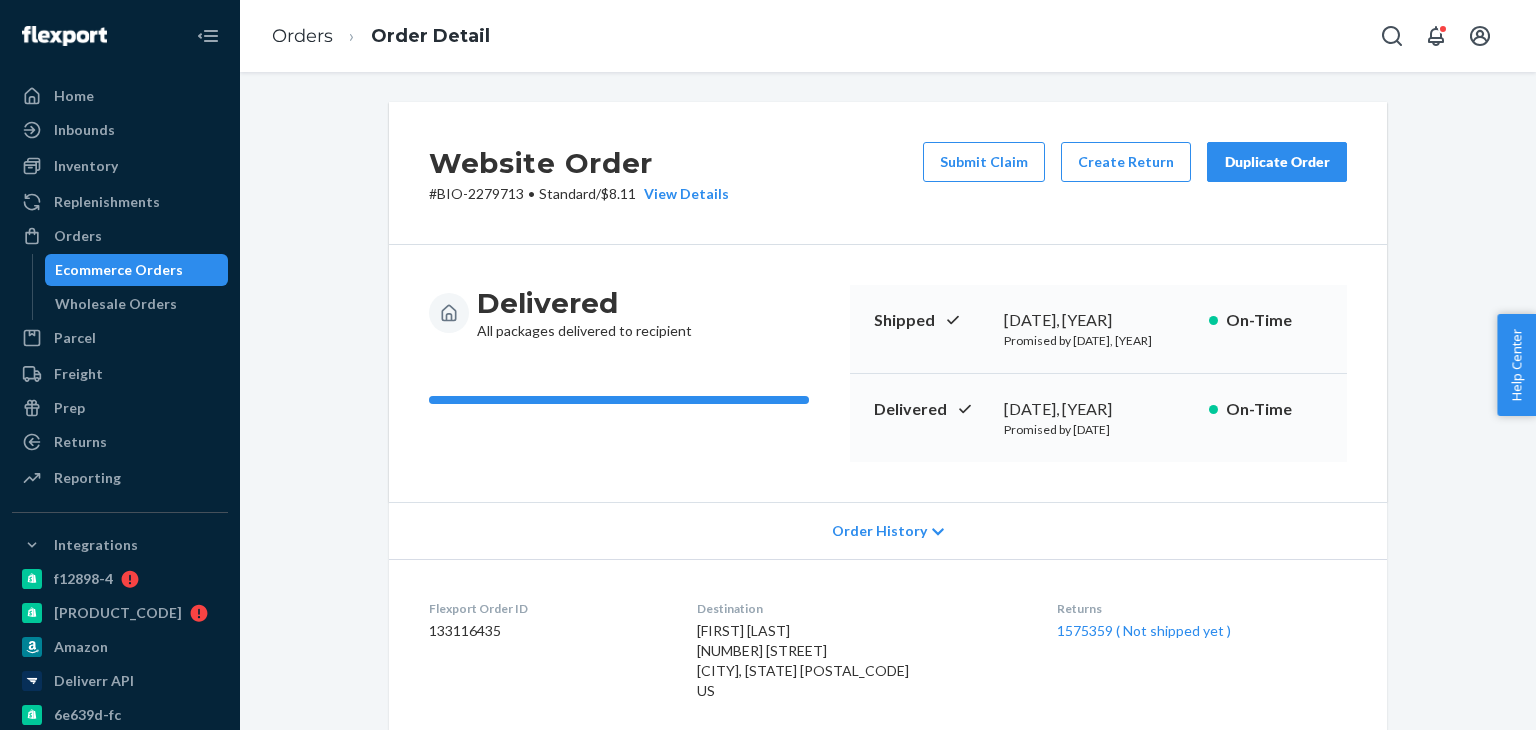 click on "Ecommerce Orders" at bounding box center (119, 270) 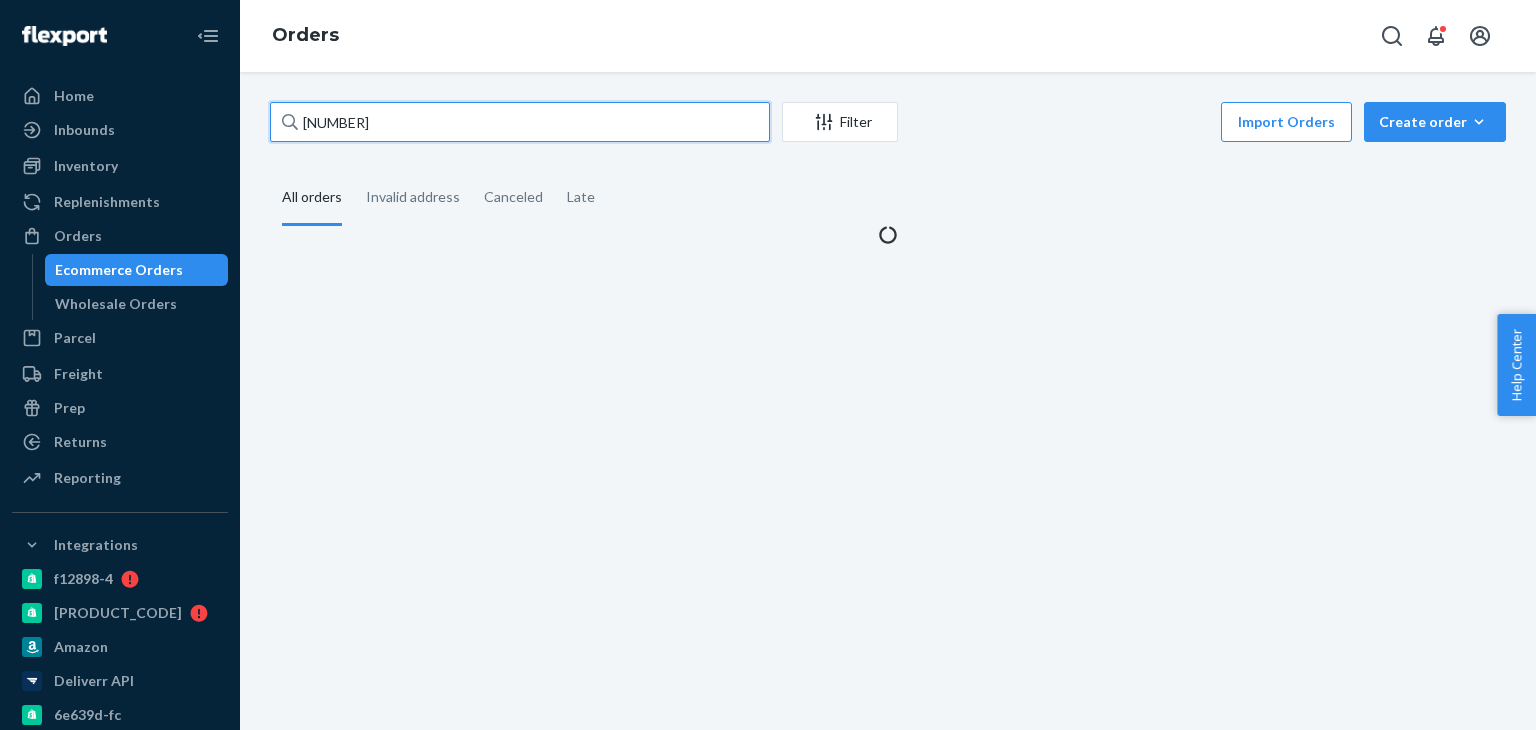 click on "[NUMBER]" at bounding box center [520, 122] 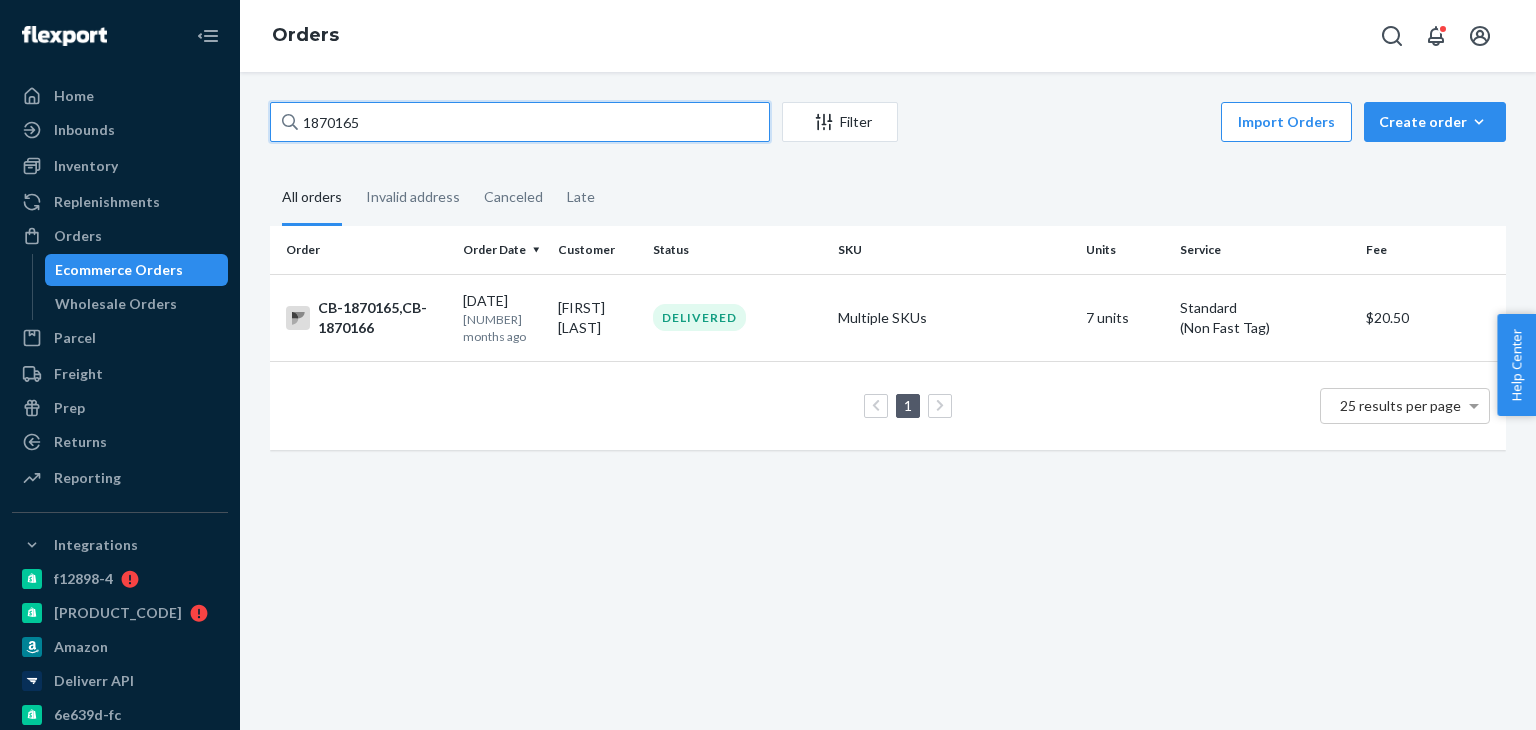click on "1870165" at bounding box center [520, 122] 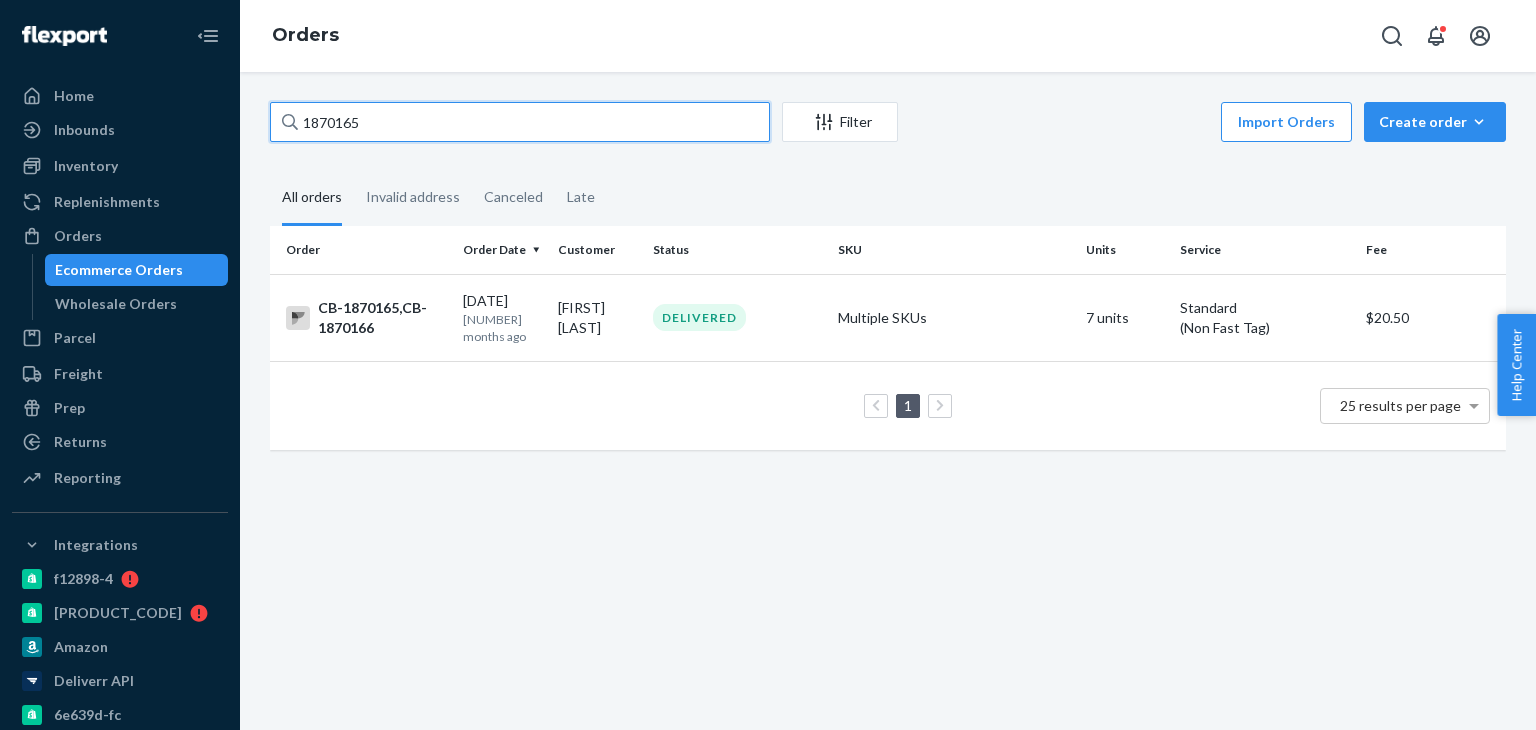 paste on "7" 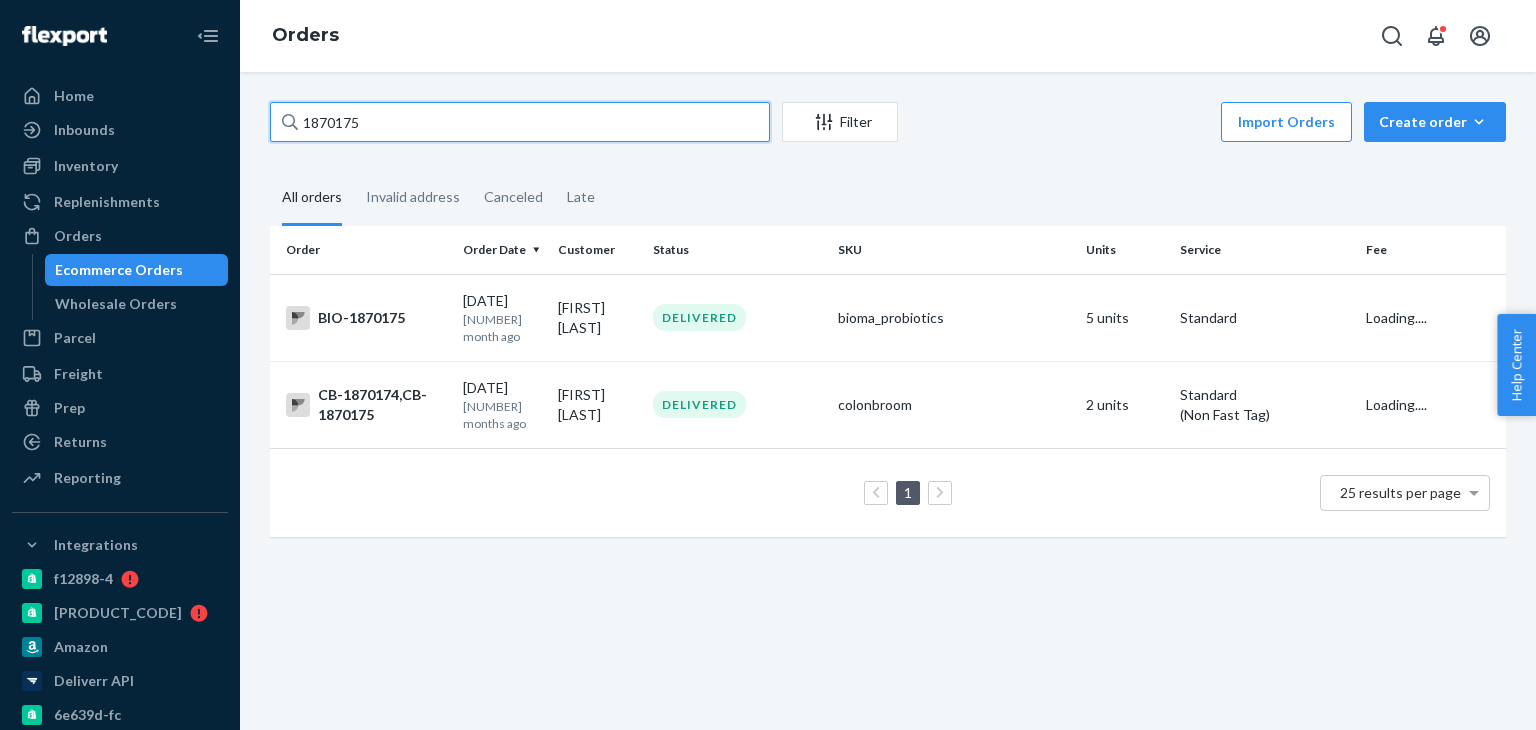 type on "1870175" 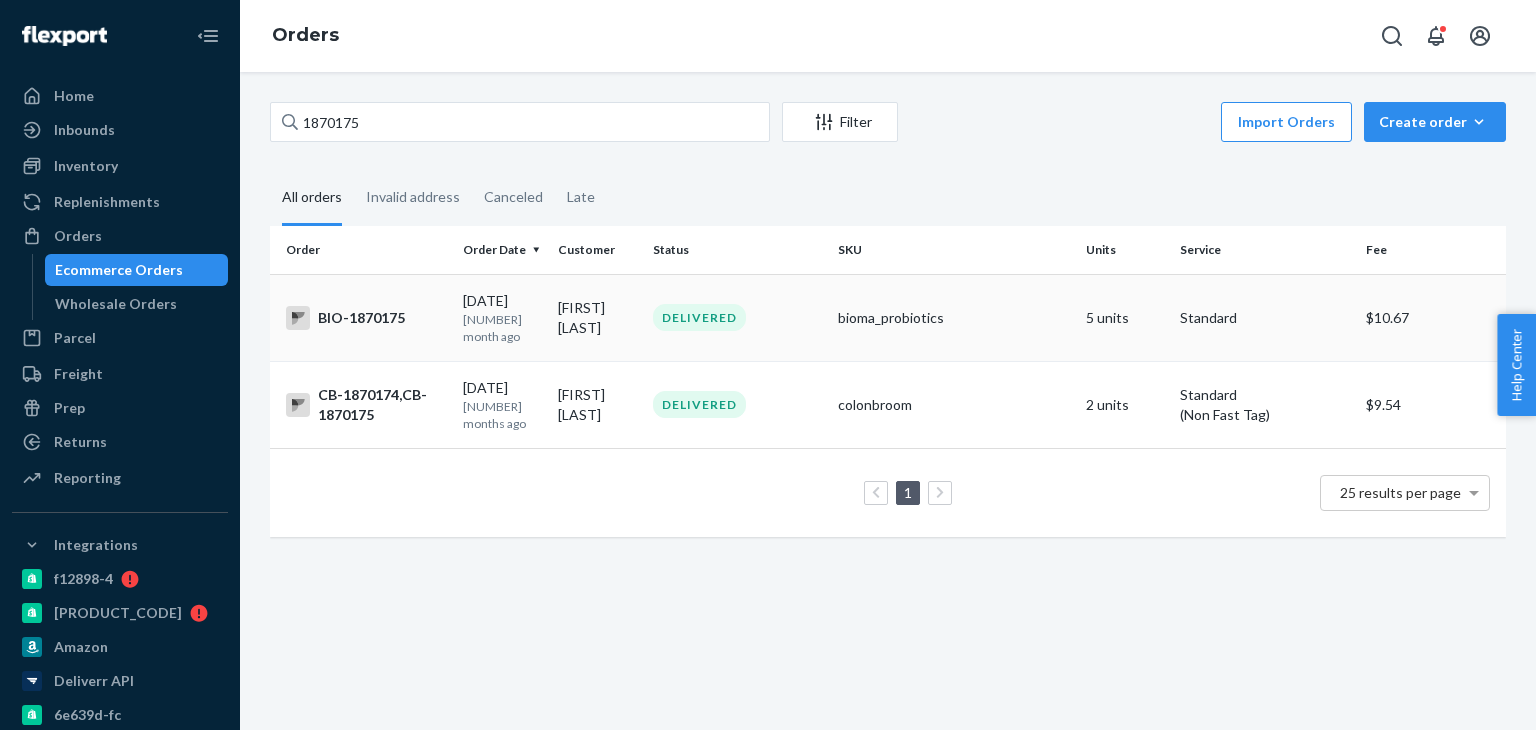 click on "BIO-1870175" at bounding box center [366, 318] 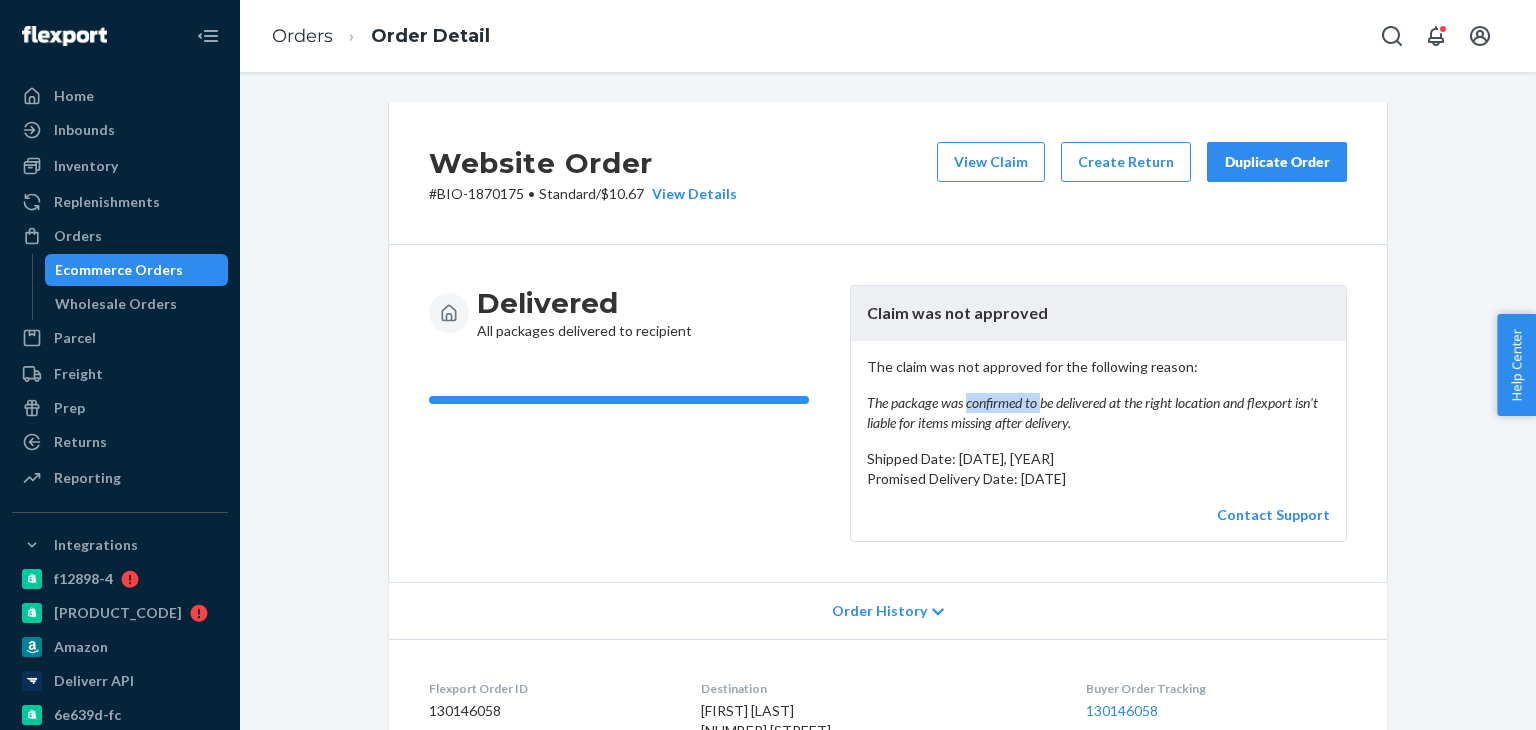 drag, startPoint x: 972, startPoint y: 406, endPoint x: 1089, endPoint y: 409, distance: 117.03845 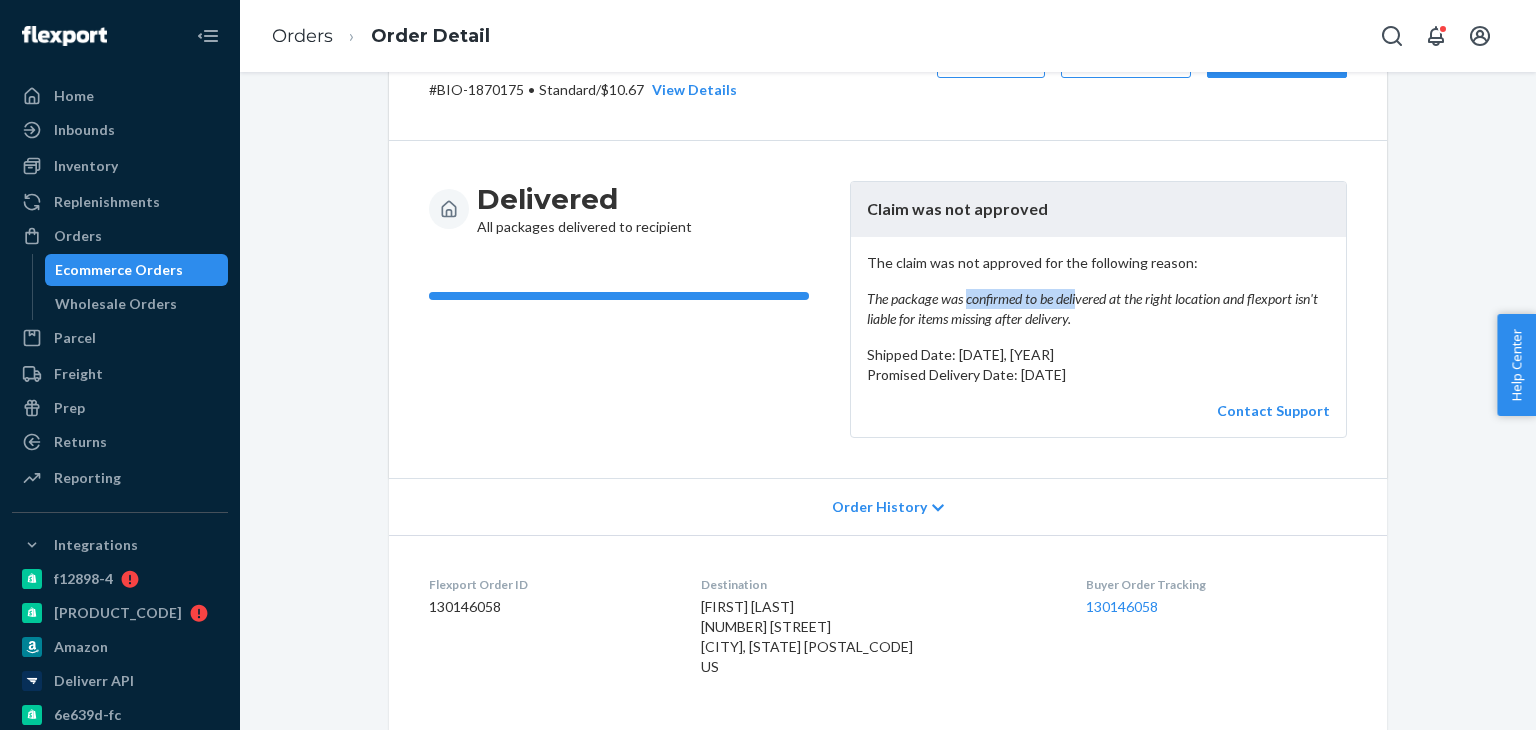 scroll, scrollTop: 300, scrollLeft: 0, axis: vertical 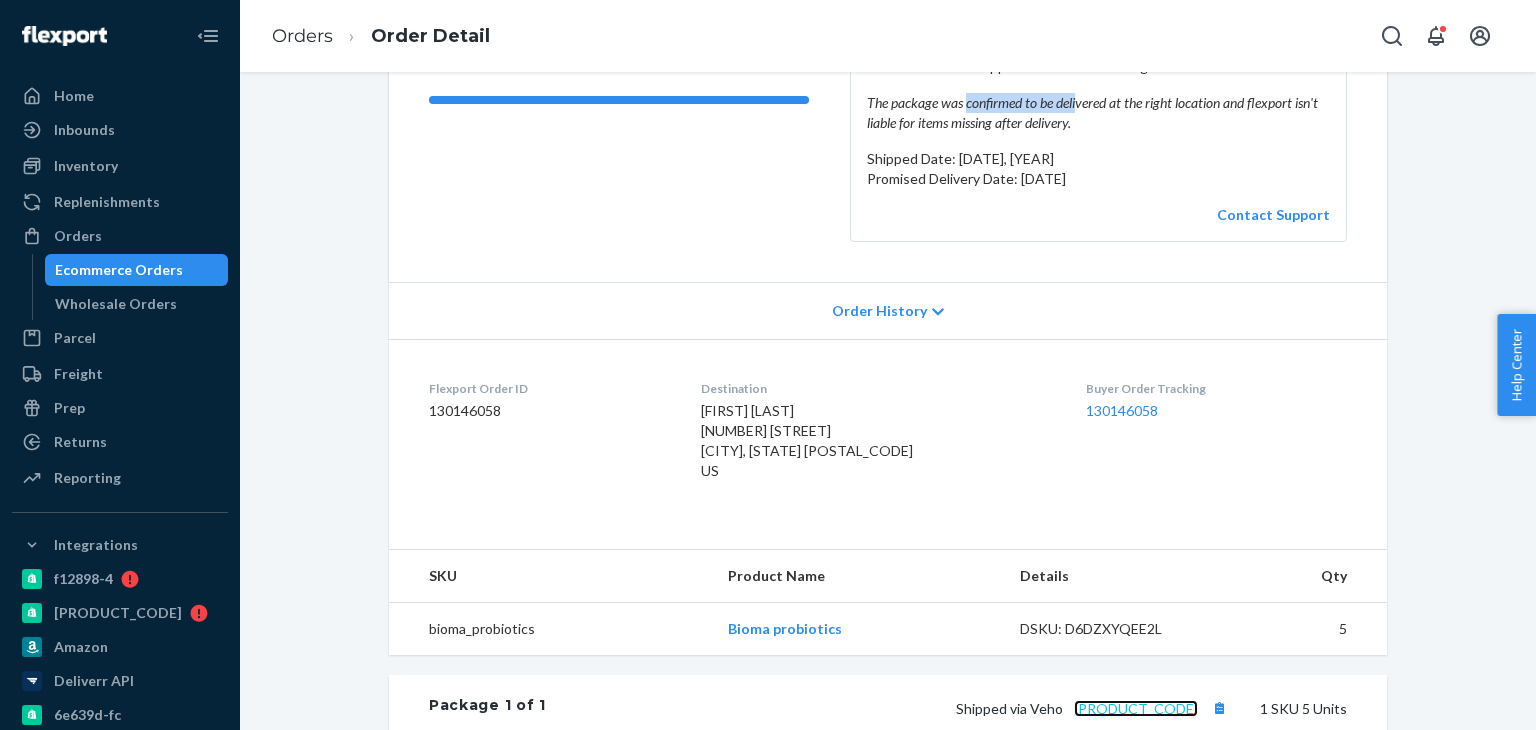 click on "[PRODUCT_CODE]" at bounding box center (1136, 708) 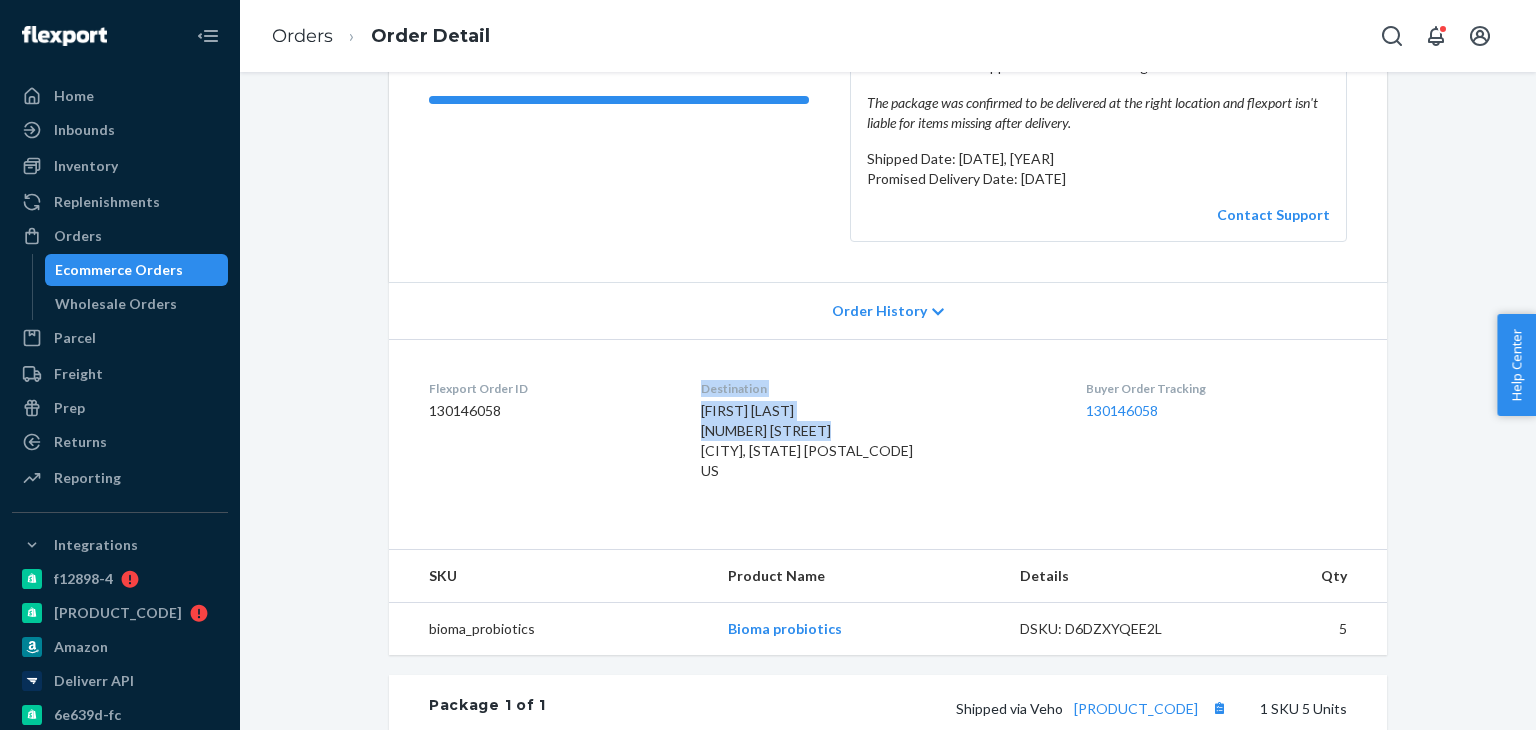 drag, startPoint x: 681, startPoint y: 431, endPoint x: 983, endPoint y: 430, distance: 302.00165 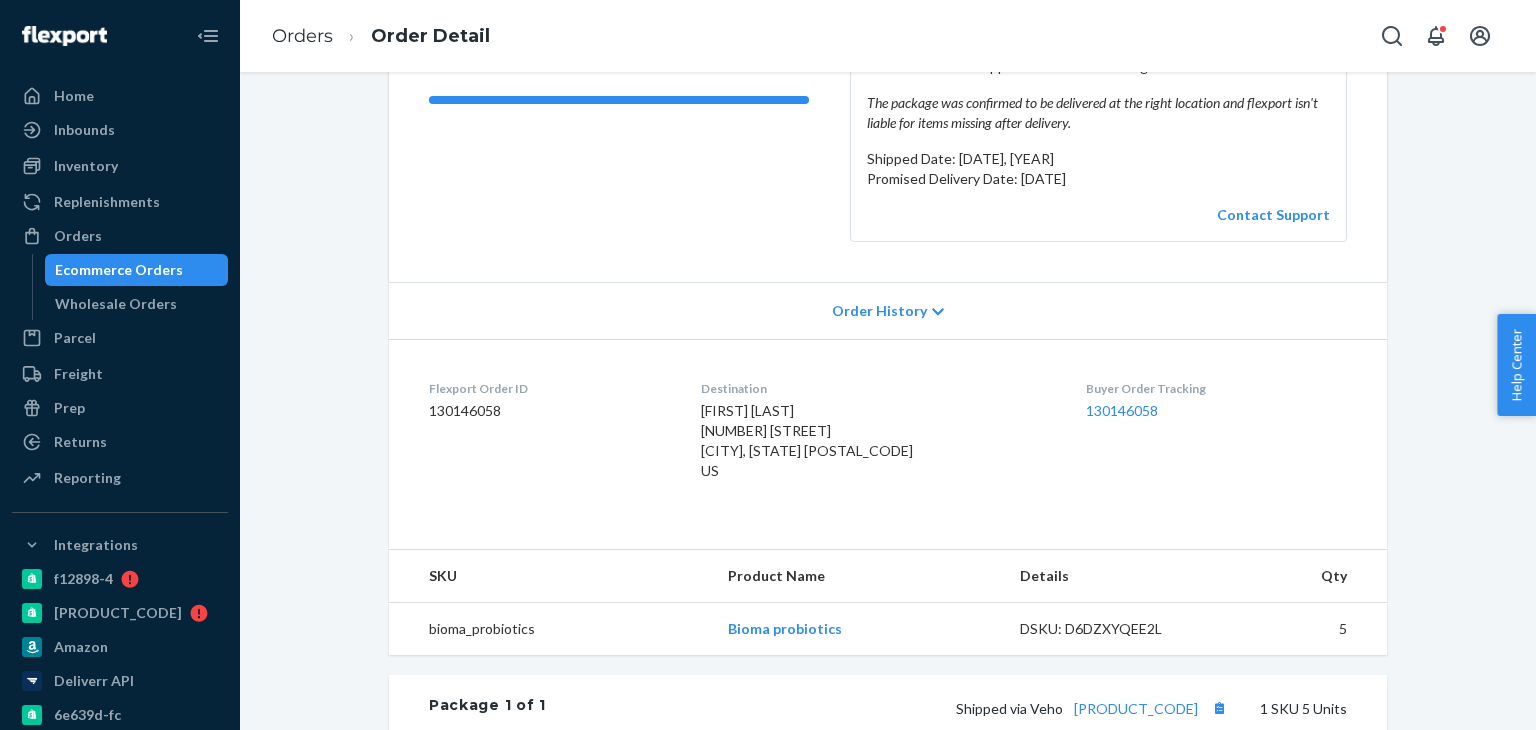 click on "[FIRST] [LAST]
[NUMBER] [STREET]
[CITY], [STATE] [POSTAL_CODE]
US" at bounding box center (877, 441) 